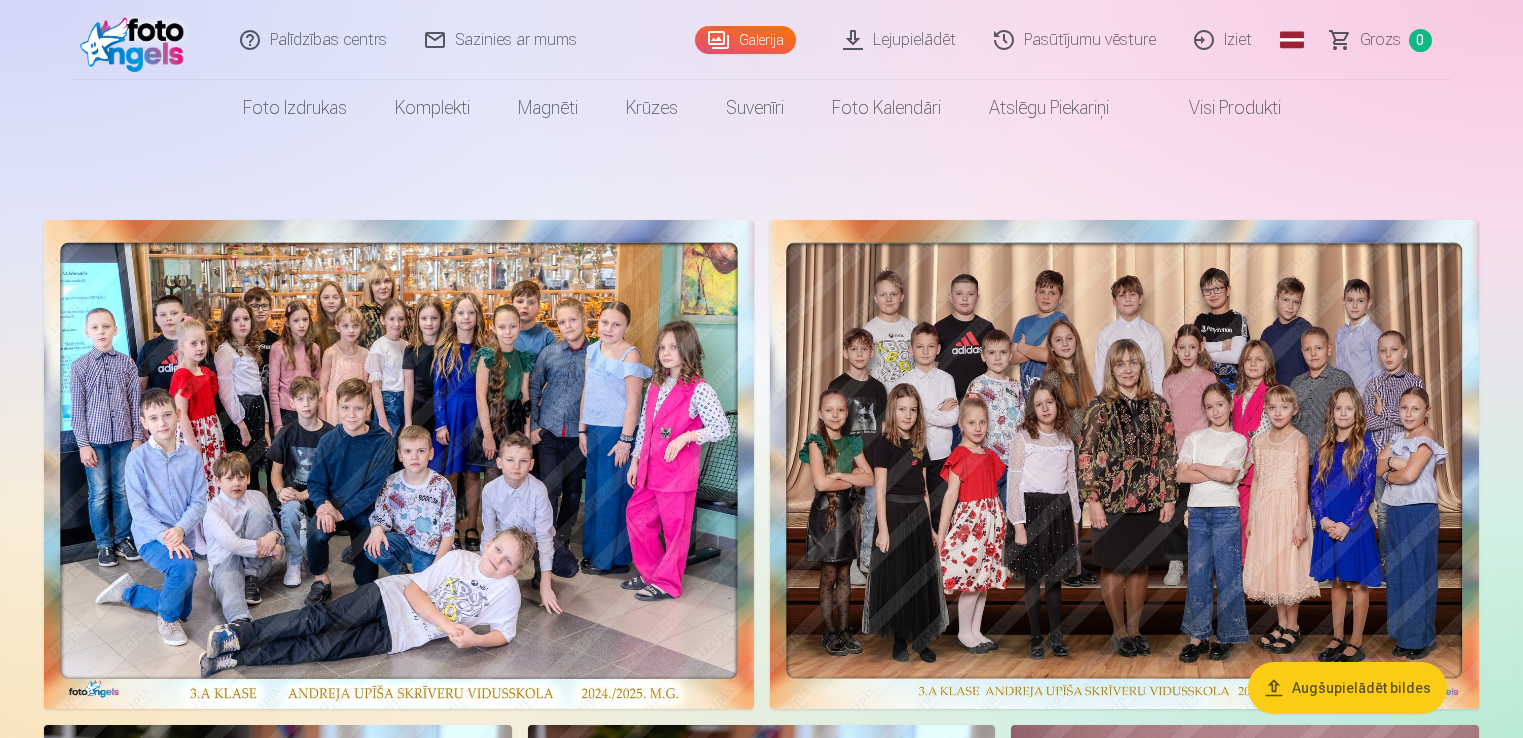 scroll, scrollTop: 0, scrollLeft: 0, axis: both 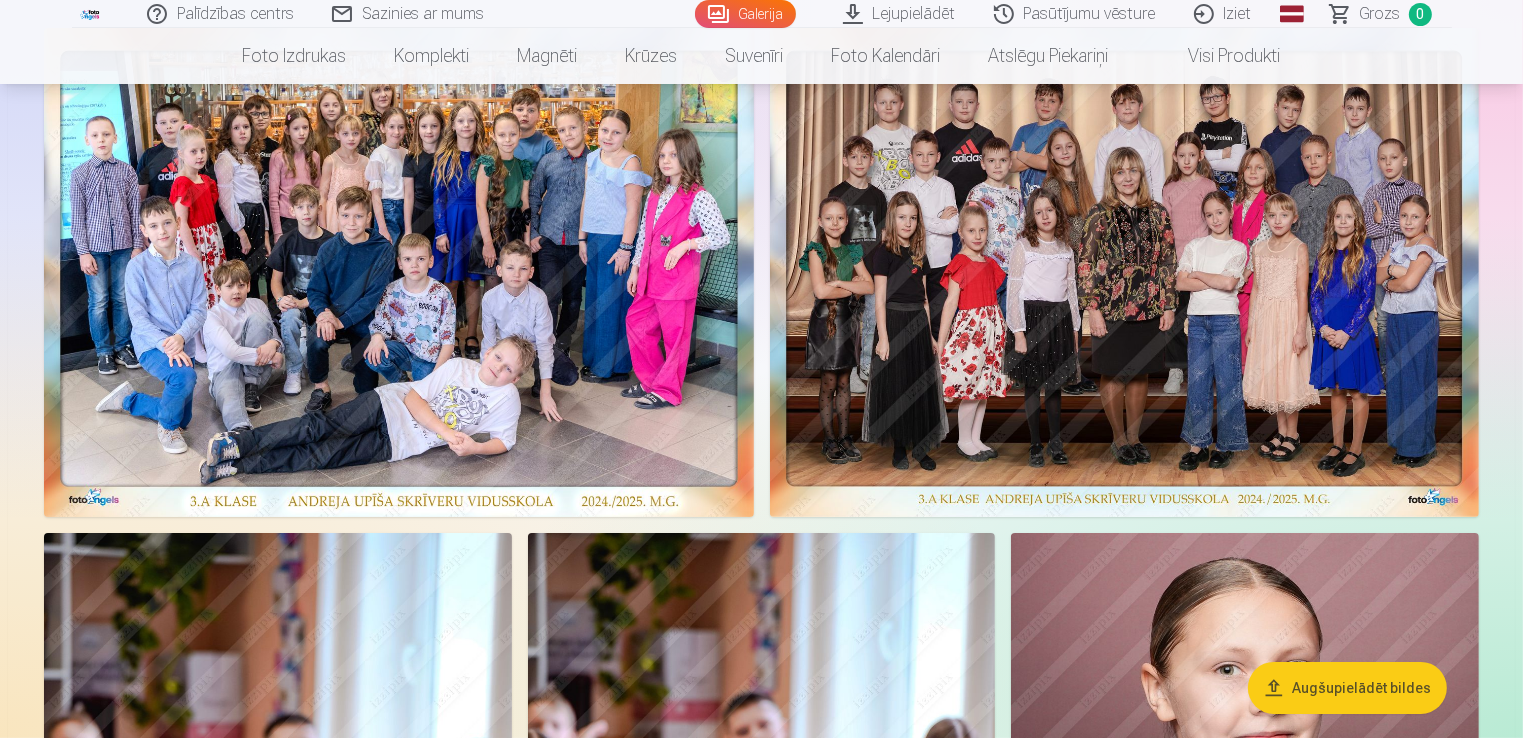 click at bounding box center [399, 272] 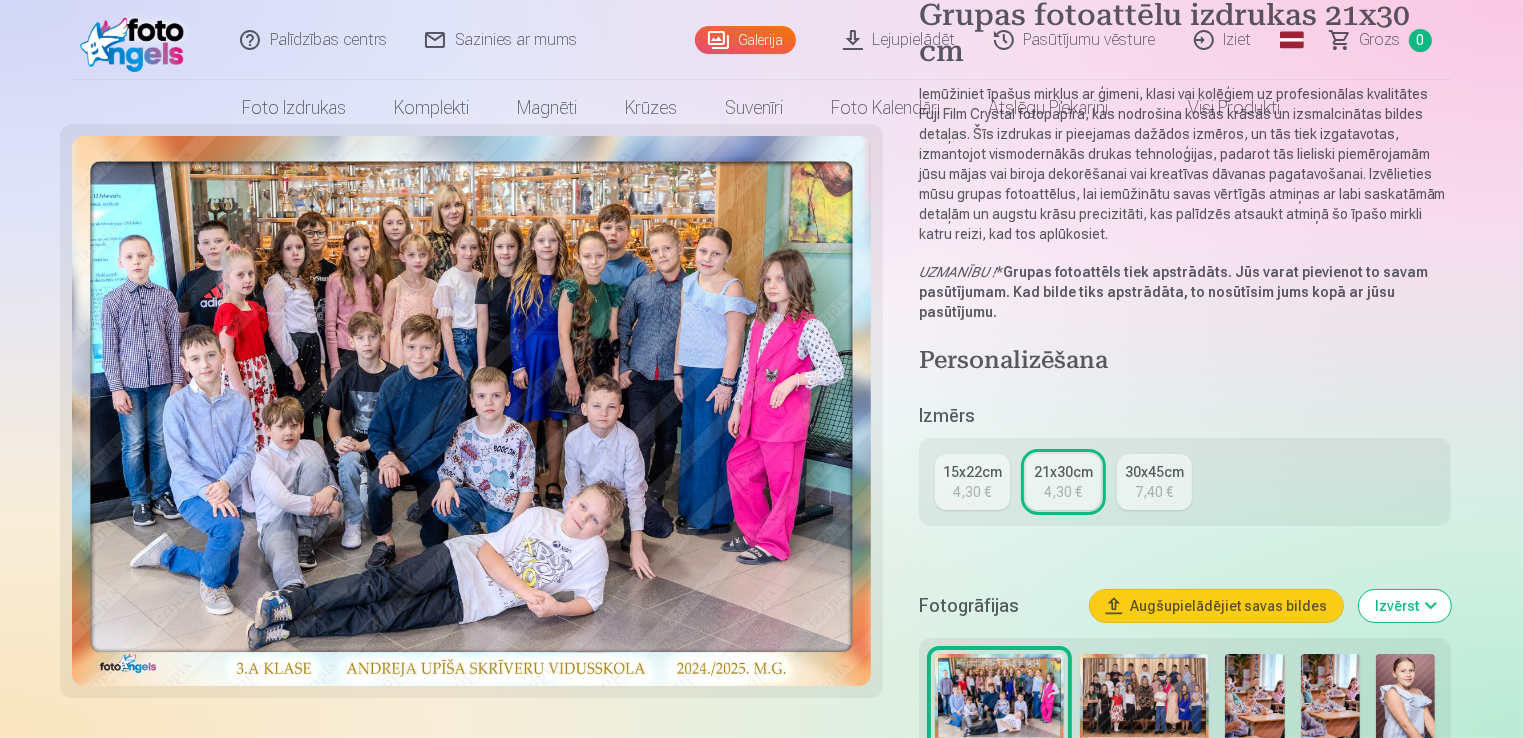 scroll, scrollTop: 0, scrollLeft: 0, axis: both 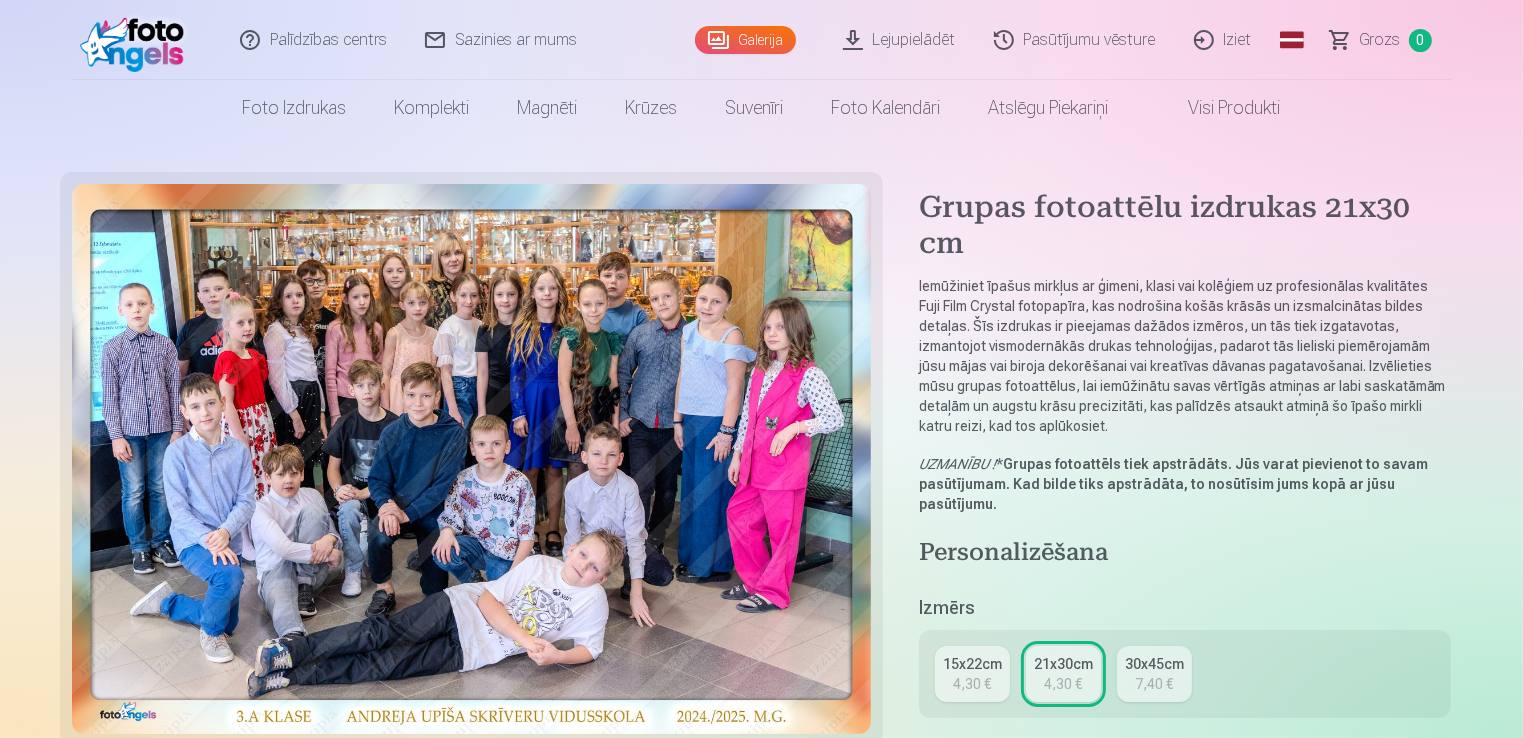 click at bounding box center [471, 459] 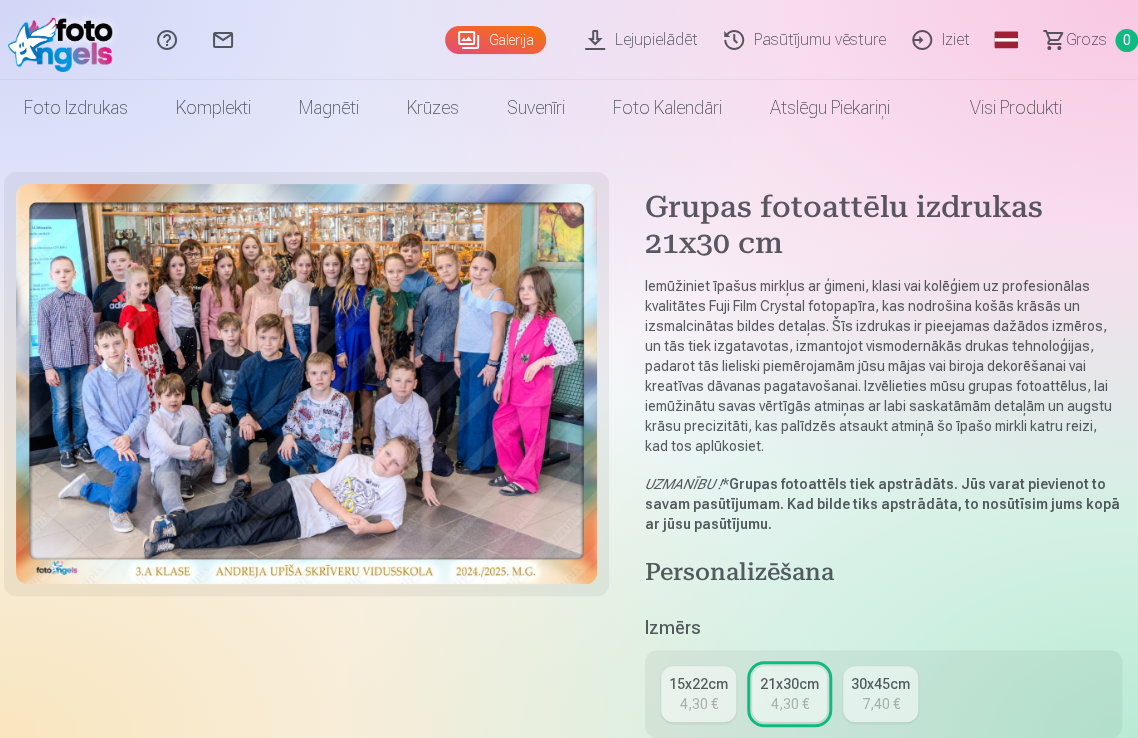 click at bounding box center (306, 384) 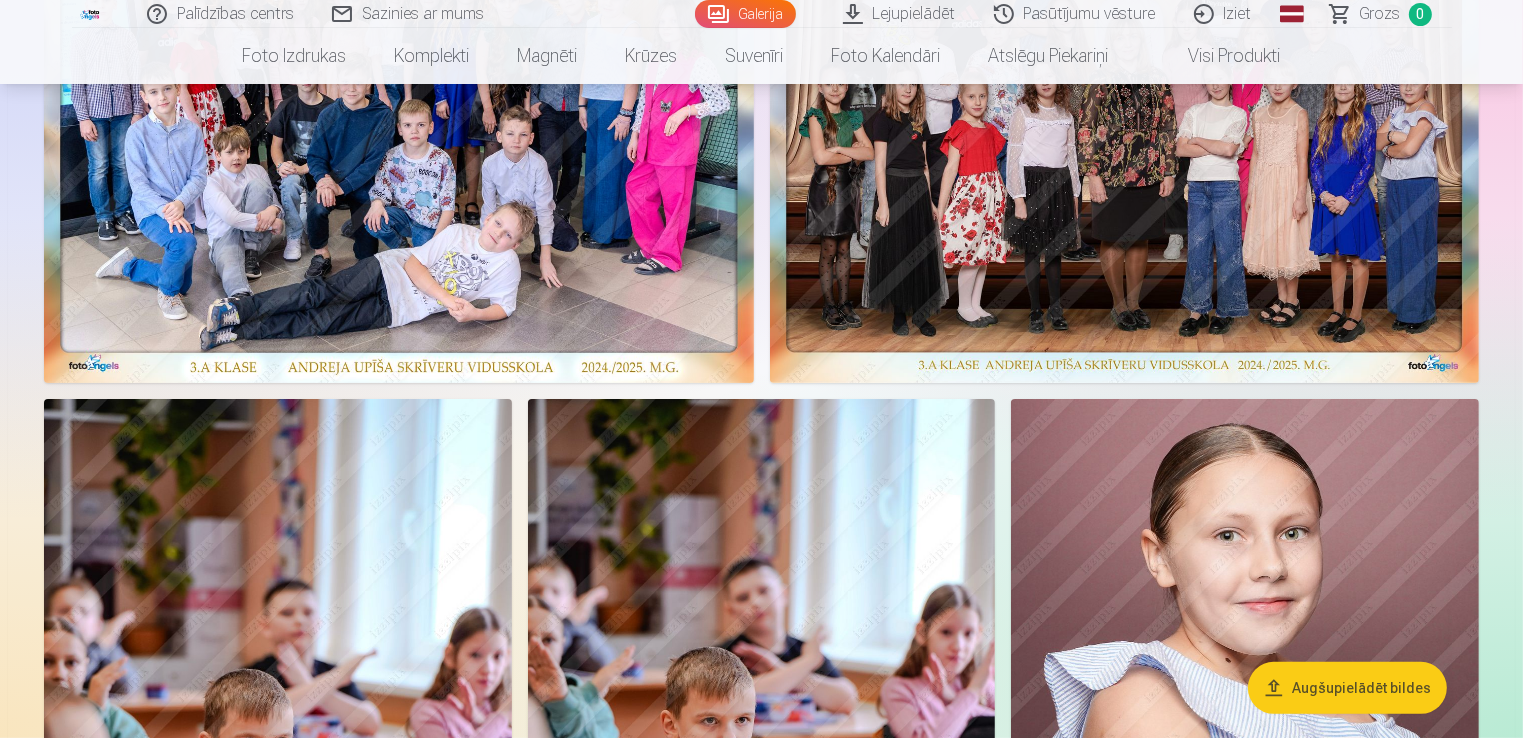 scroll, scrollTop: 153, scrollLeft: 0, axis: vertical 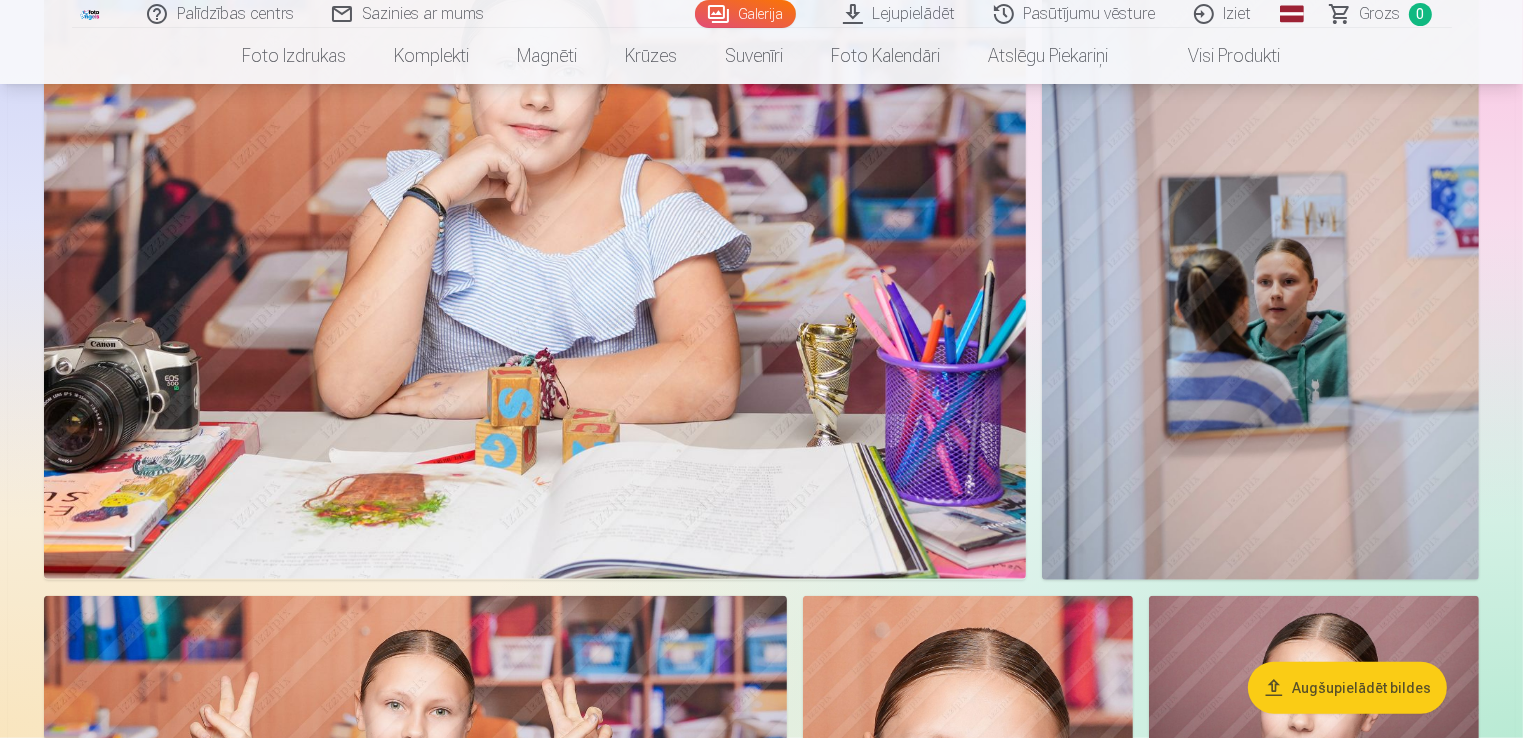 click at bounding box center (1260, 251) 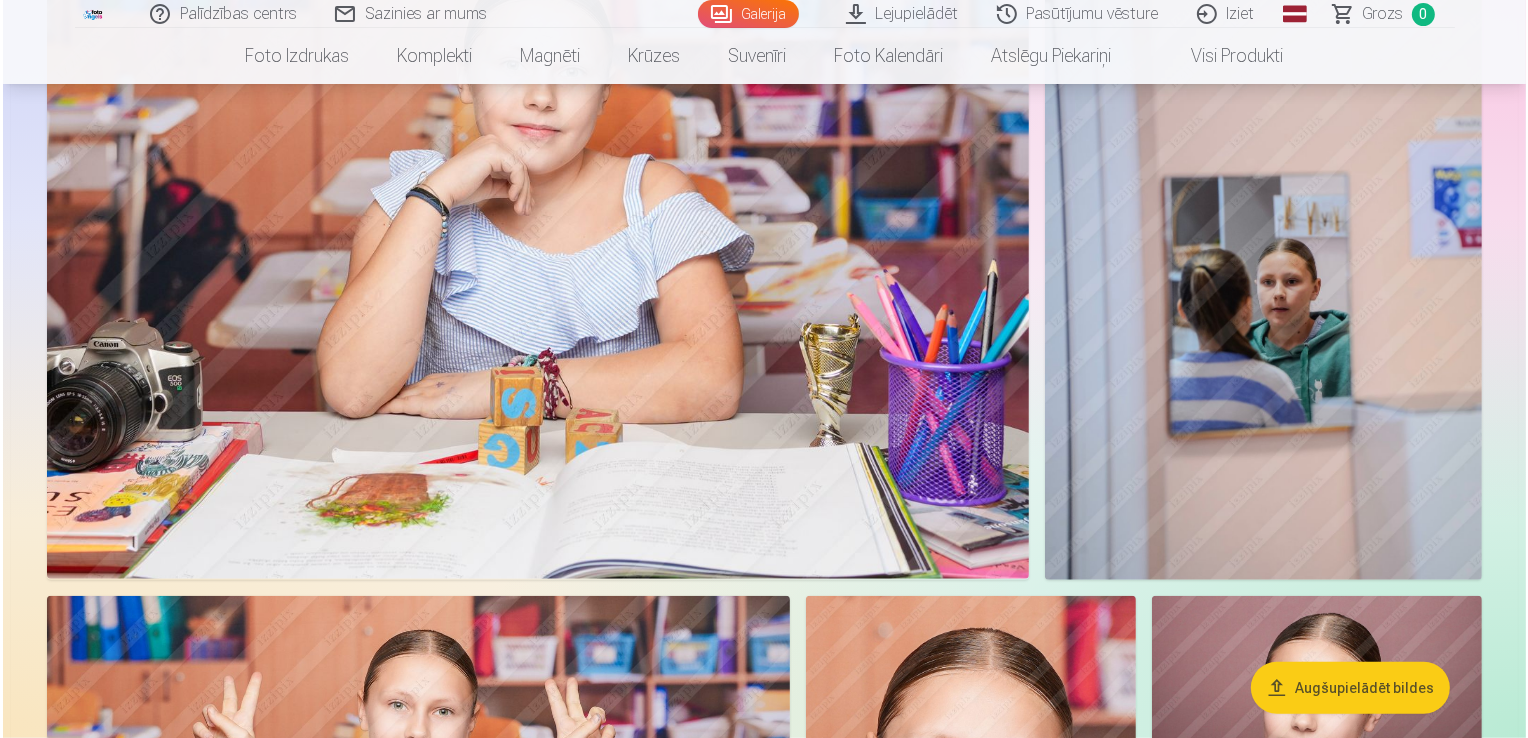 scroll, scrollTop: 1522, scrollLeft: 0, axis: vertical 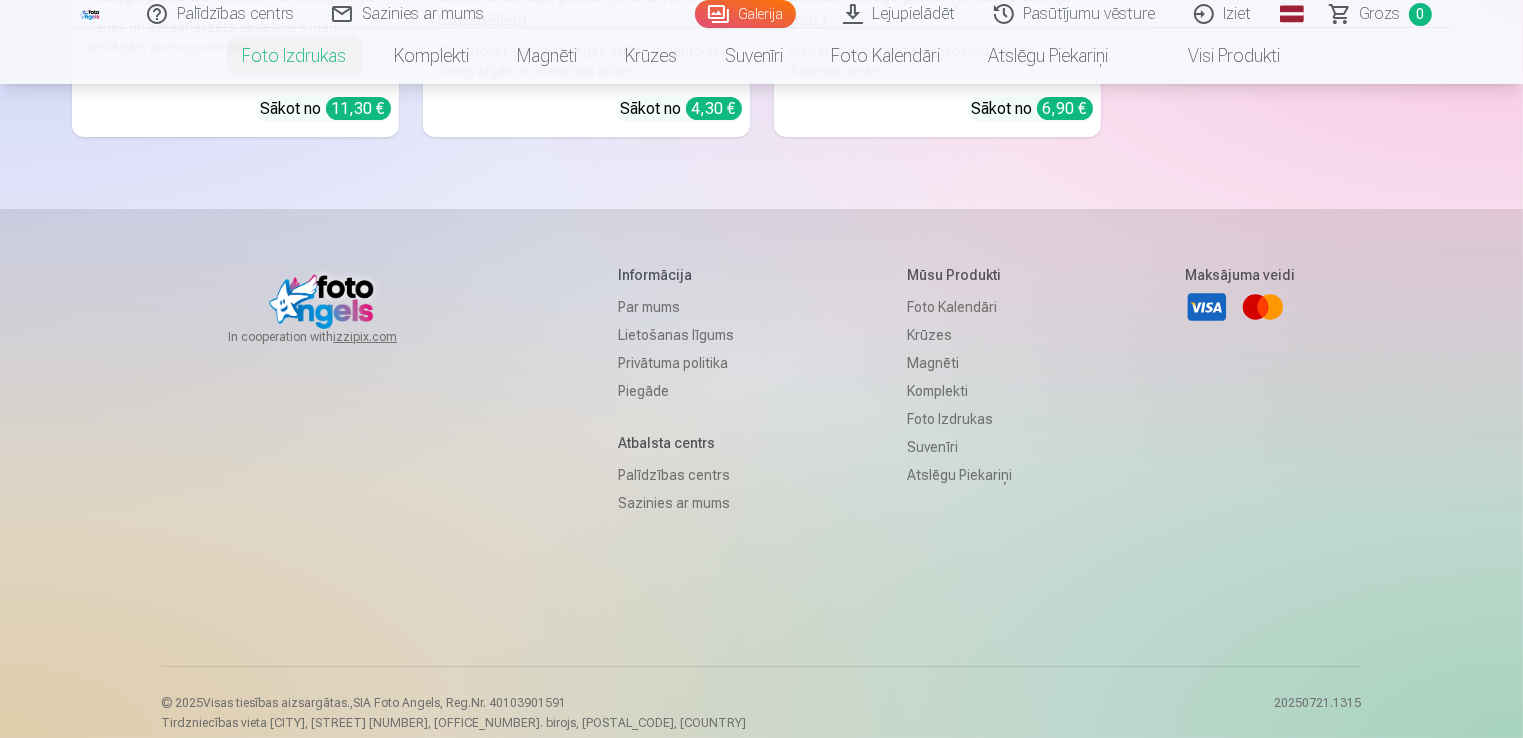 drag, startPoint x: 1520, startPoint y: 680, endPoint x: 1524, endPoint y: 656, distance: 24.33105 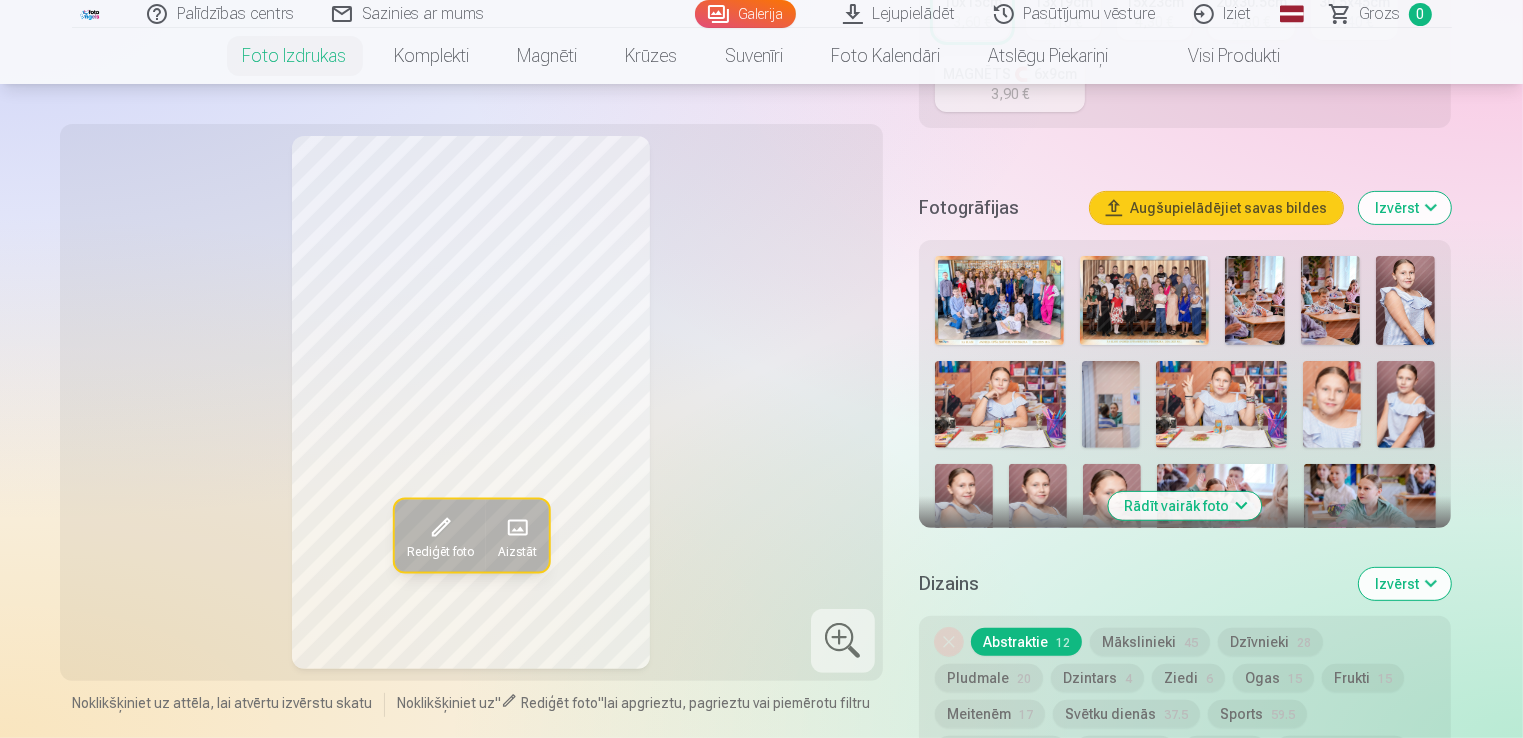 scroll, scrollTop: 408, scrollLeft: 0, axis: vertical 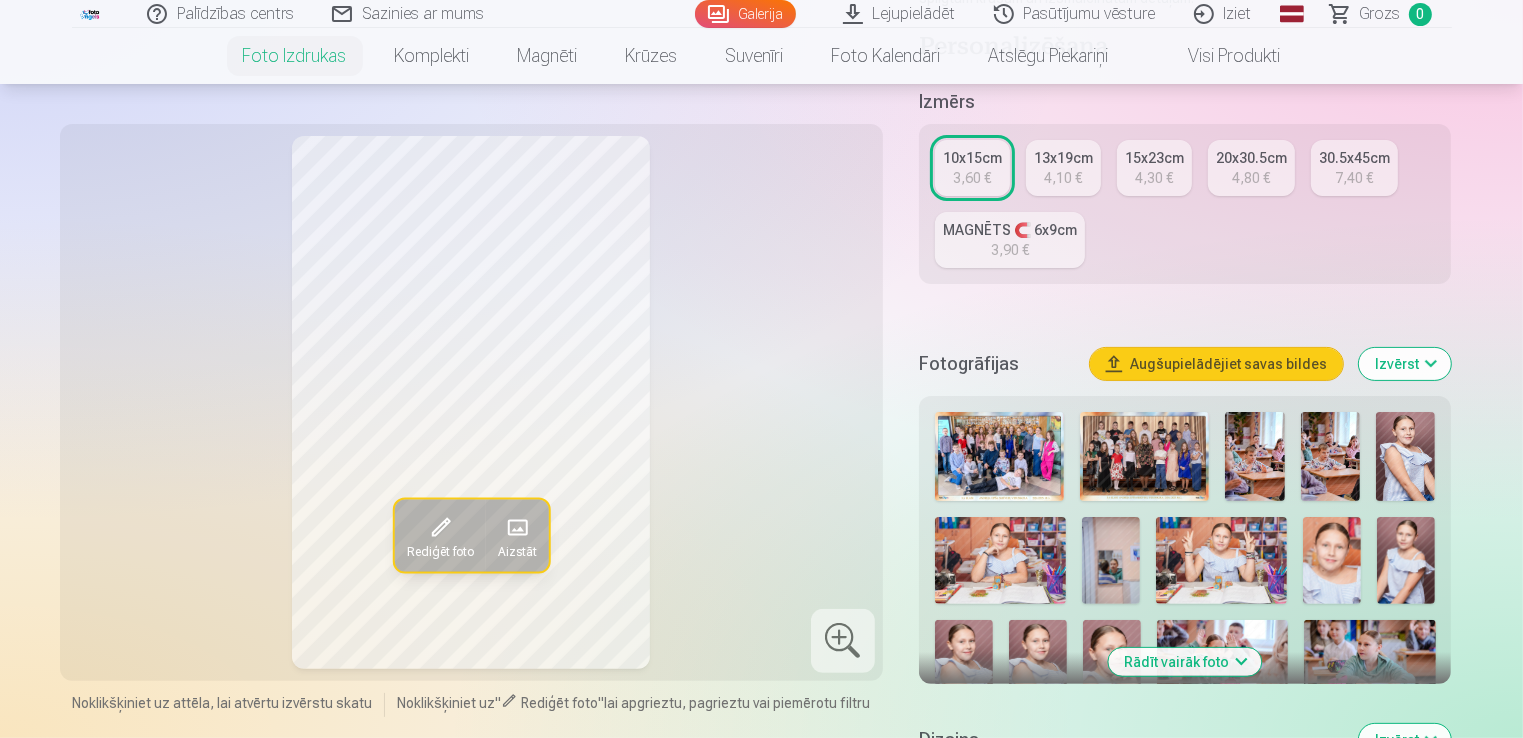 click on "Rādīt vairāk foto" at bounding box center (1185, 662) 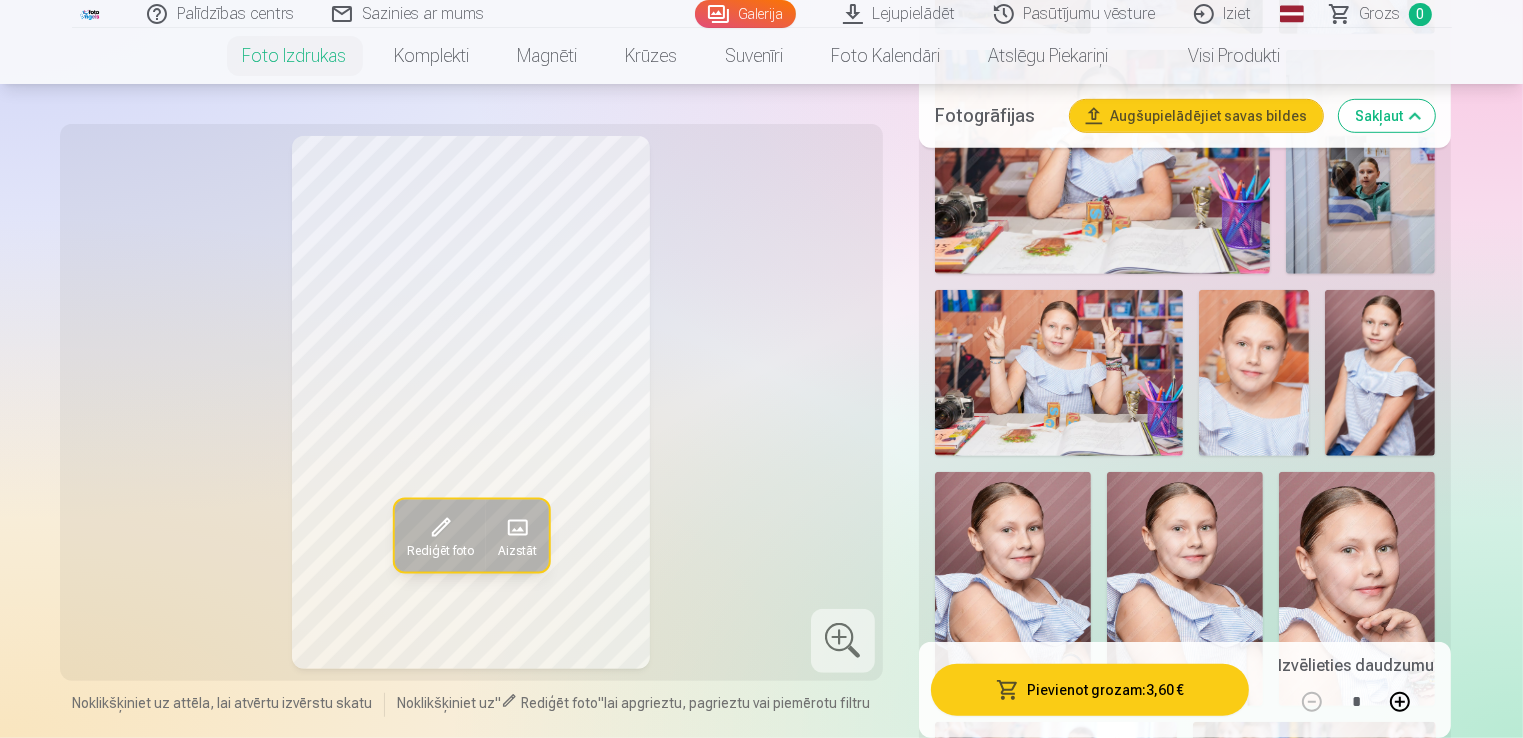 scroll, scrollTop: 1215, scrollLeft: 0, axis: vertical 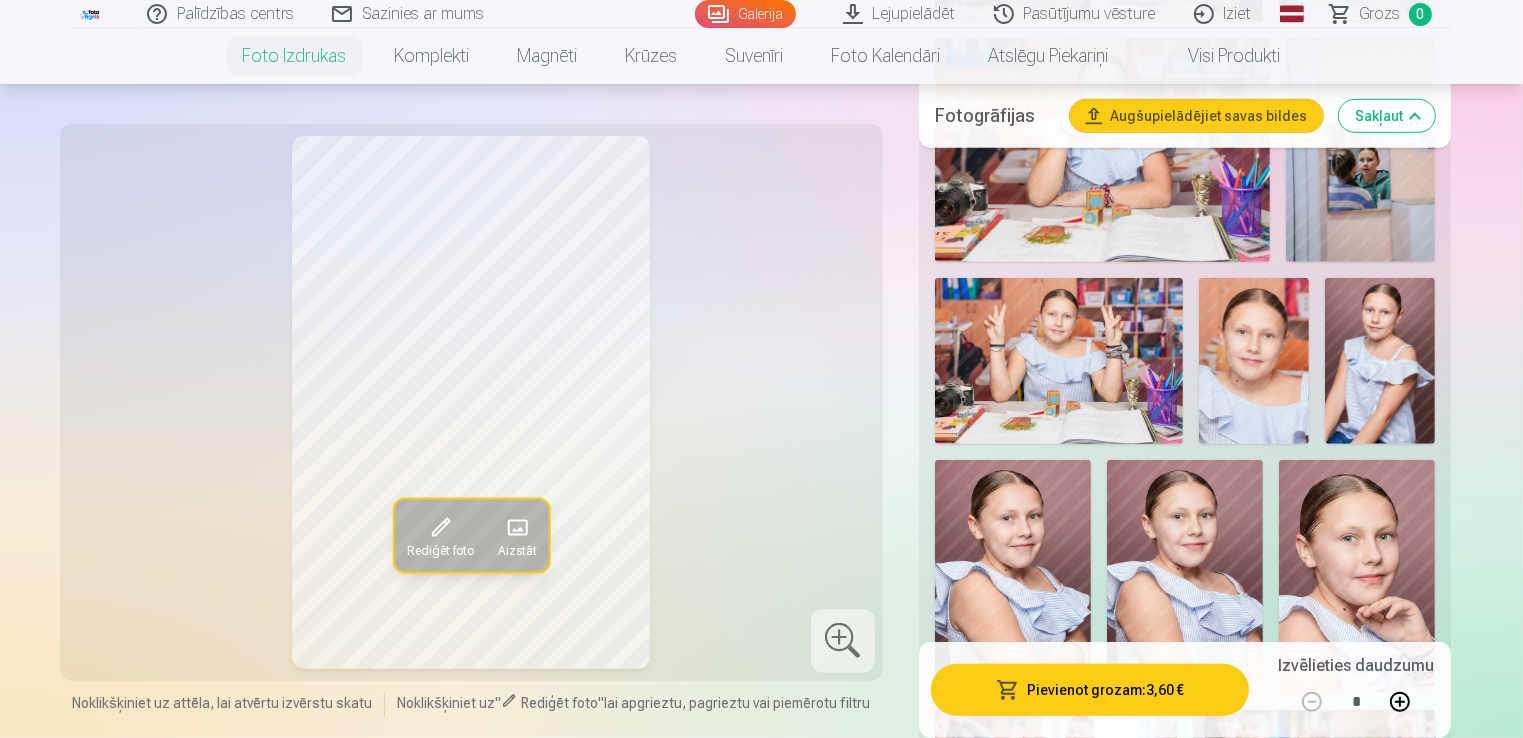 click at bounding box center [1059, 360] 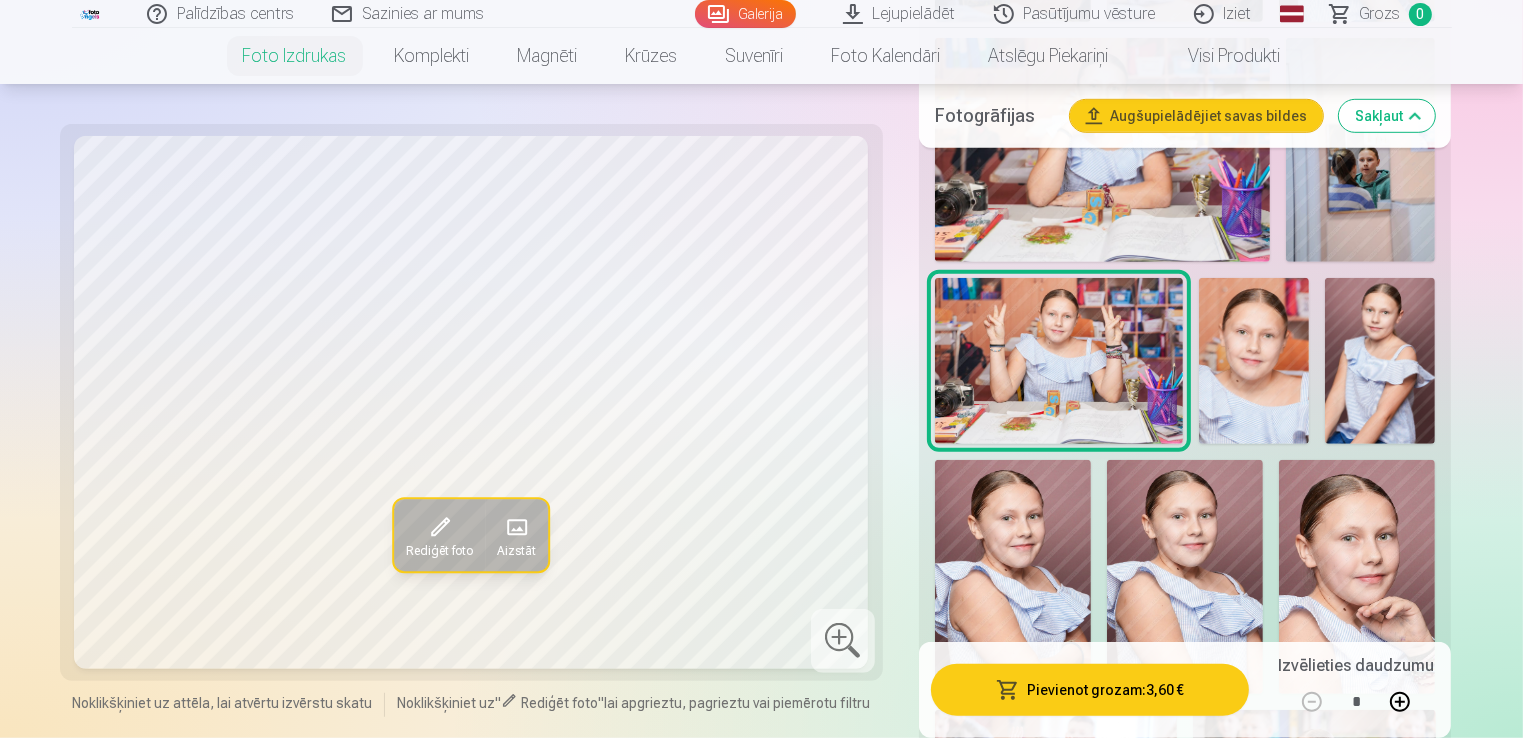 click at bounding box center [1254, 361] 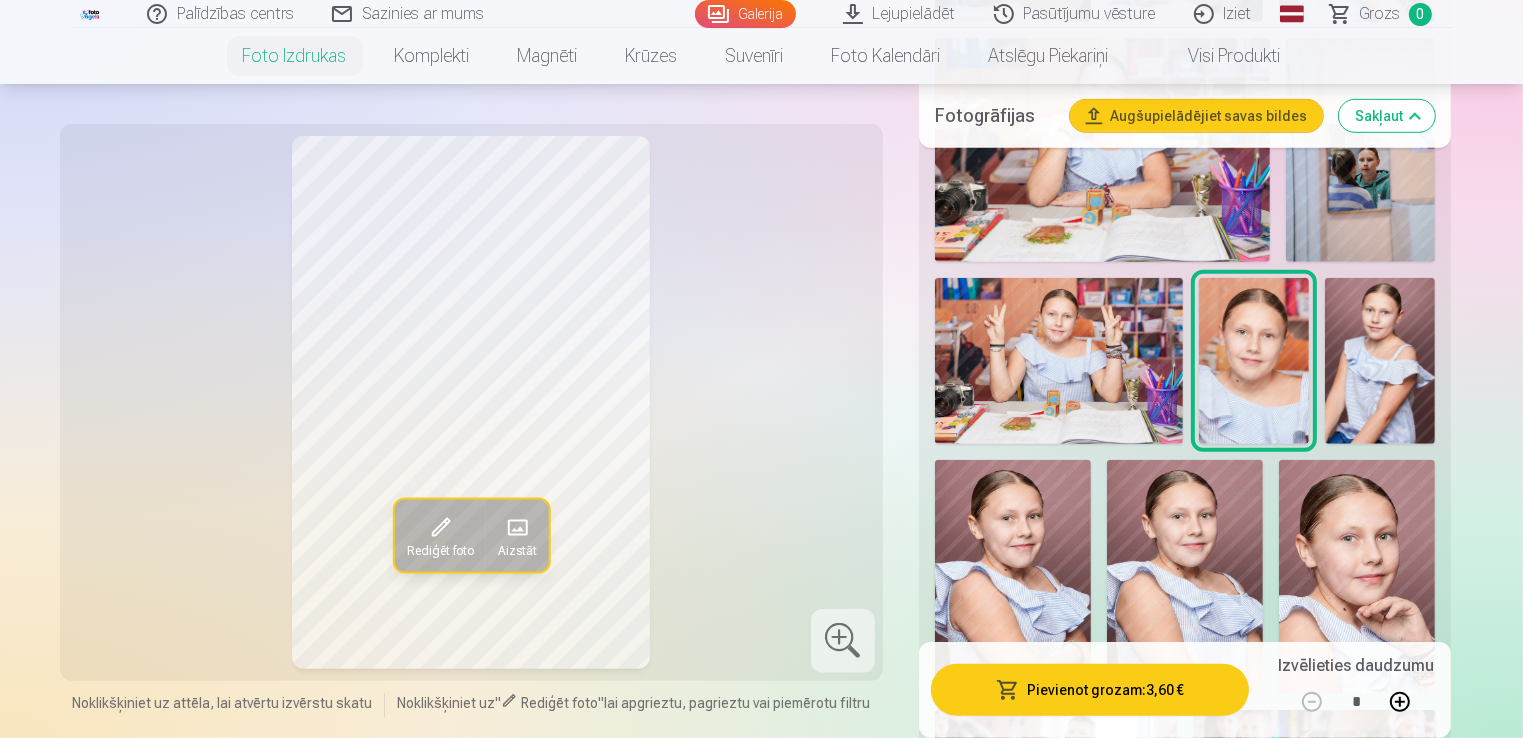 click at bounding box center (1380, 361) 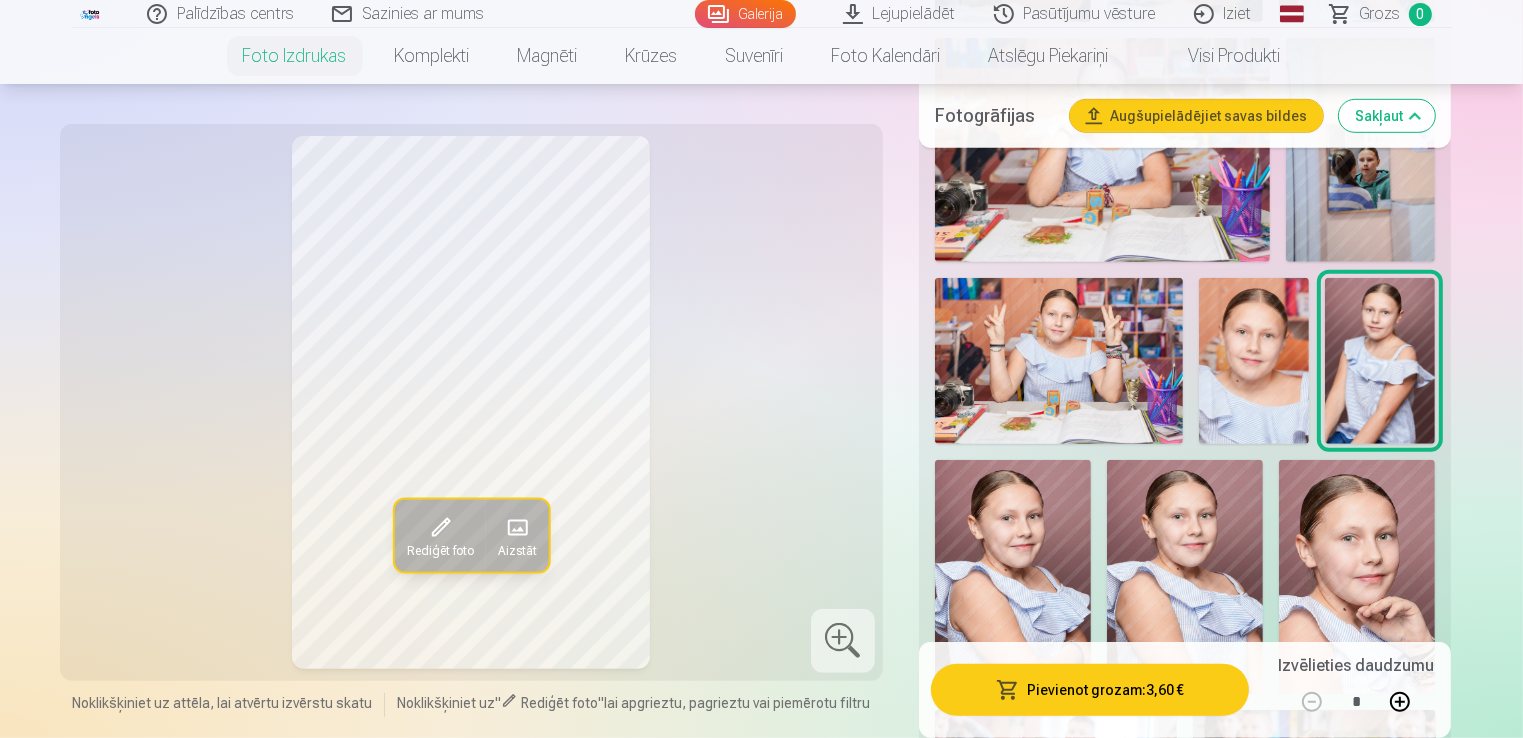 click at bounding box center [1013, 577] 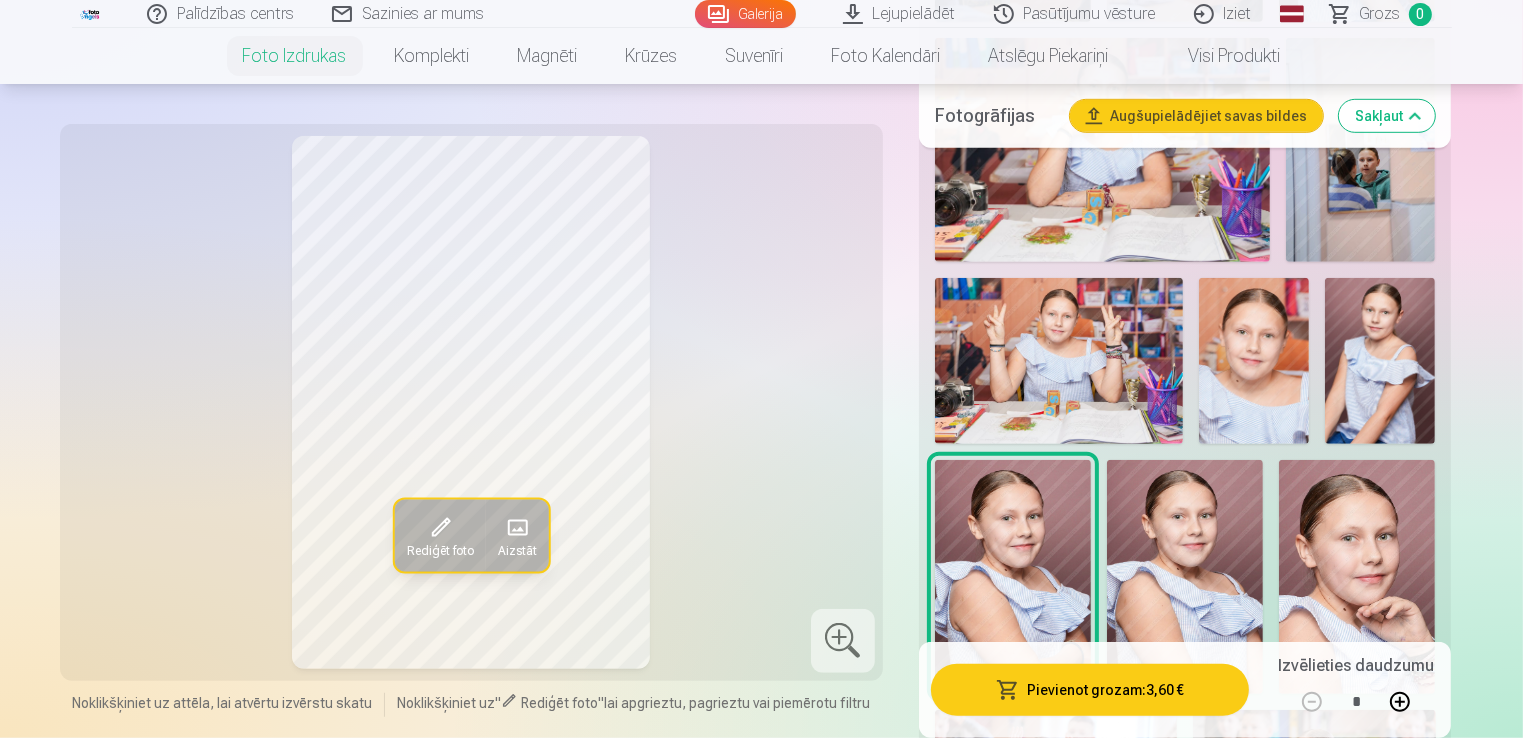 click at bounding box center (1185, 577) 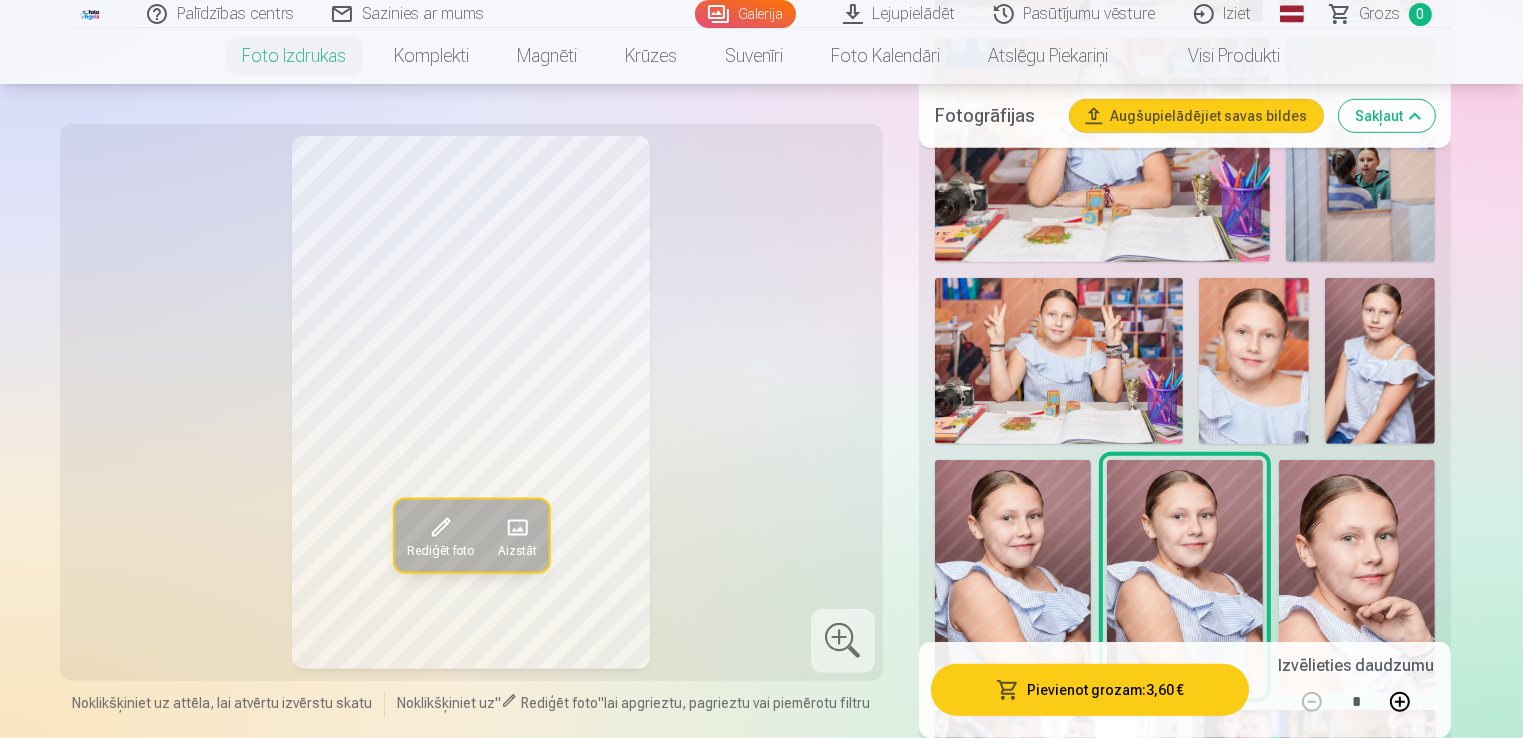 click at bounding box center [1357, 577] 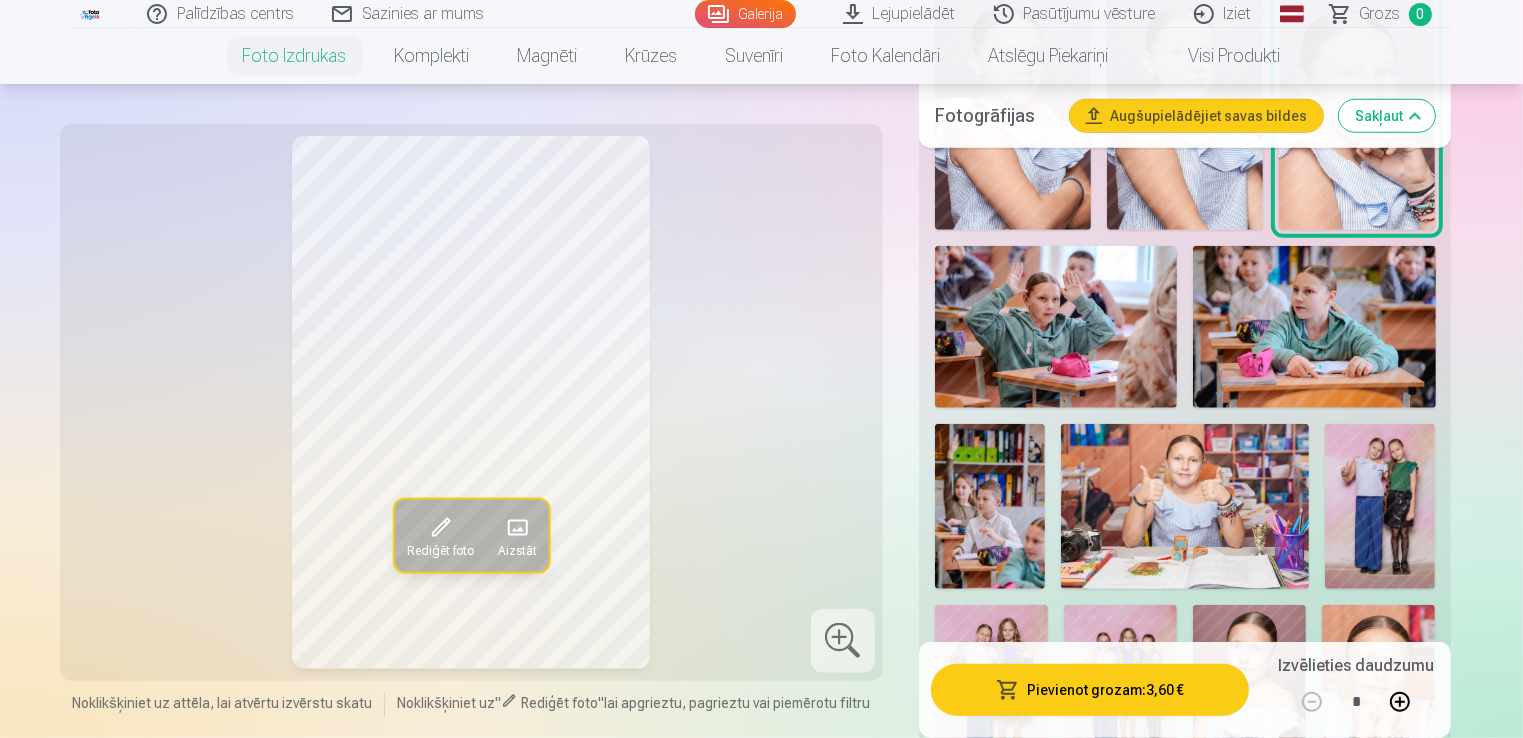 scroll, scrollTop: 1704, scrollLeft: 0, axis: vertical 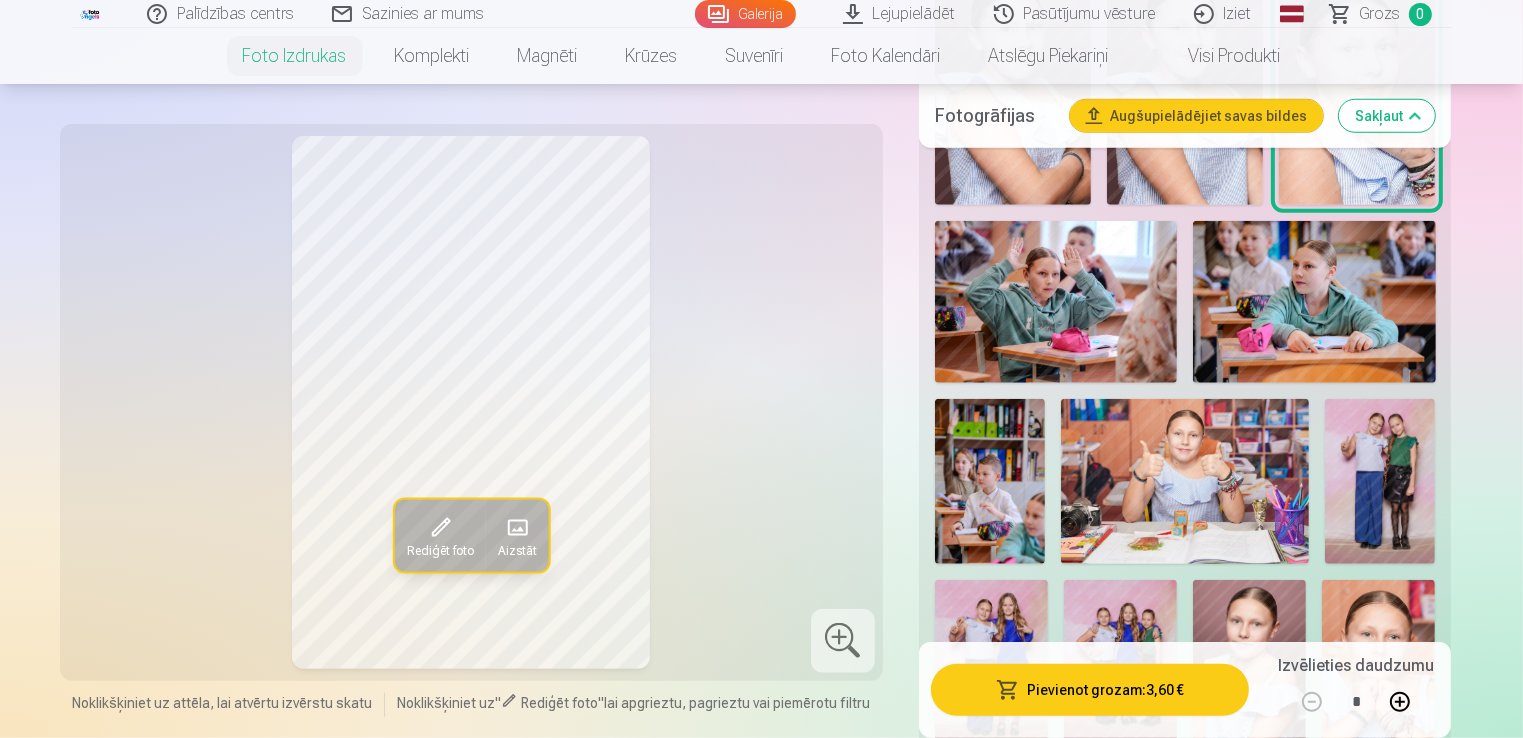 click at bounding box center (1056, 302) 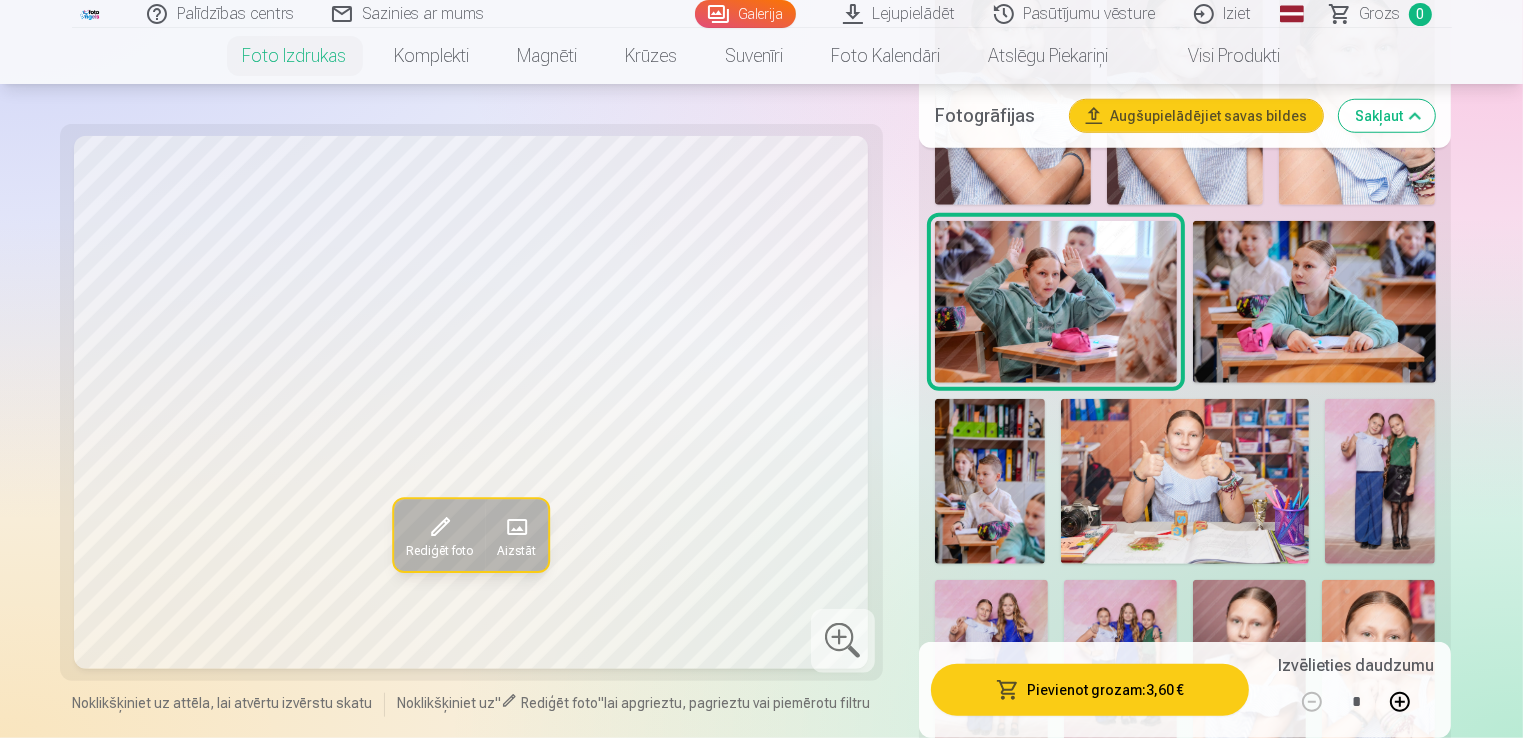 click at bounding box center [1314, 302] 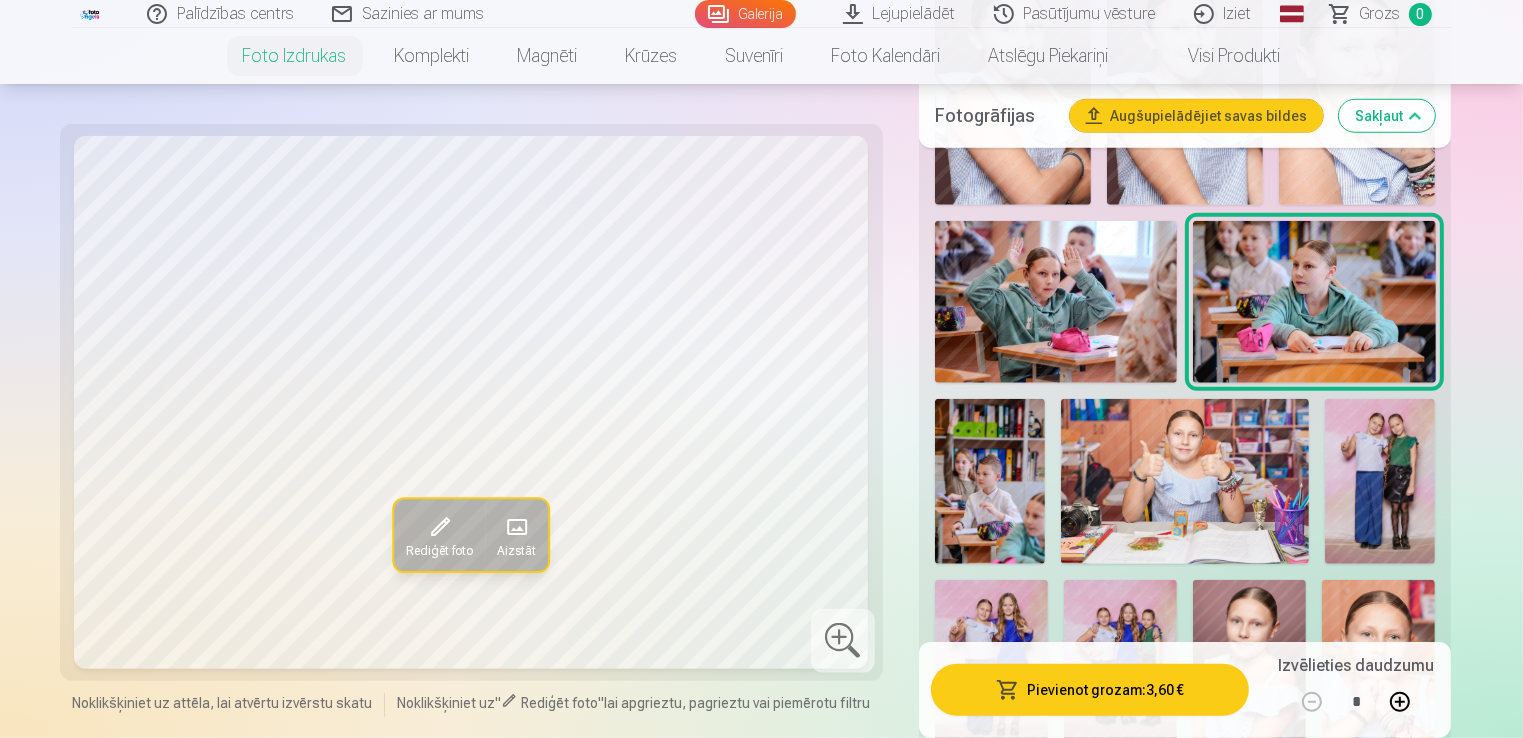 click at bounding box center (990, 482) 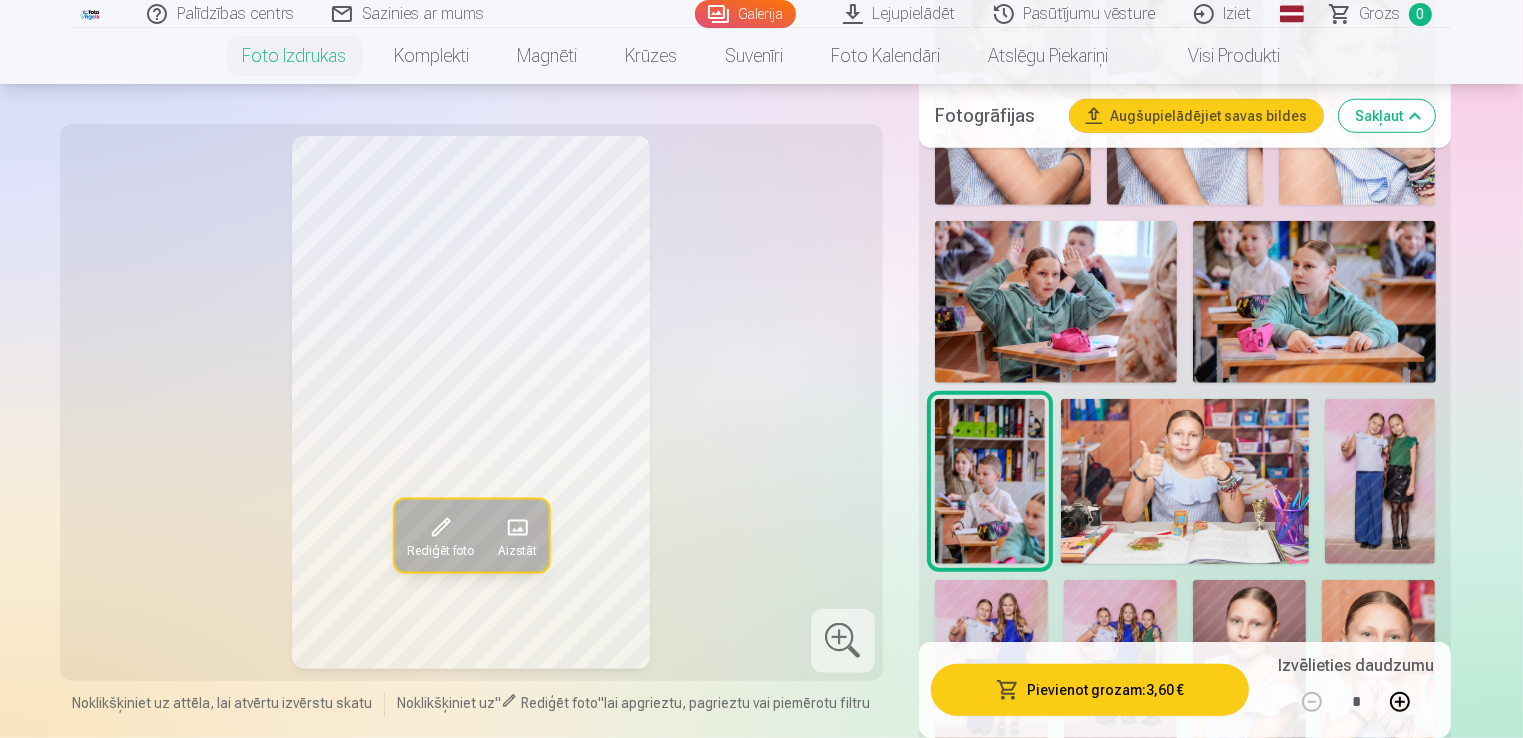 click at bounding box center (1185, 481) 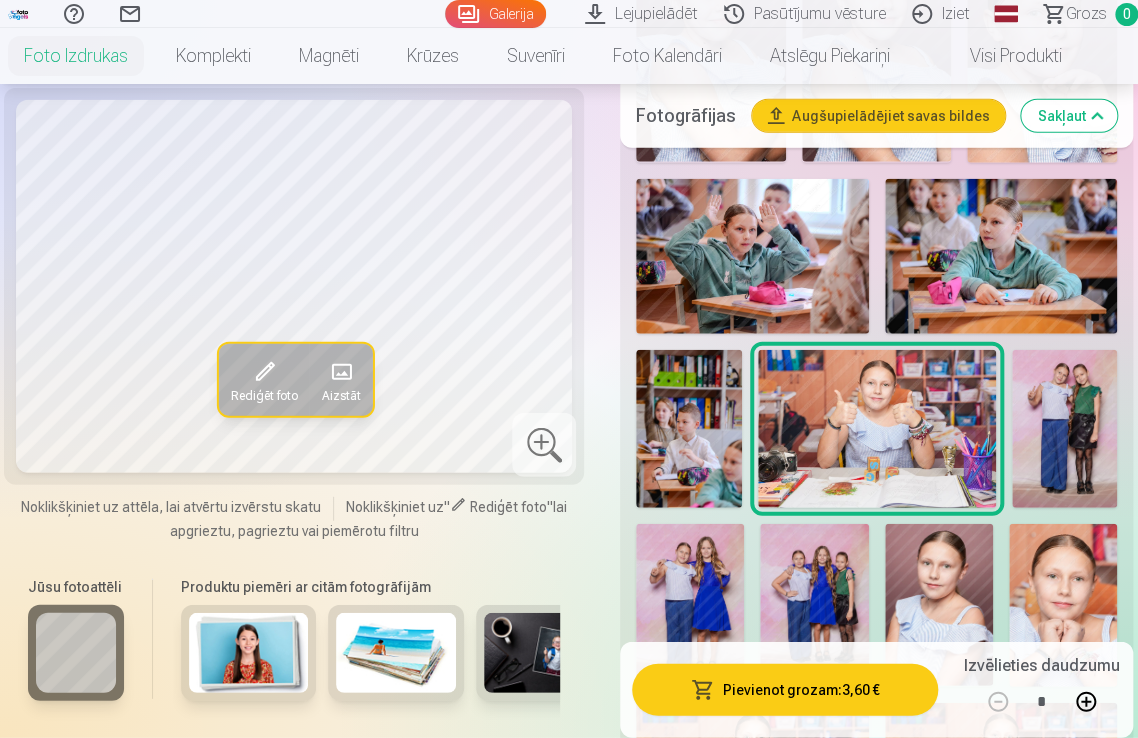 click at bounding box center [1065, 429] 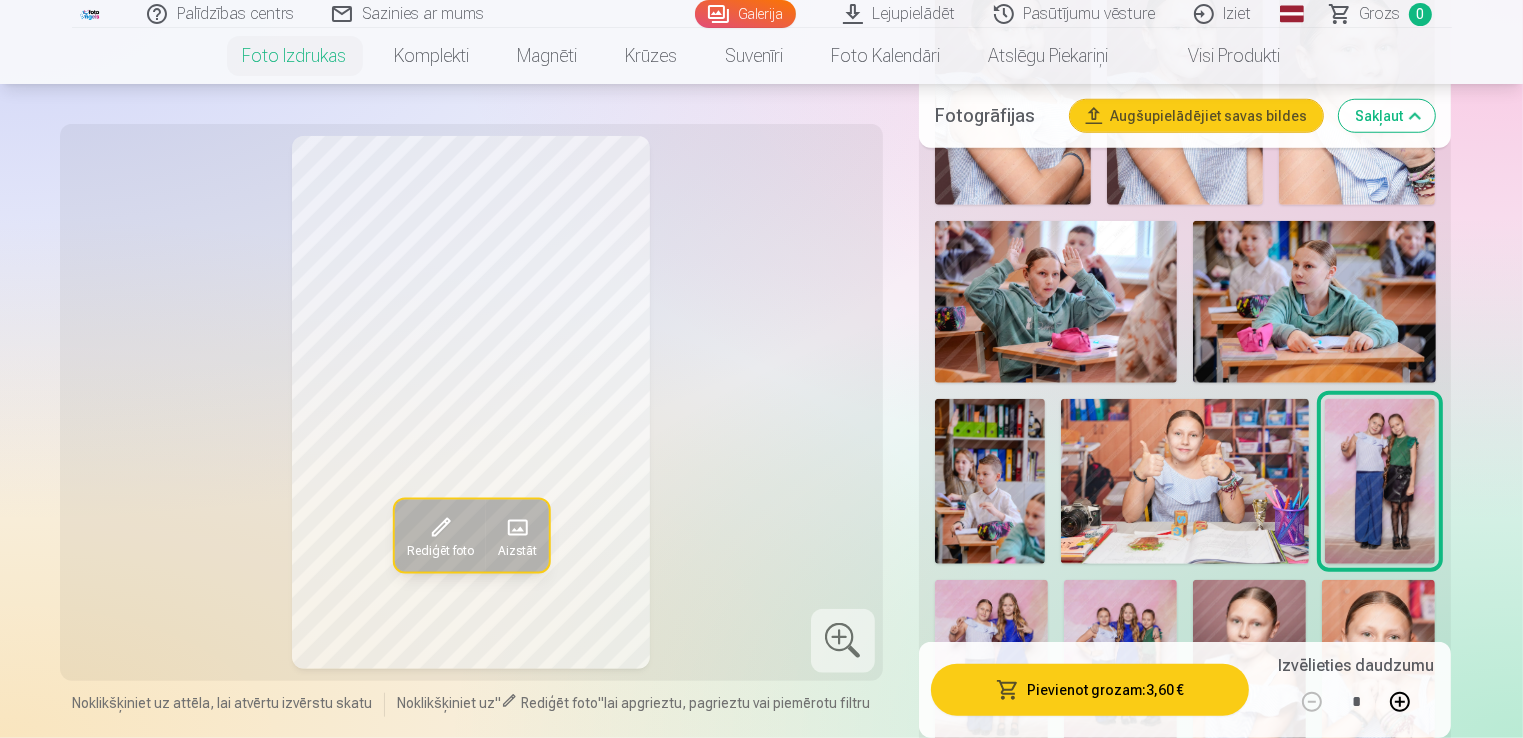 click at bounding box center [991, 665] 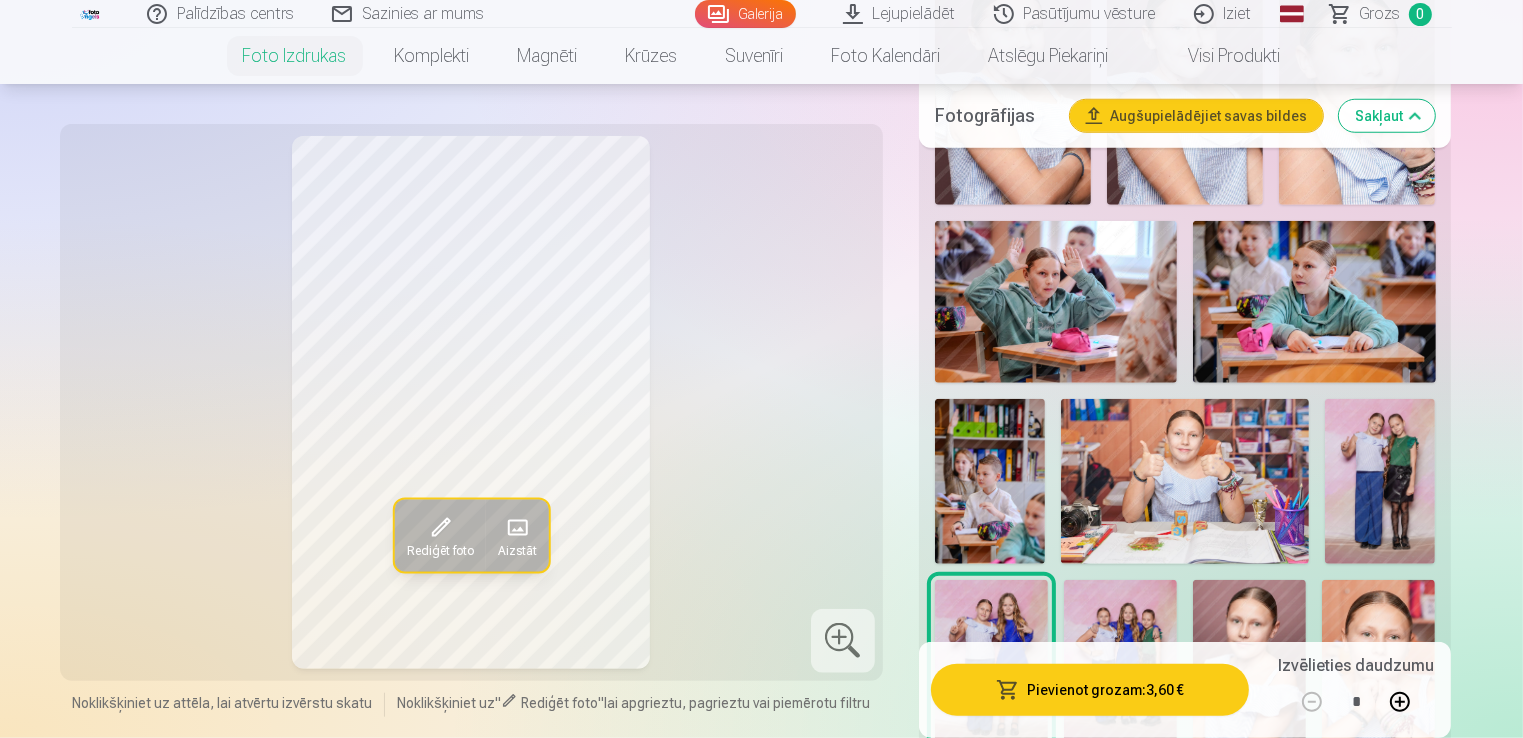 click at bounding box center [1120, 665] 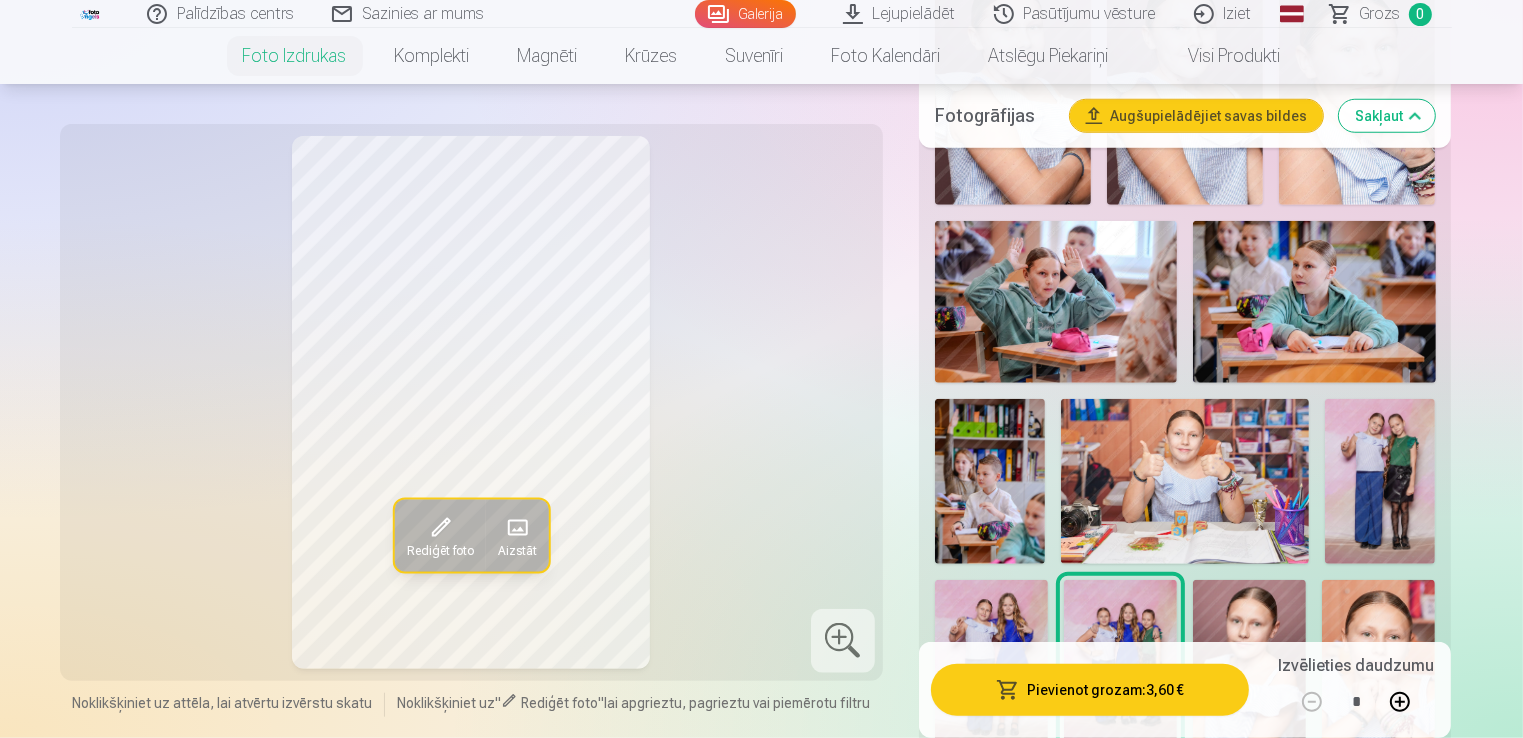 click at bounding box center [1249, 665] 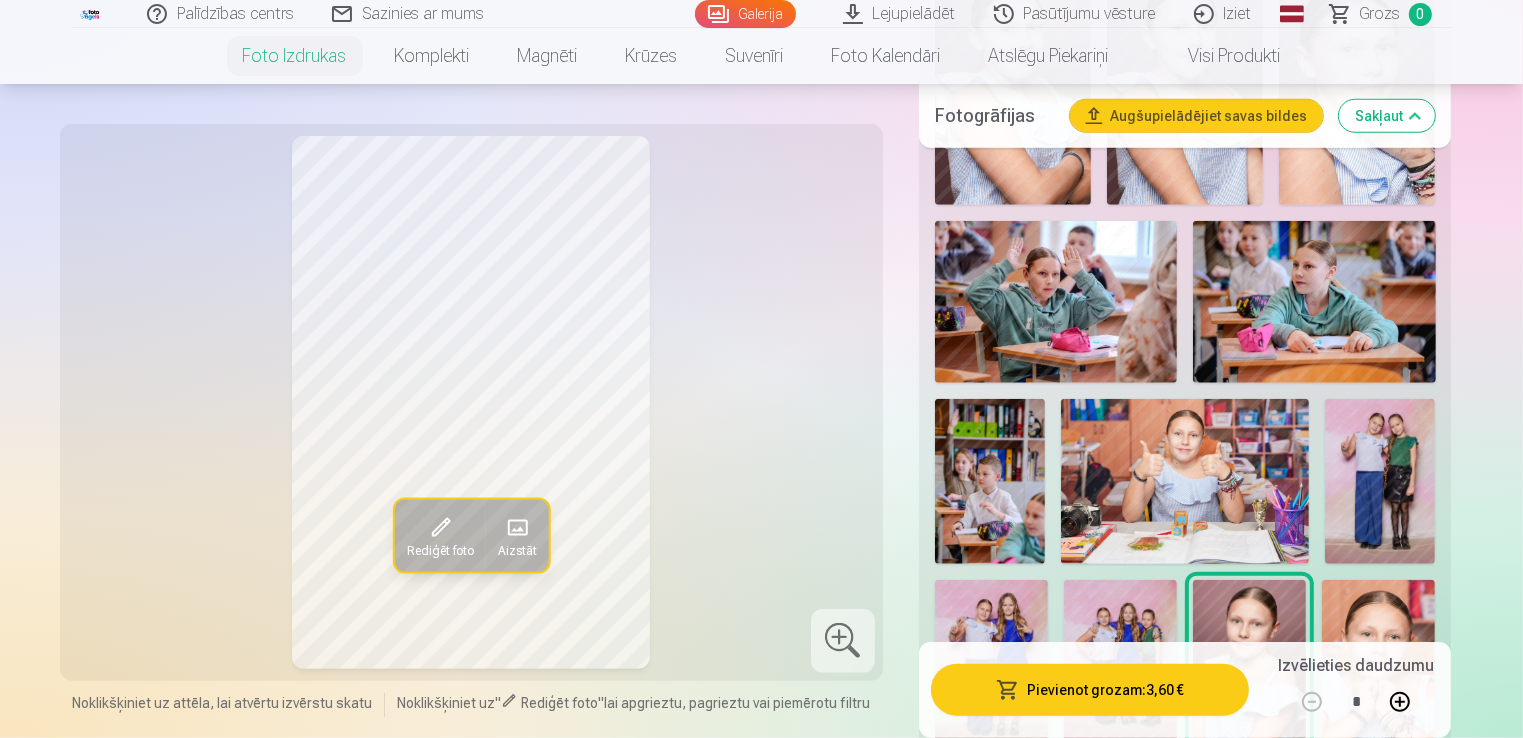 click at bounding box center (1378, 665) 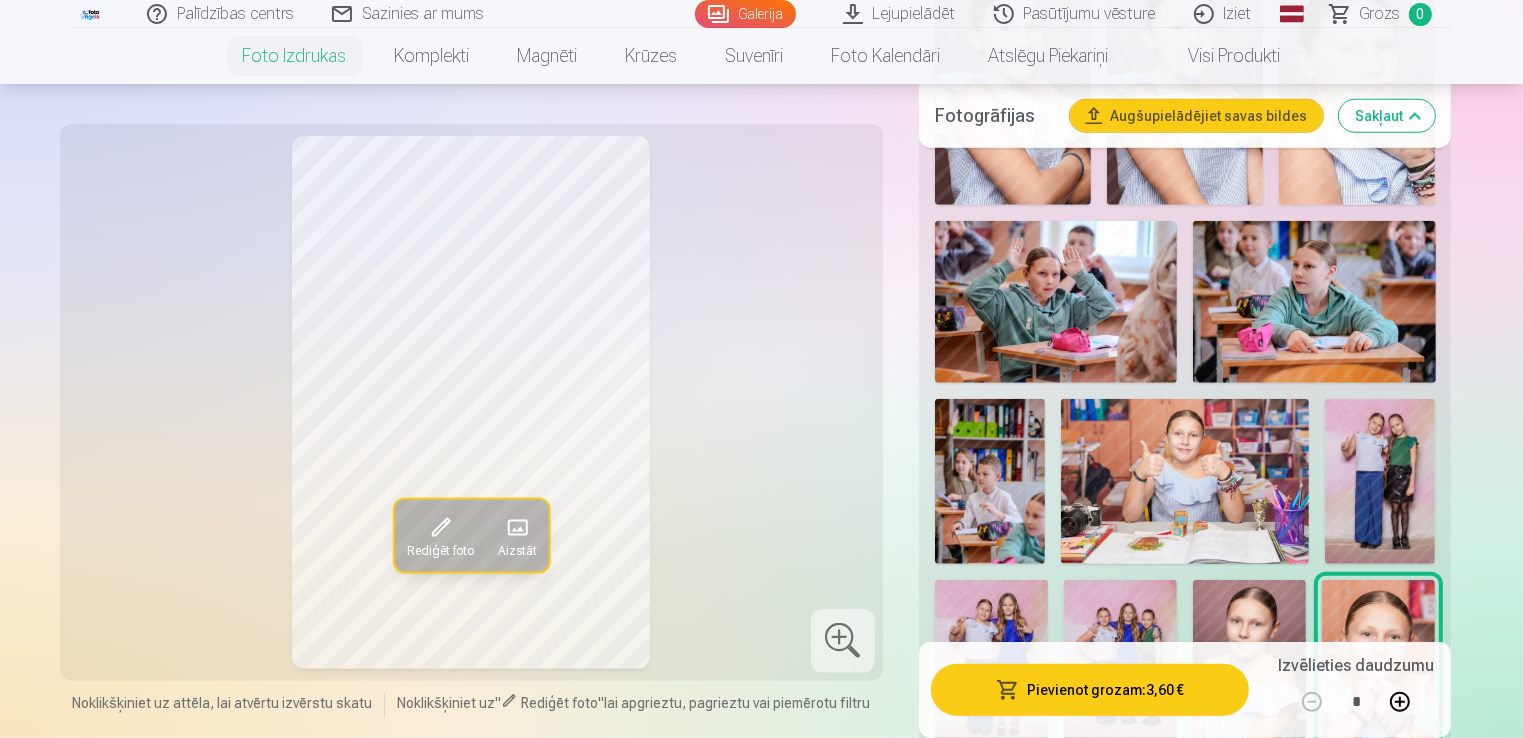 drag, startPoint x: 1522, startPoint y: 142, endPoint x: 1528, endPoint y: 166, distance: 24.738634 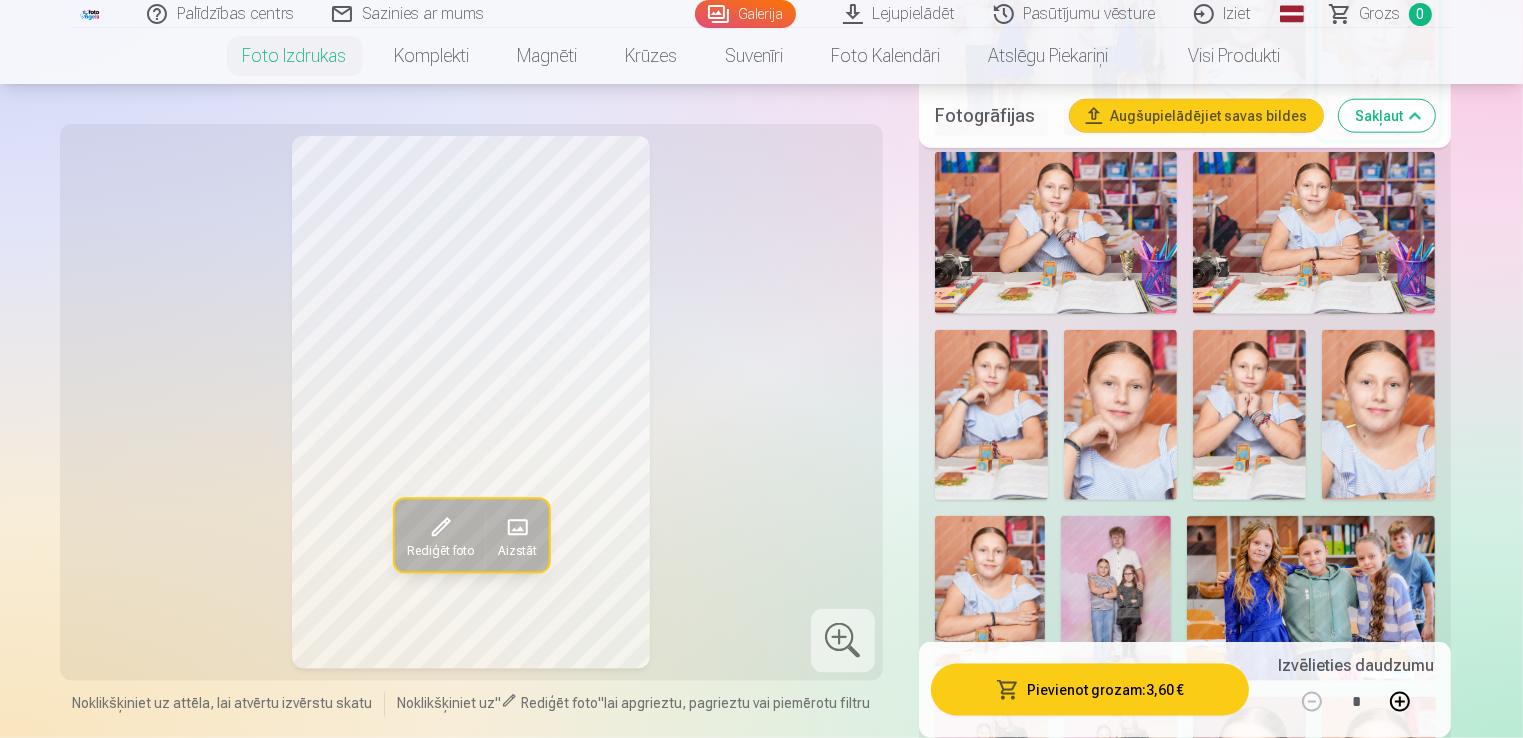 scroll, scrollTop: 2280, scrollLeft: 0, axis: vertical 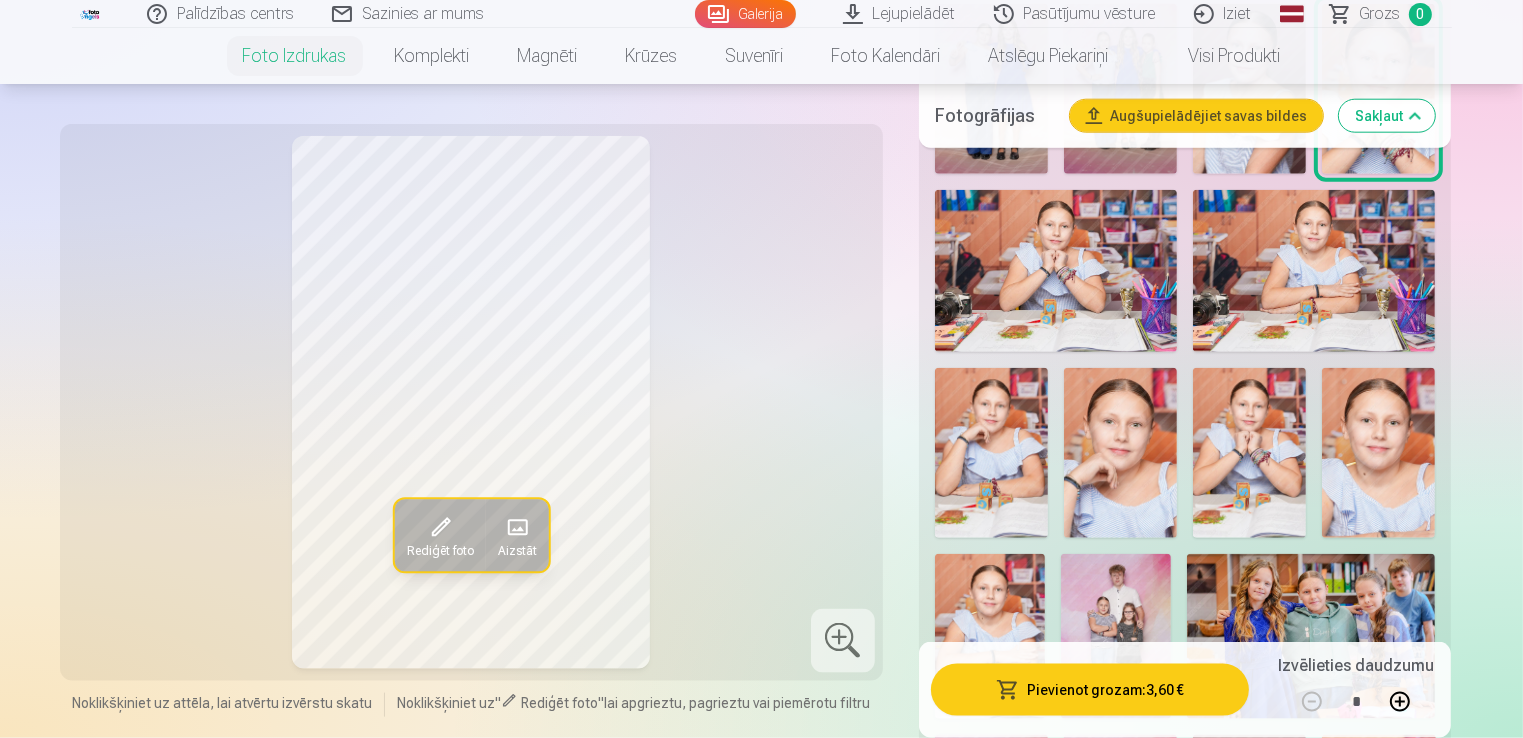click at bounding box center [1056, 271] 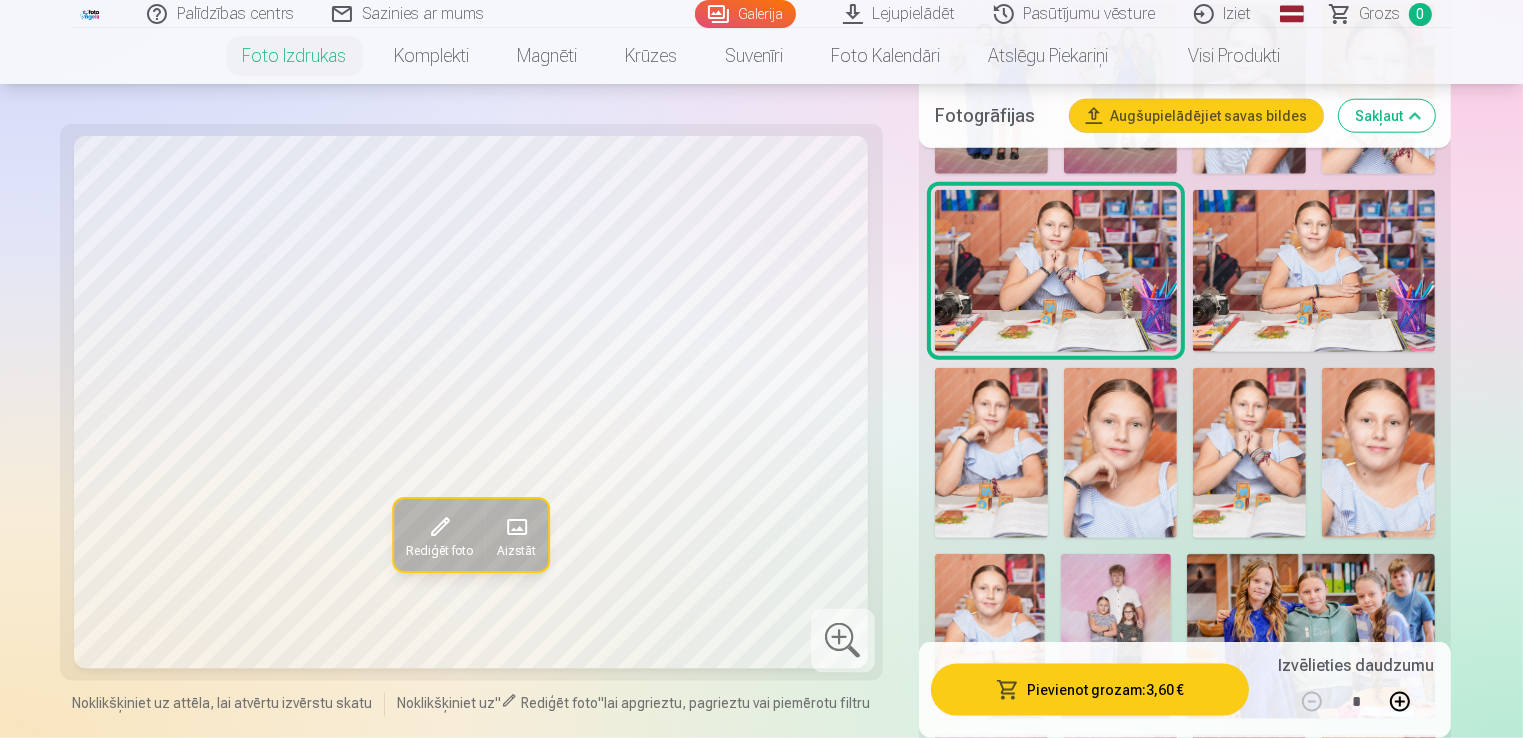 click at bounding box center [1314, 271] 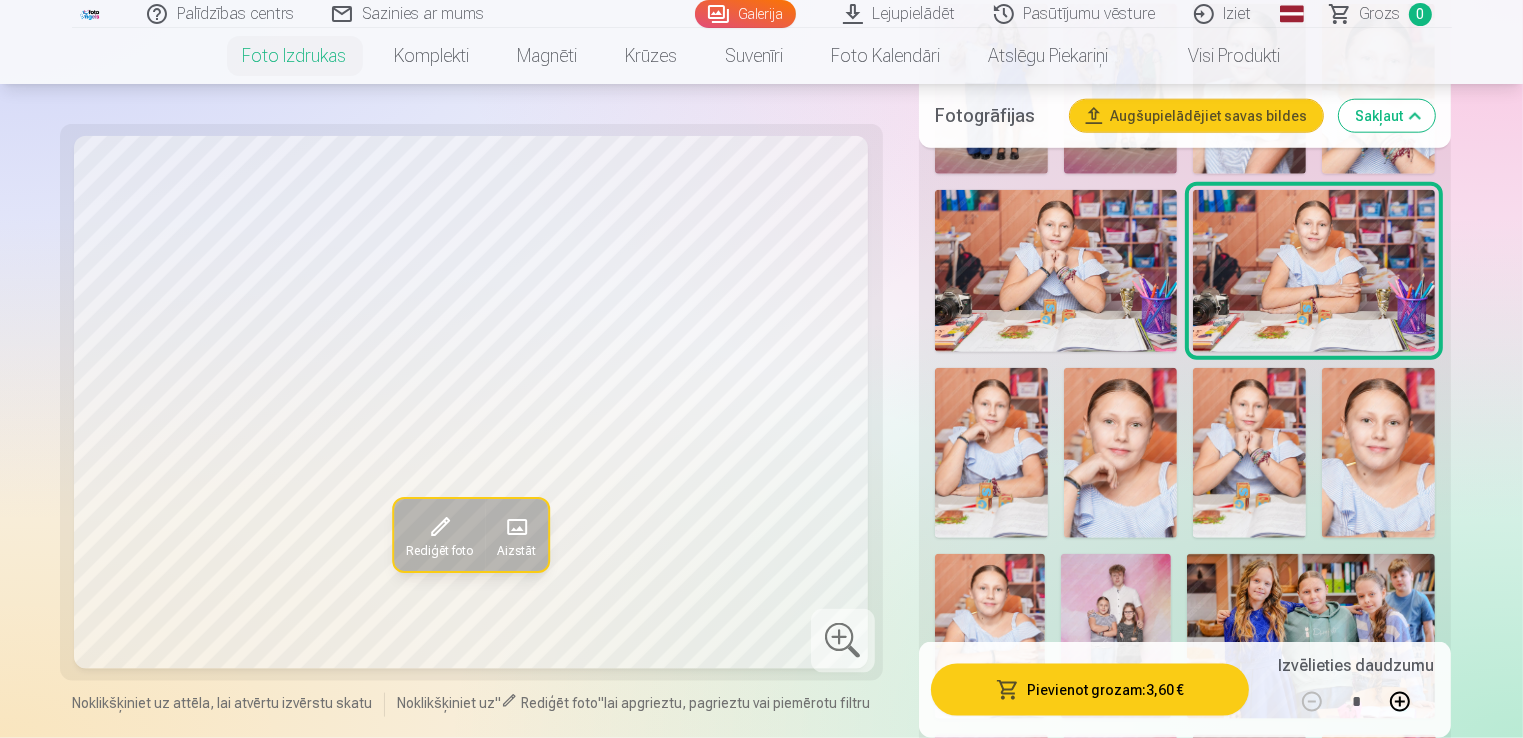 click at bounding box center (991, 453) 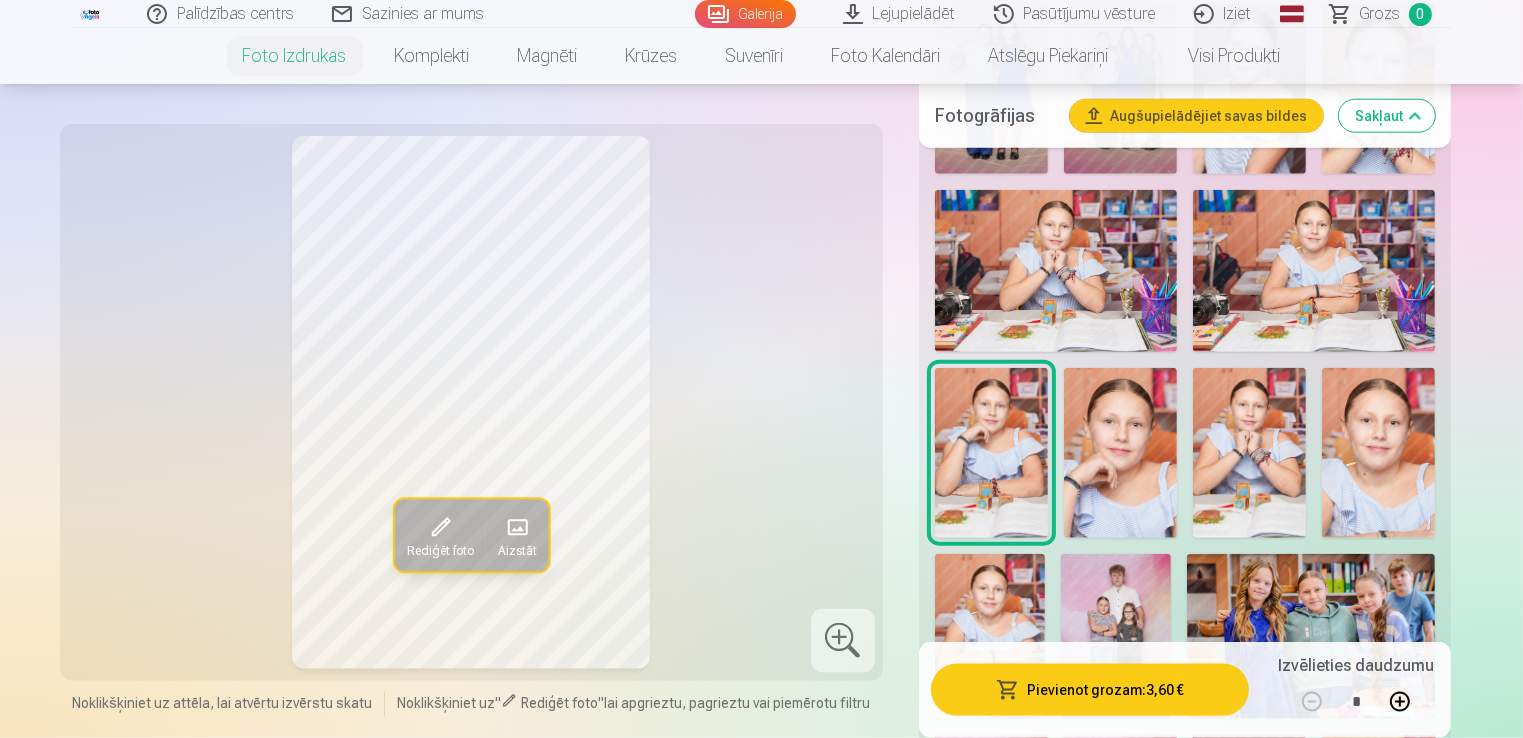 click at bounding box center [1120, 453] 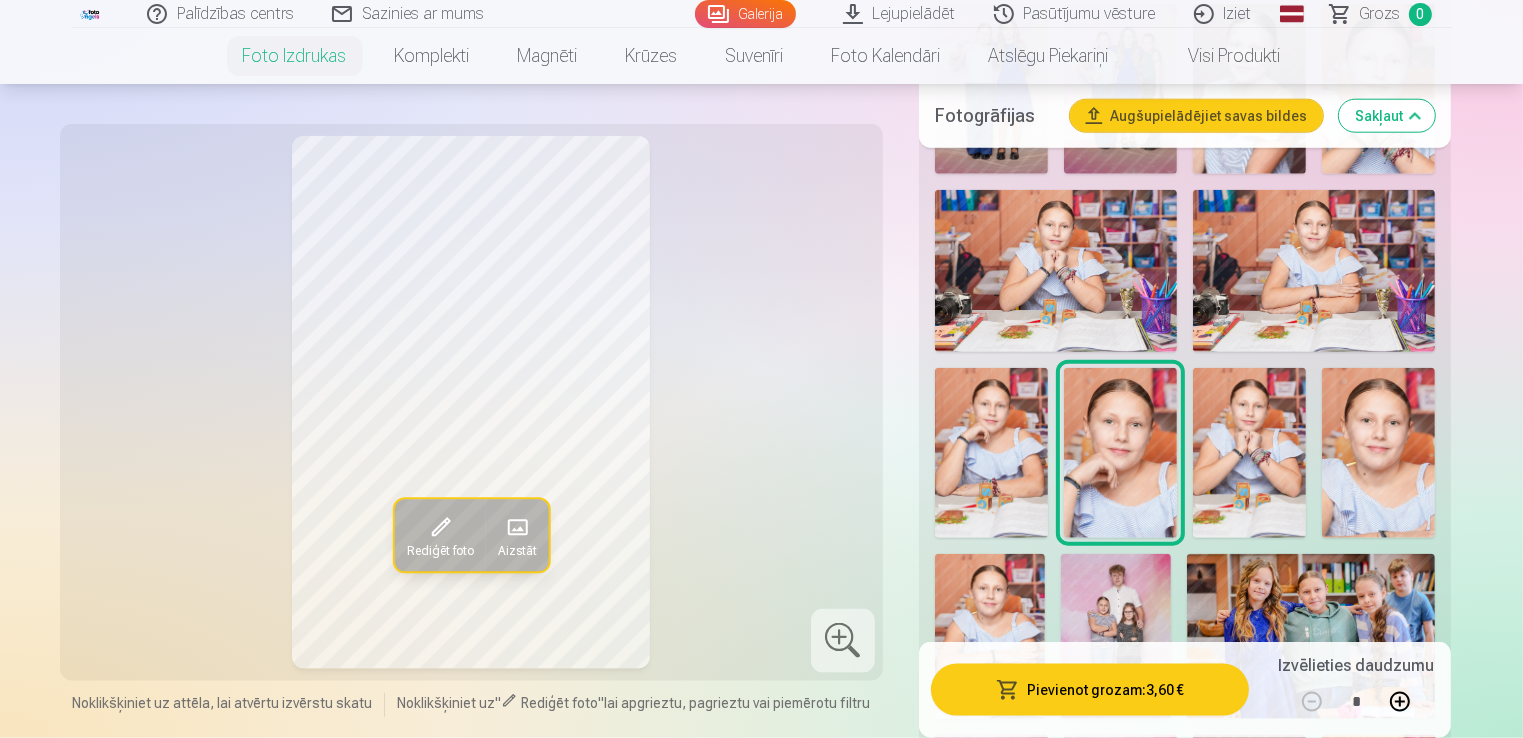click at bounding box center (1249, 453) 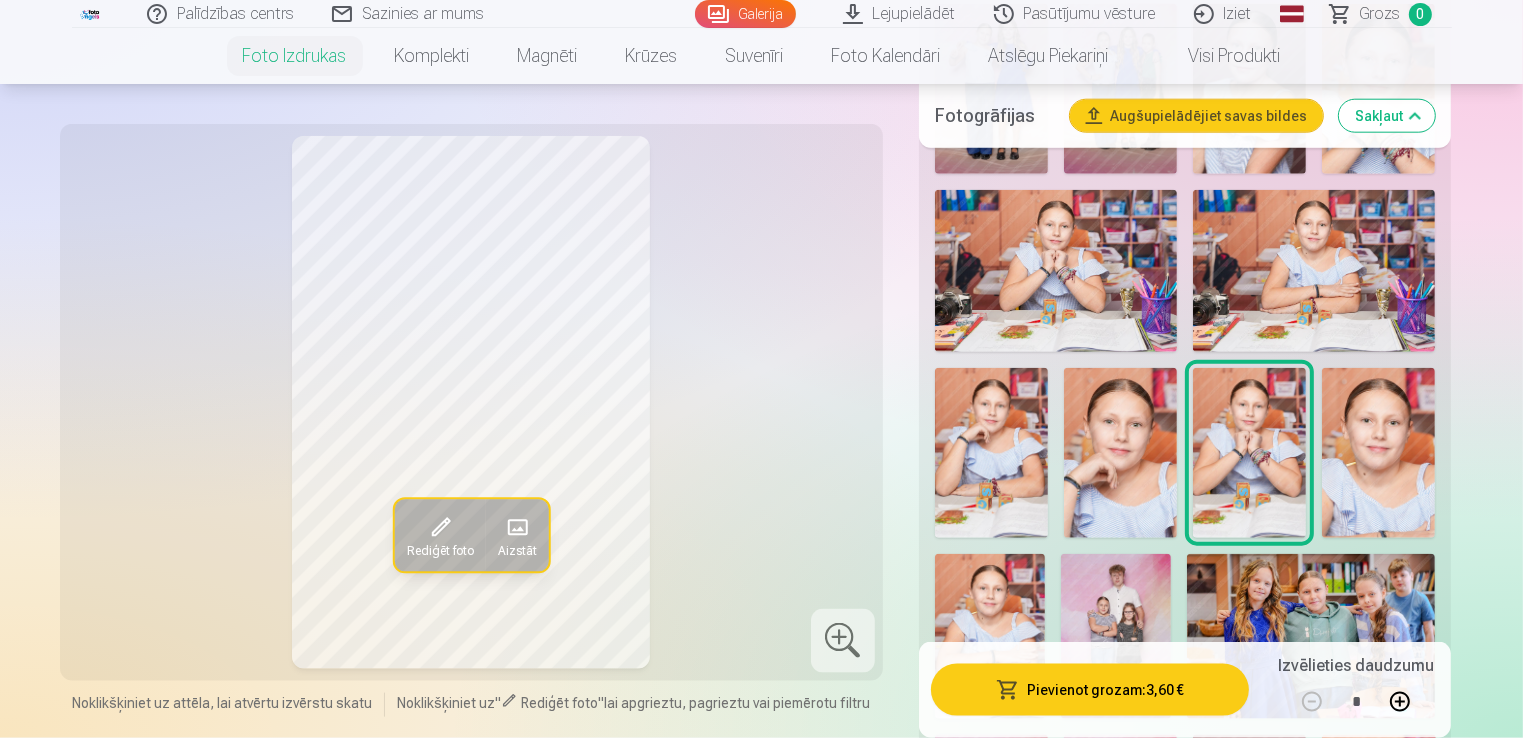 click at bounding box center [1378, 453] 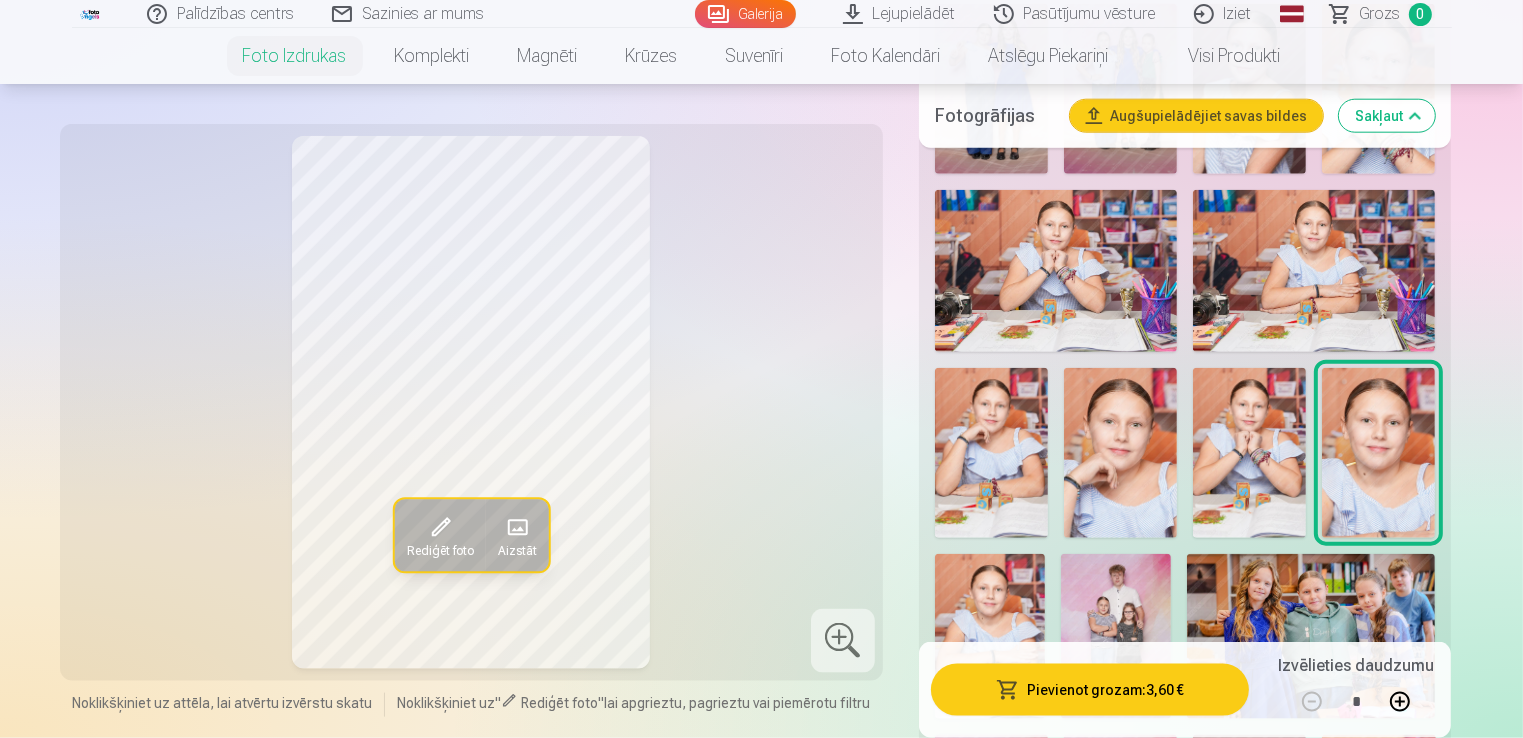 click at bounding box center (990, 636) 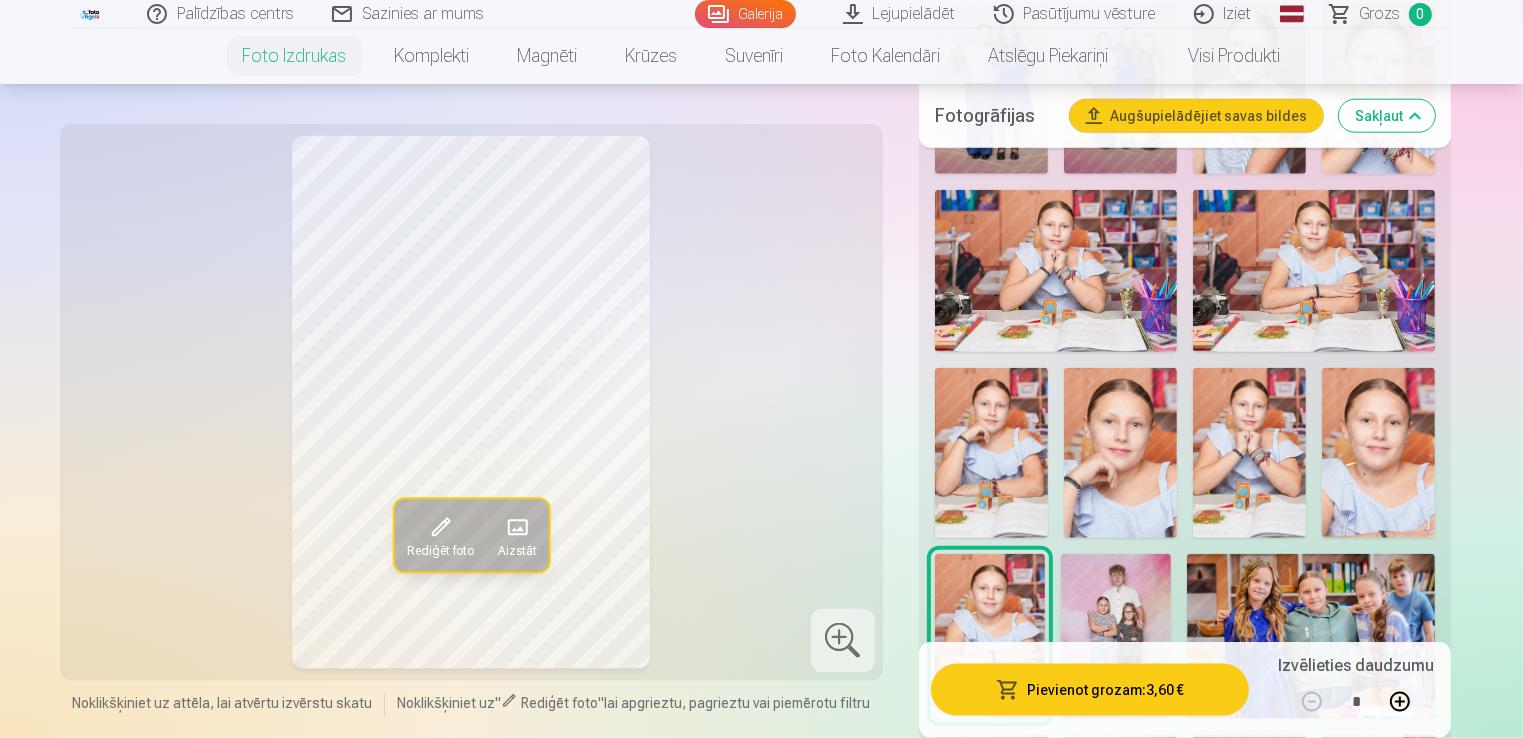 click at bounding box center [1116, 637] 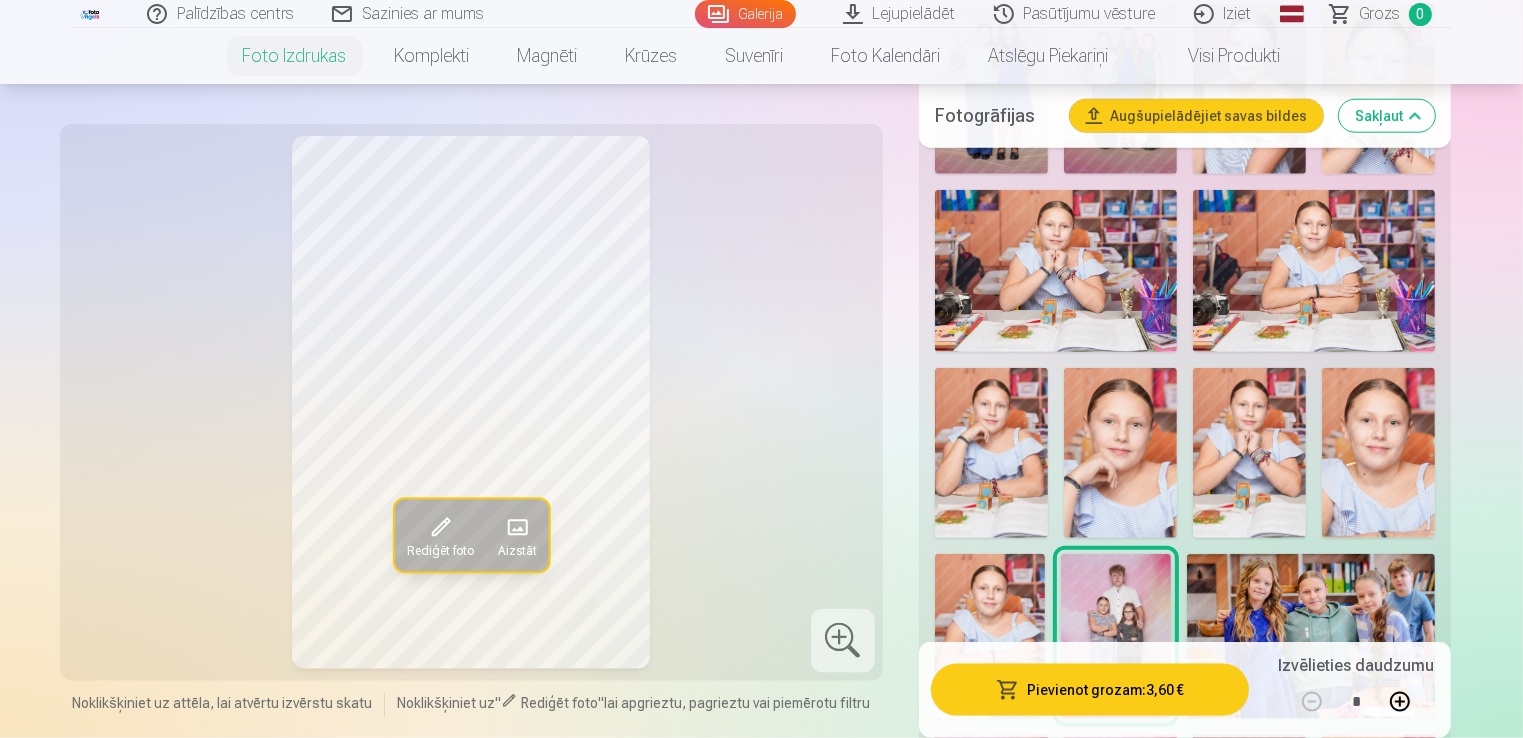 click at bounding box center (1311, 636) 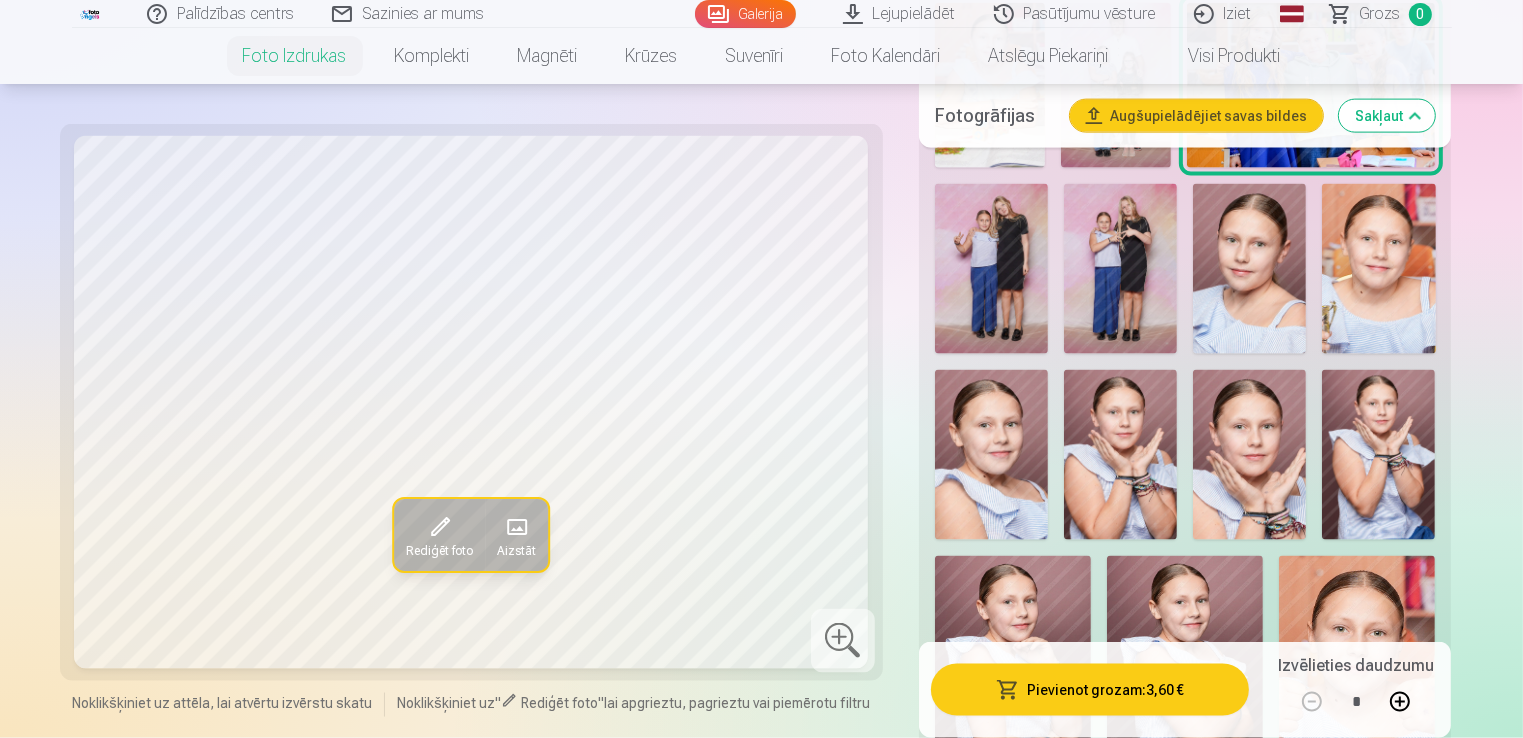 scroll, scrollTop: 2856, scrollLeft: 0, axis: vertical 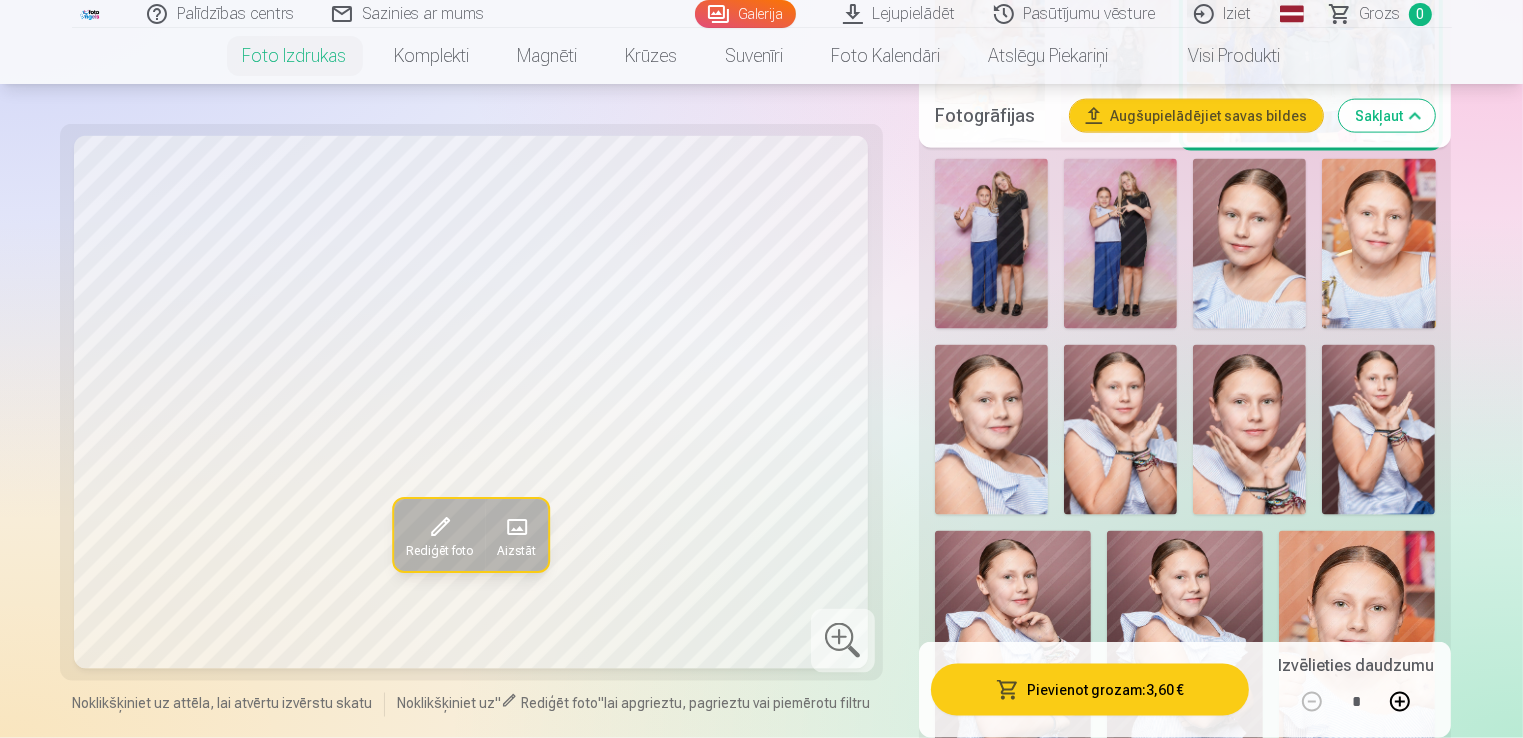 click at bounding box center (991, 244) 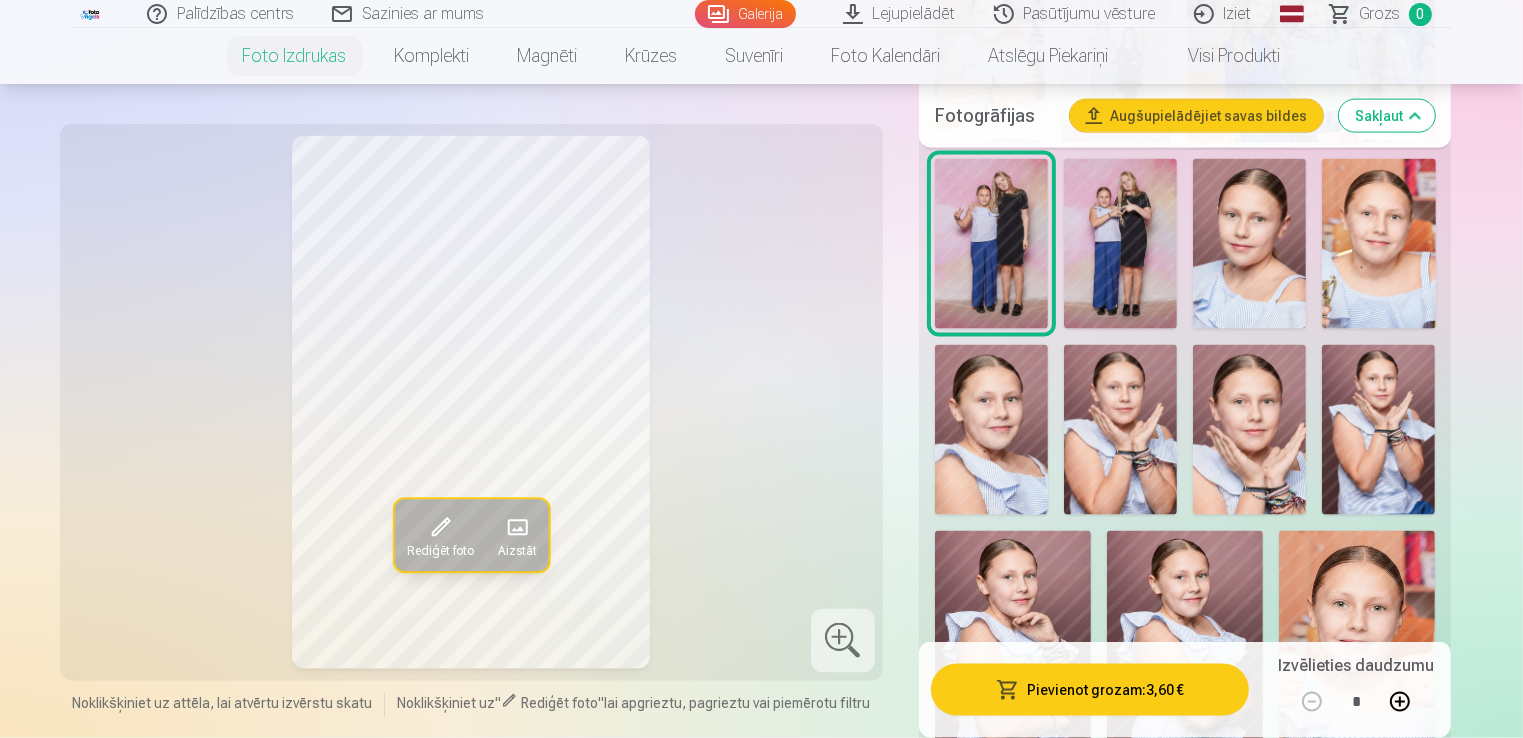 click at bounding box center (1120, 244) 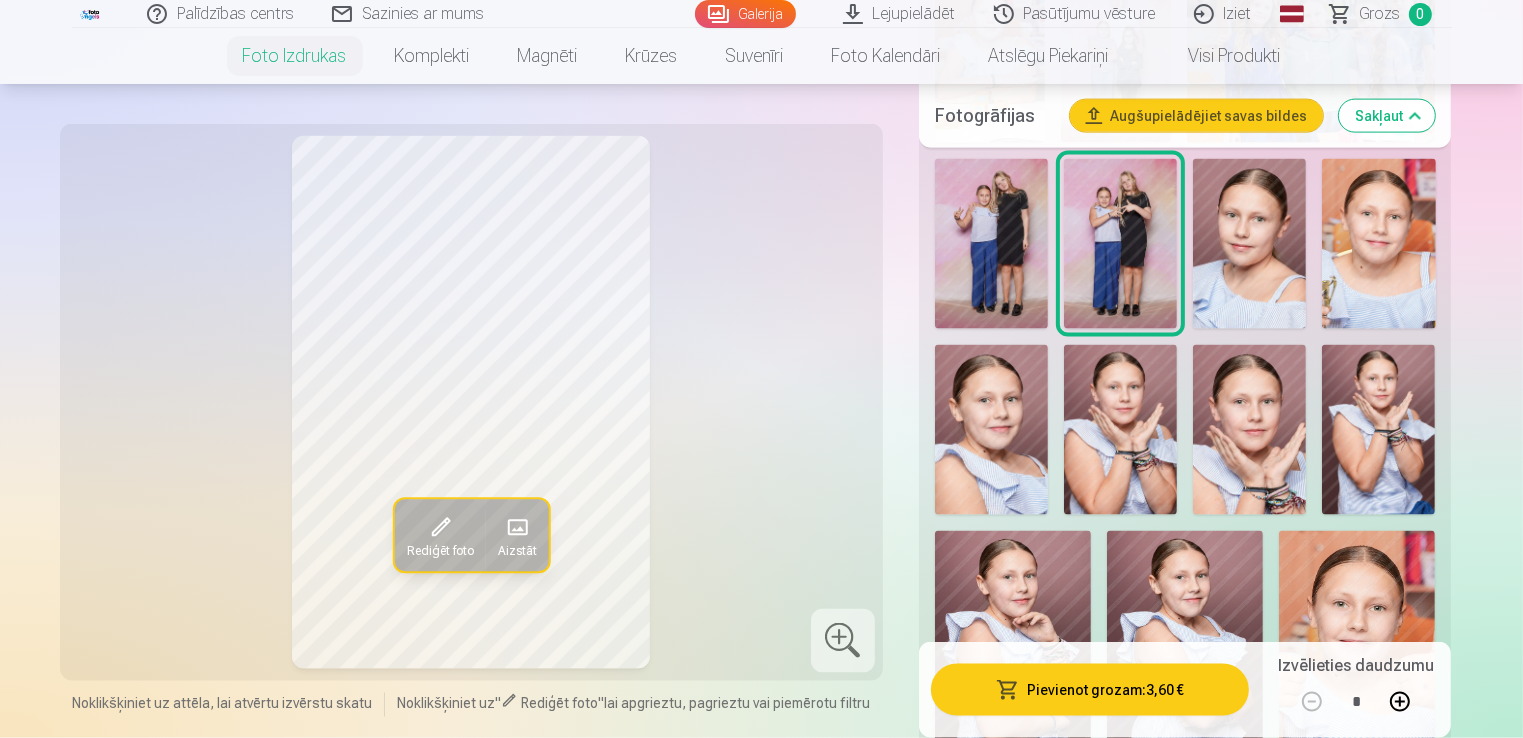 click at bounding box center [1249, 244] 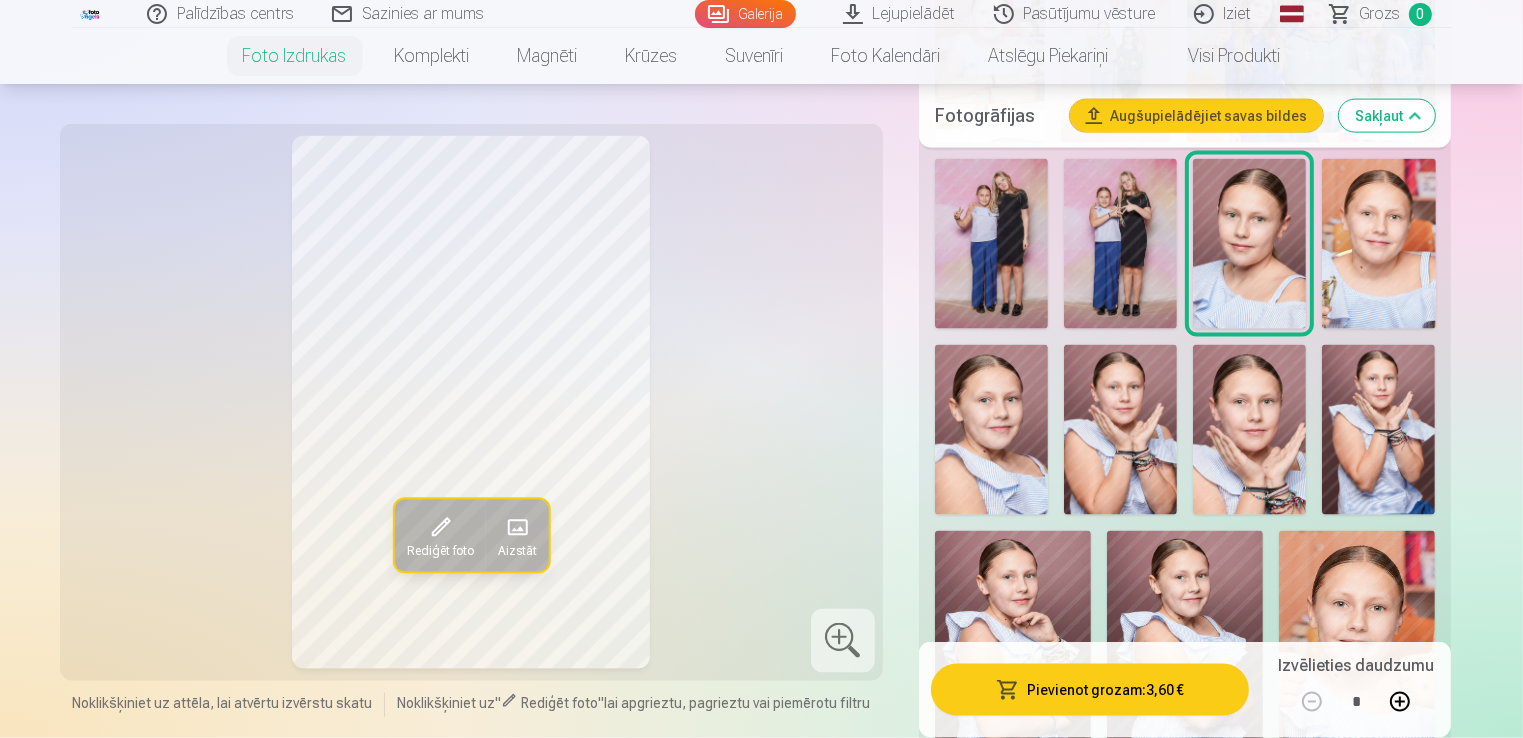 click at bounding box center [1378, 244] 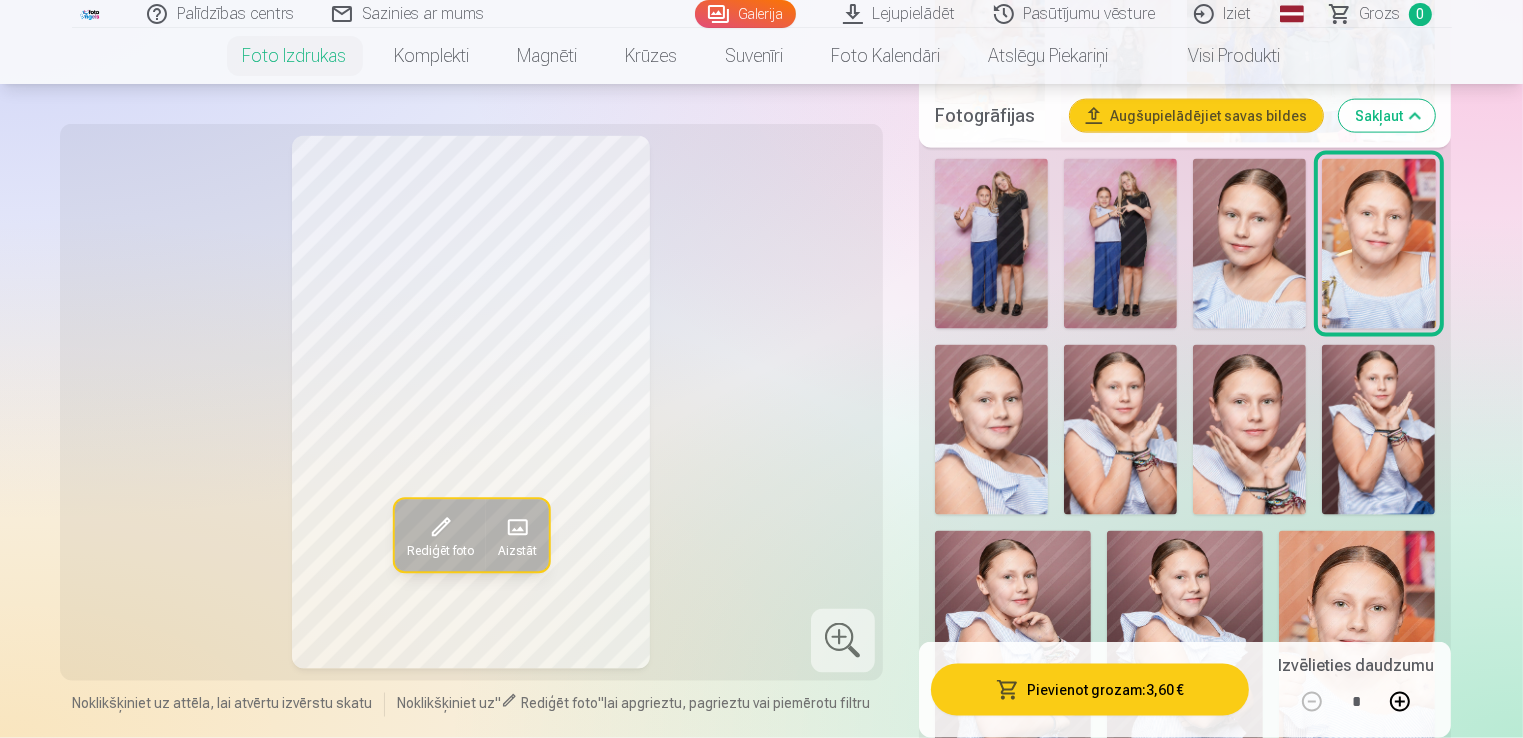 click at bounding box center (991, 430) 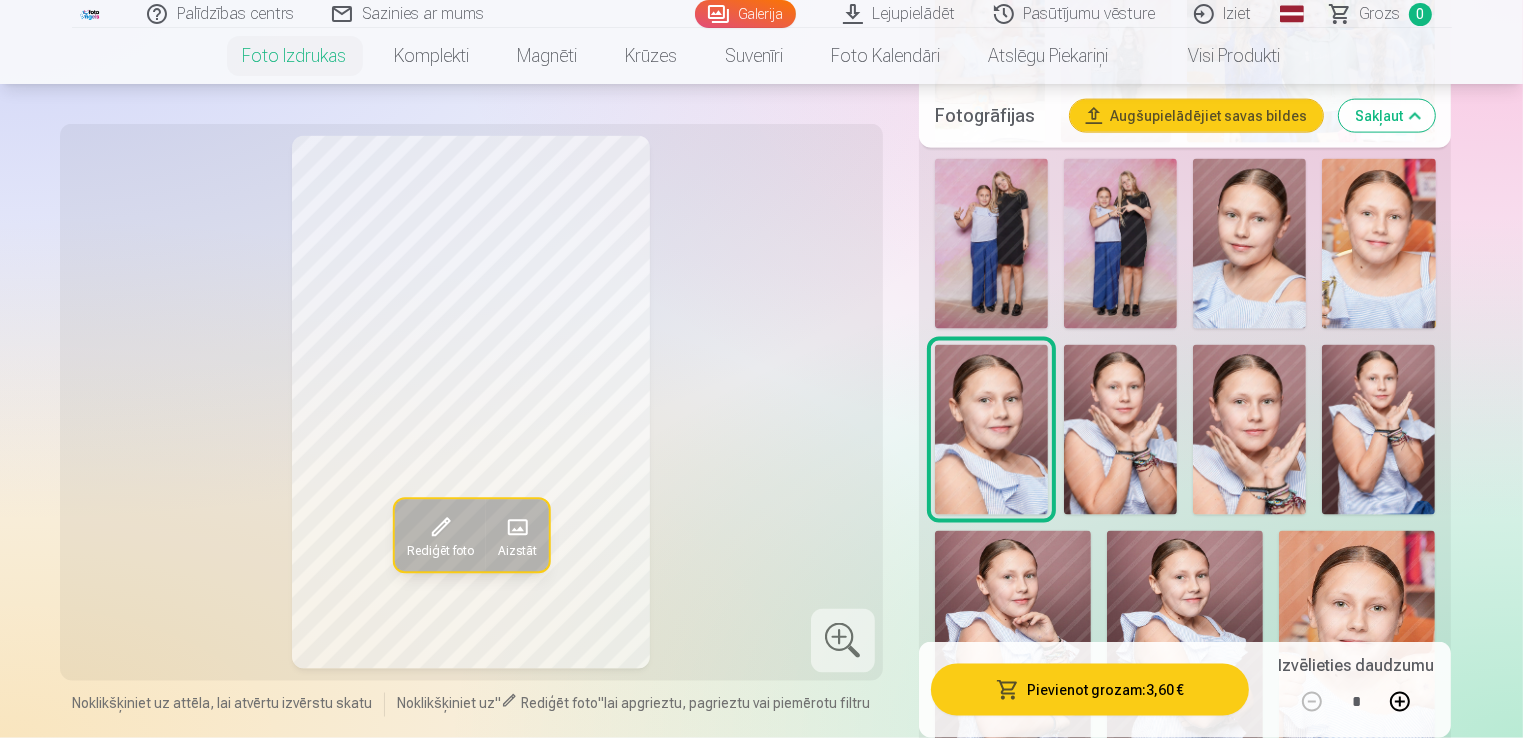 click at bounding box center (1120, 430) 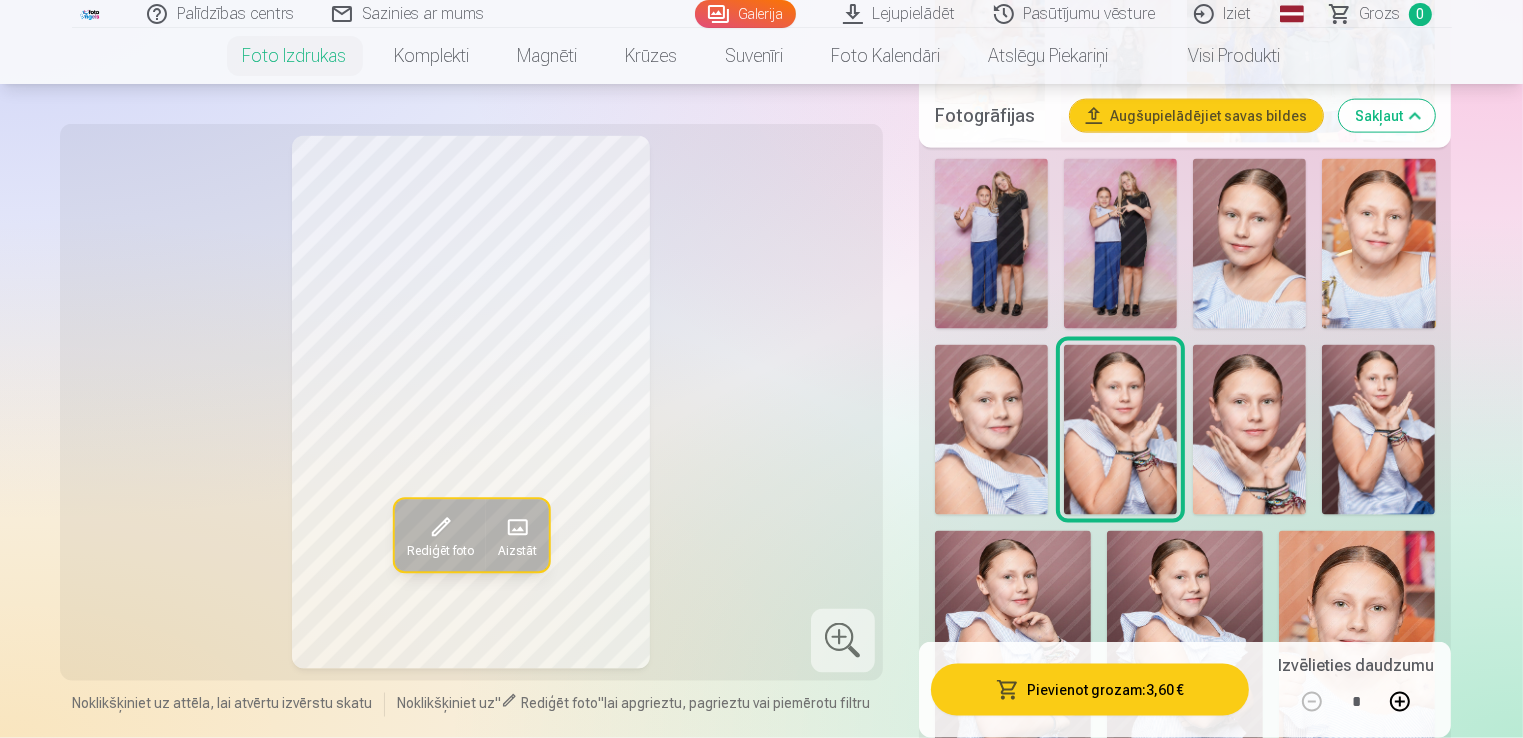 click at bounding box center (1249, 430) 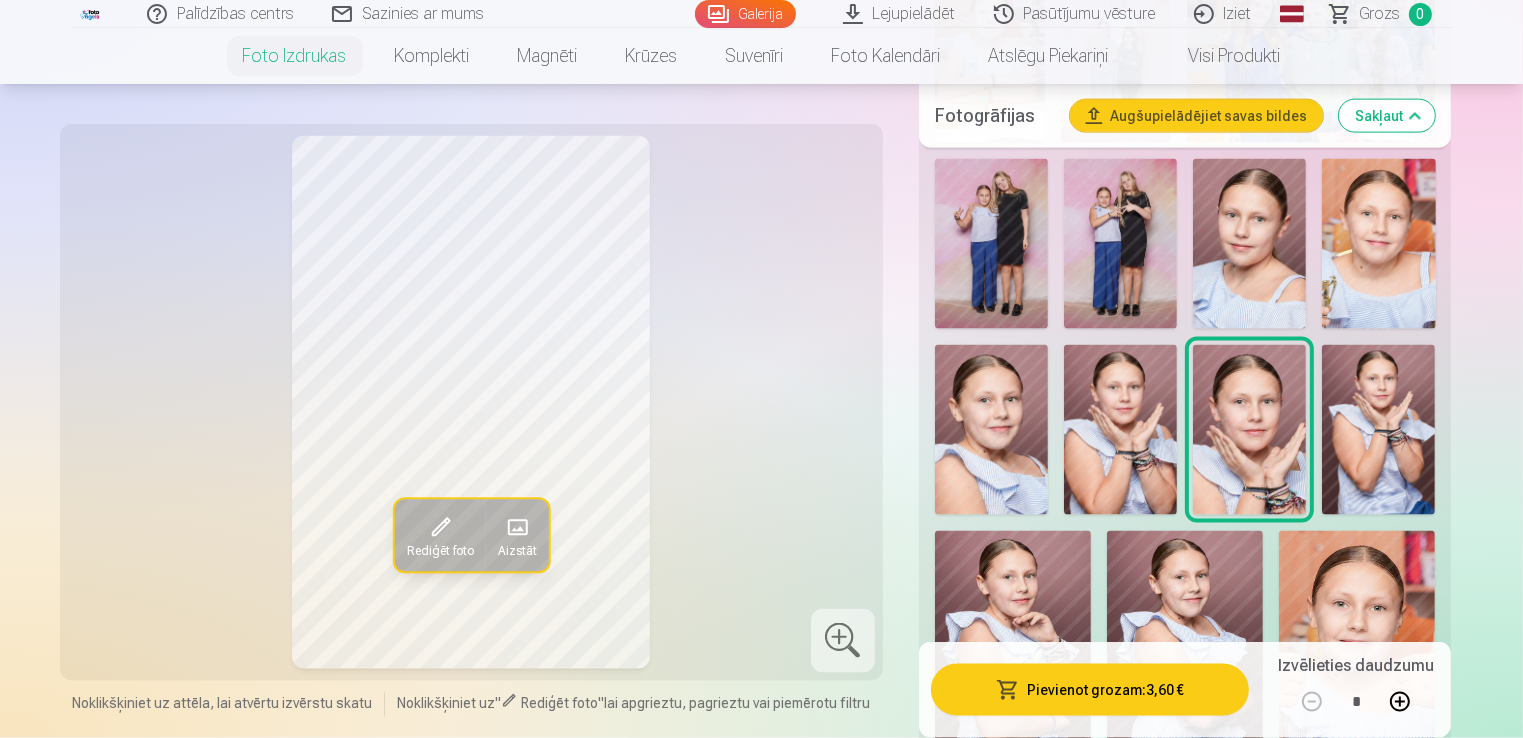 click at bounding box center [1378, 430] 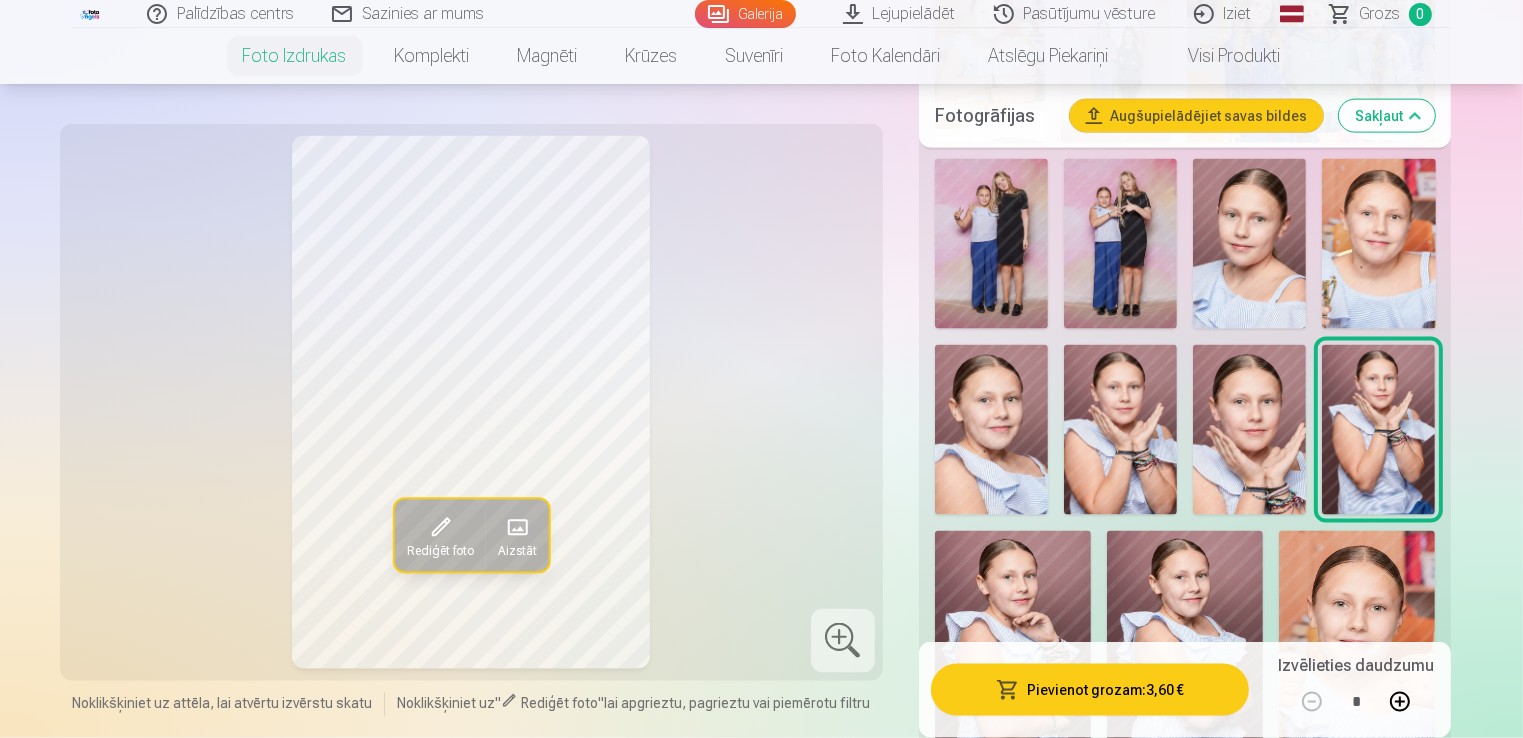 drag, startPoint x: 1520, startPoint y: 205, endPoint x: 1524, endPoint y: 217, distance: 12.649111 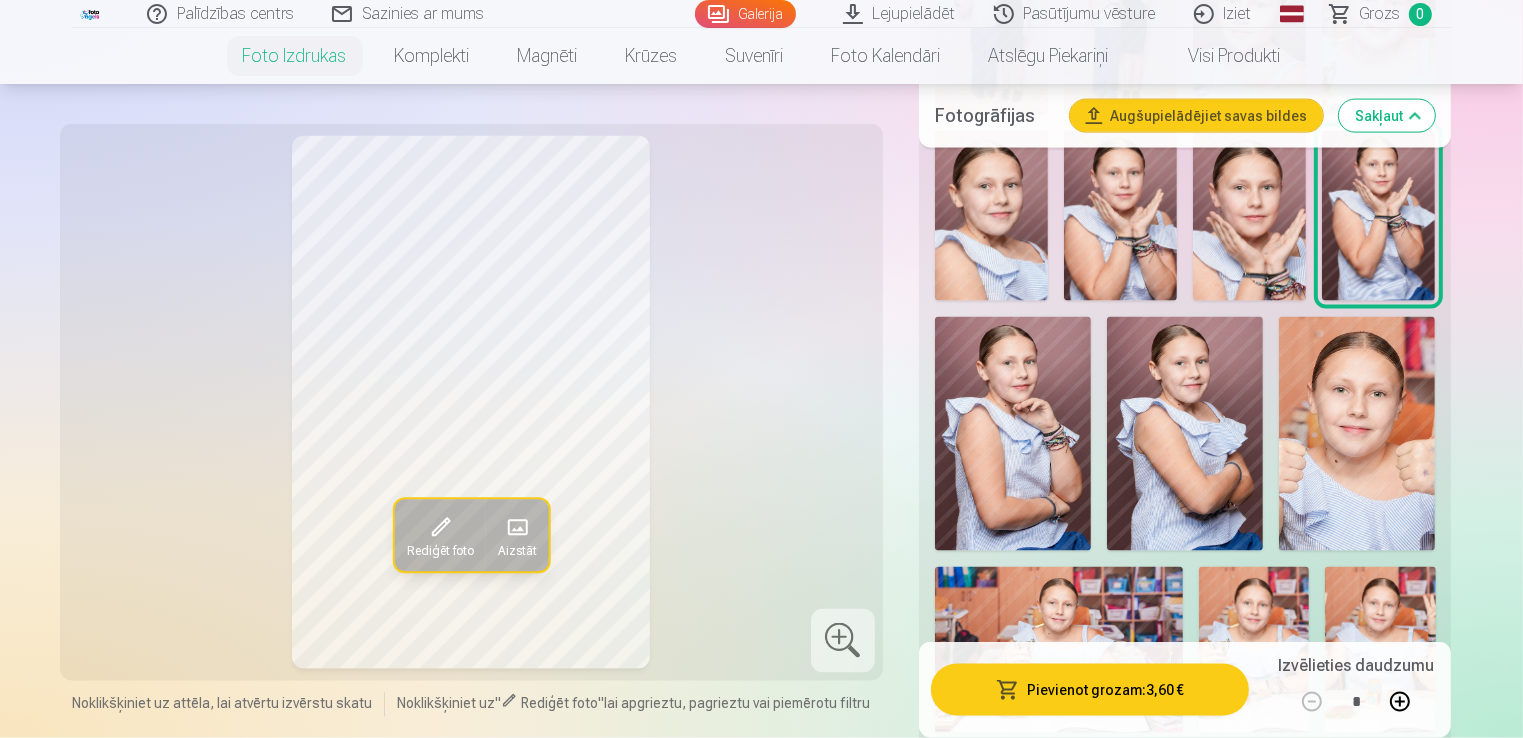 scroll, scrollTop: 3095, scrollLeft: 0, axis: vertical 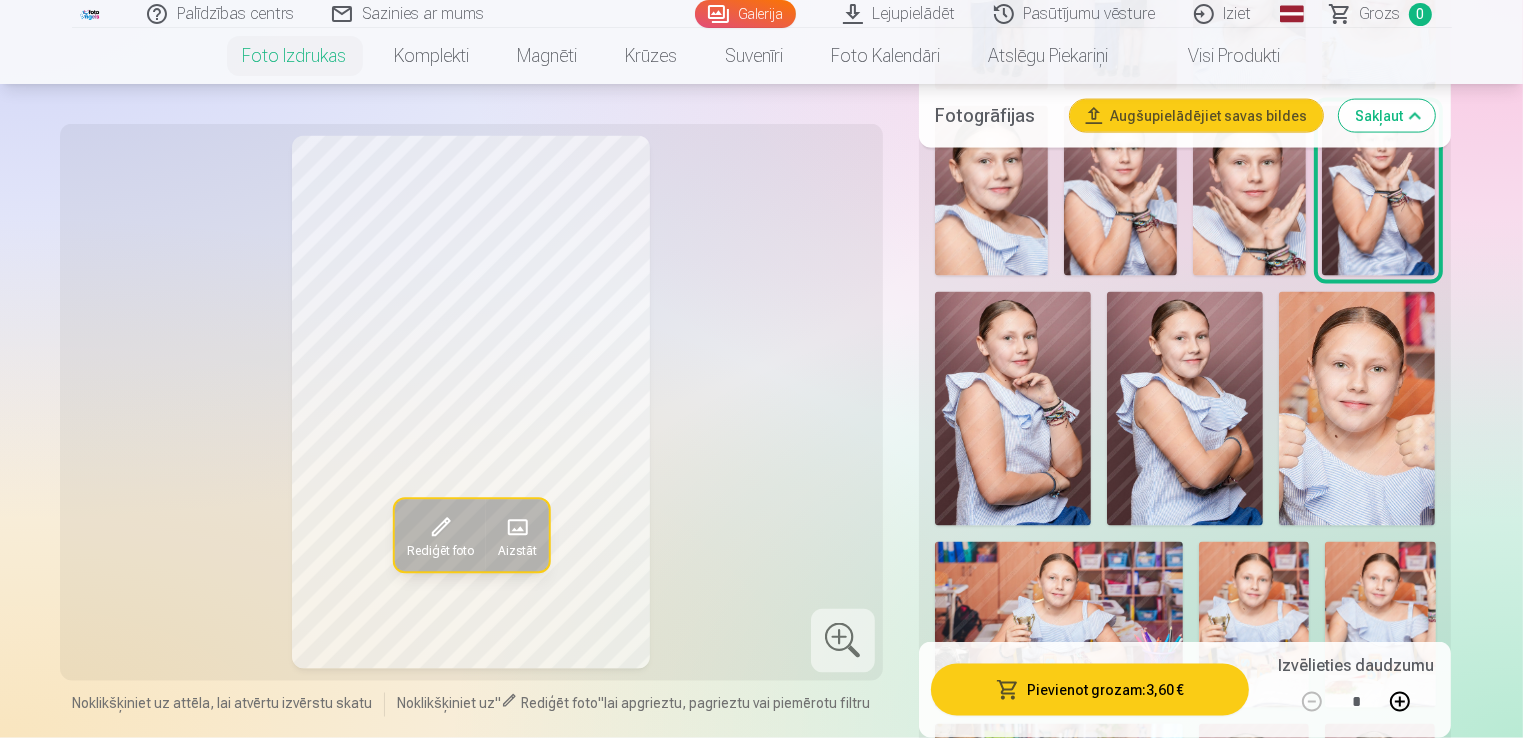 click at bounding box center [1013, 409] 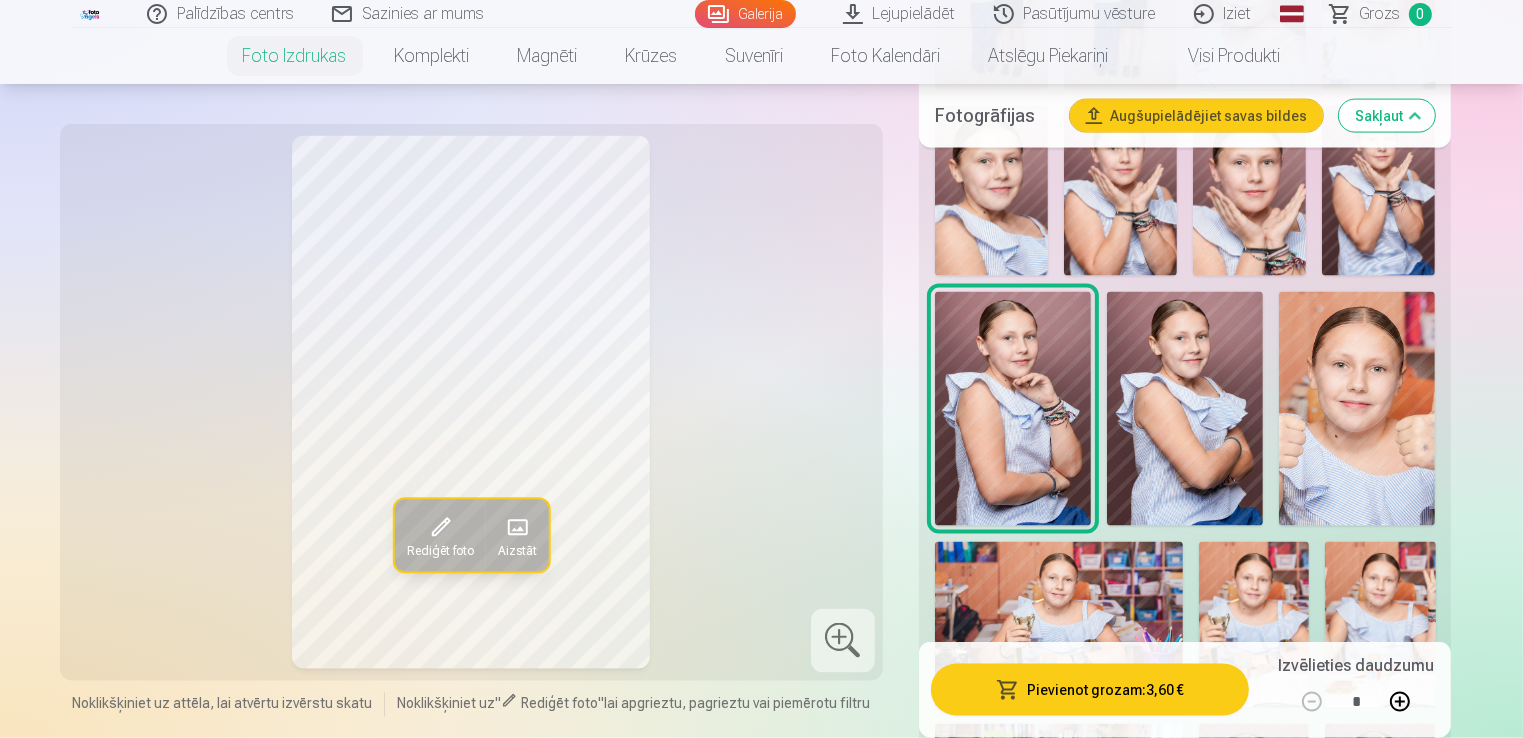 click at bounding box center (1185, 409) 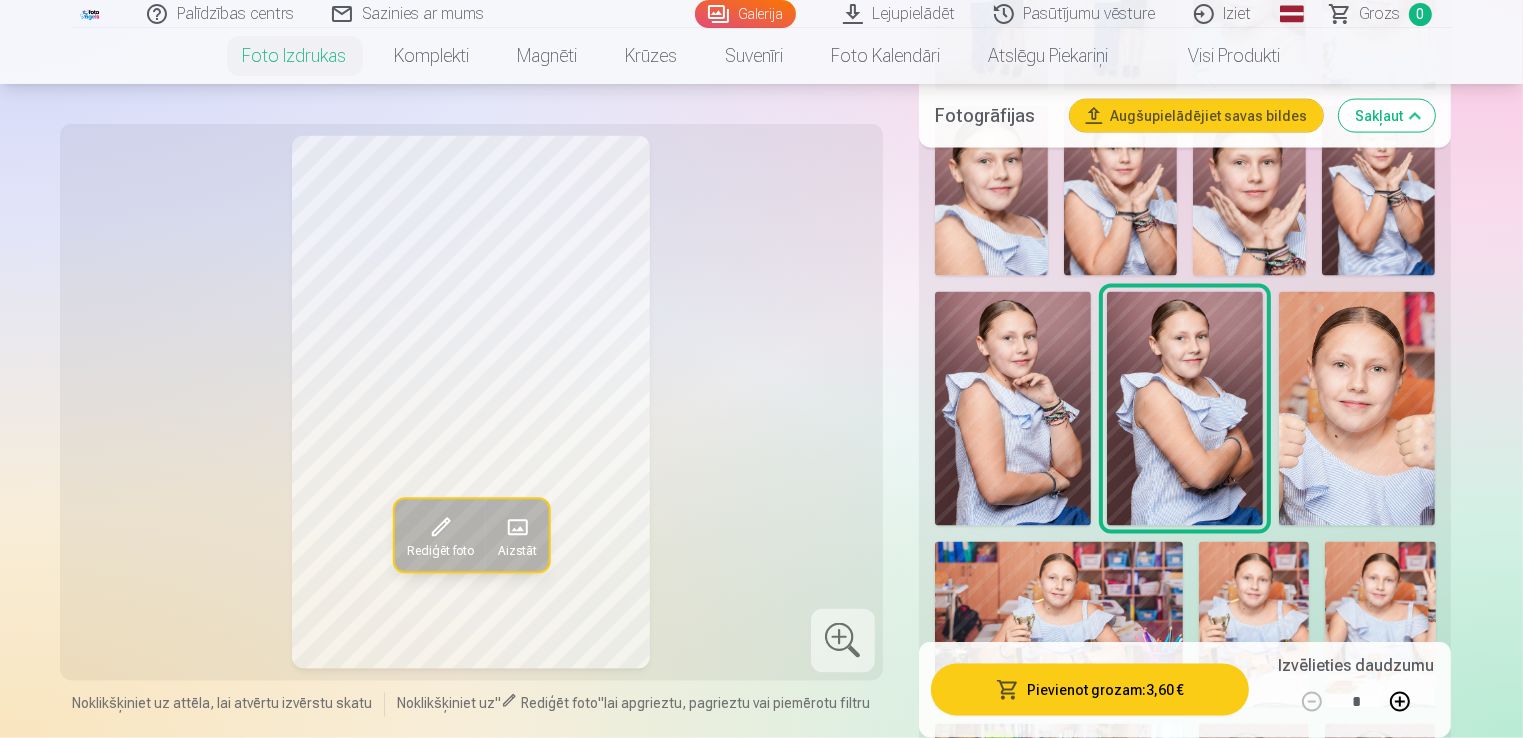 click at bounding box center [1357, 409] 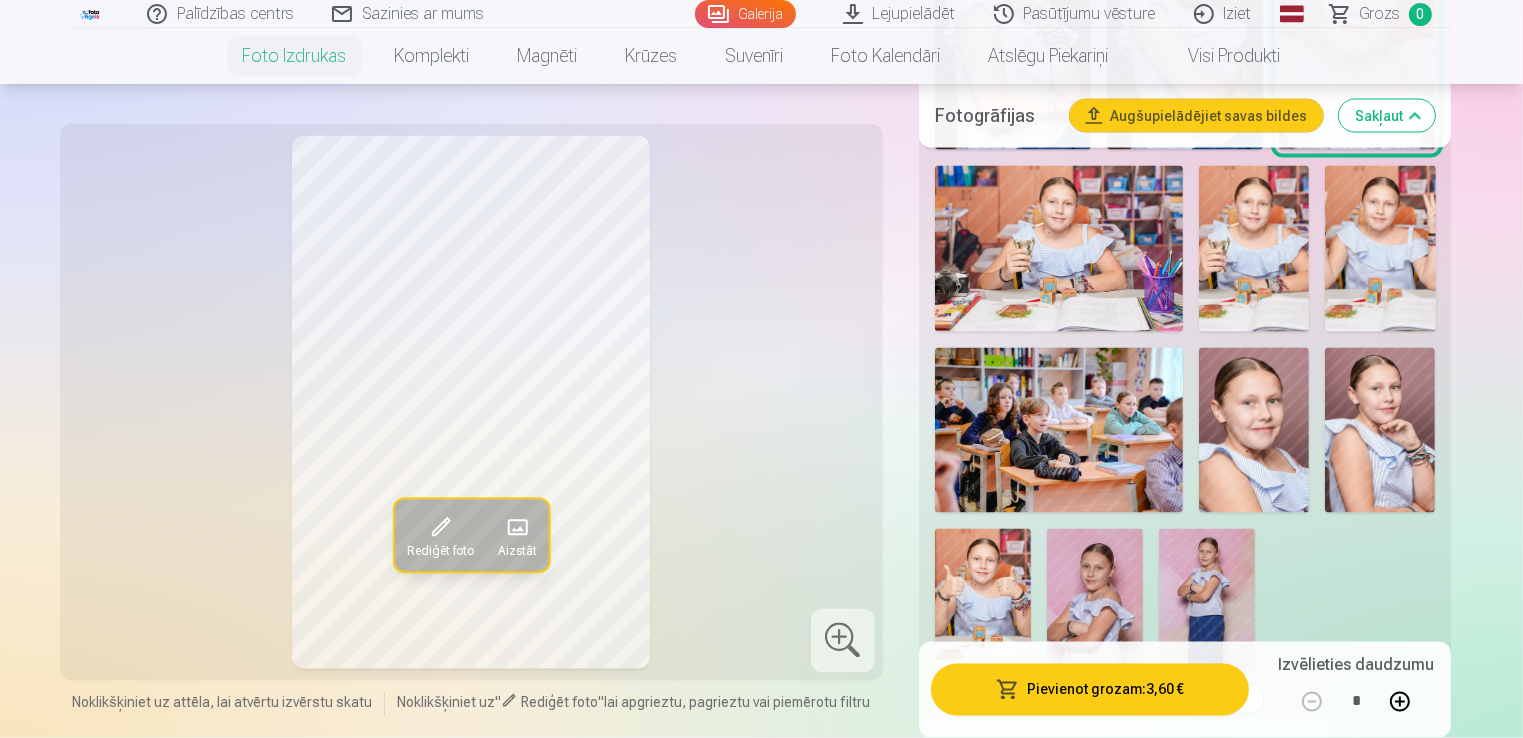 scroll, scrollTop: 3496, scrollLeft: 0, axis: vertical 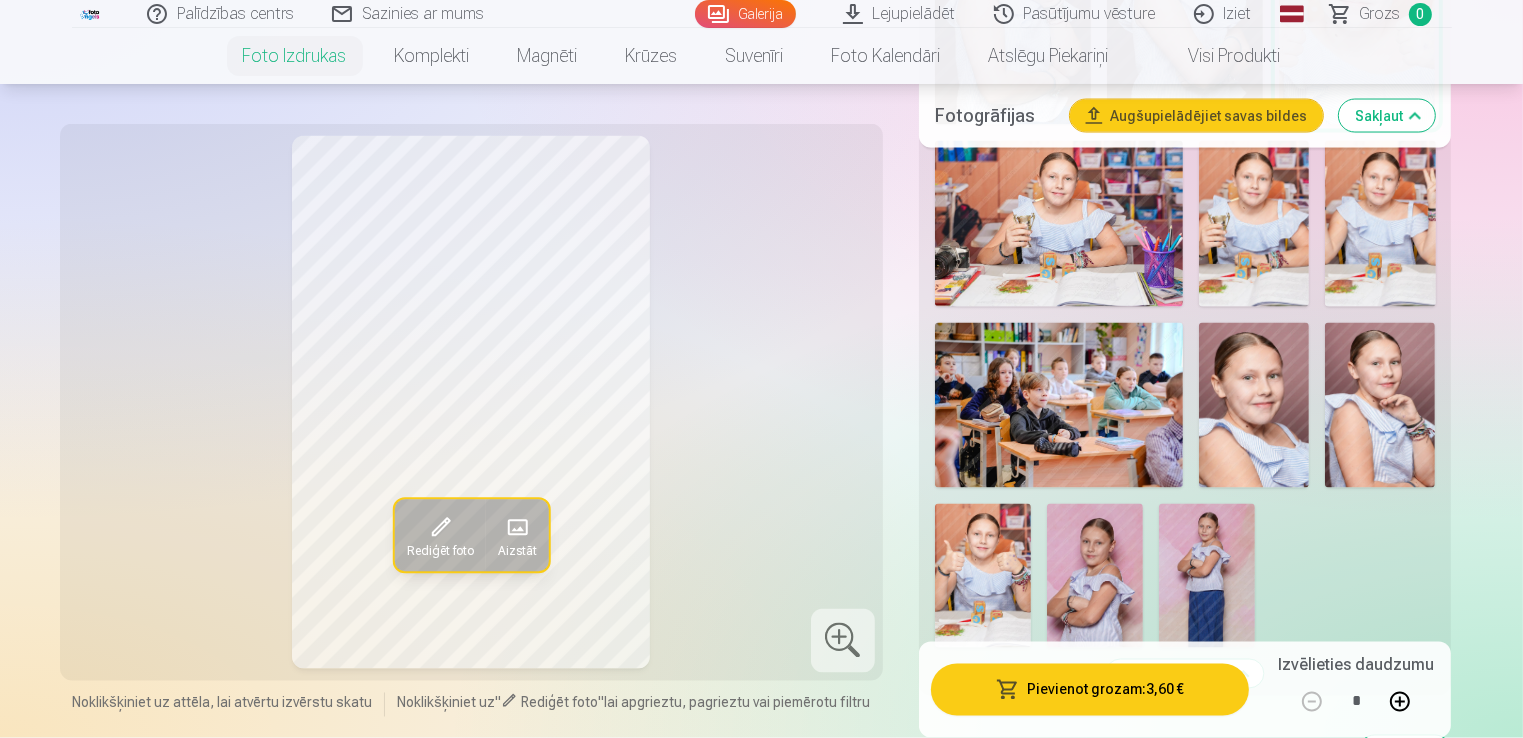 click at bounding box center [1059, 405] 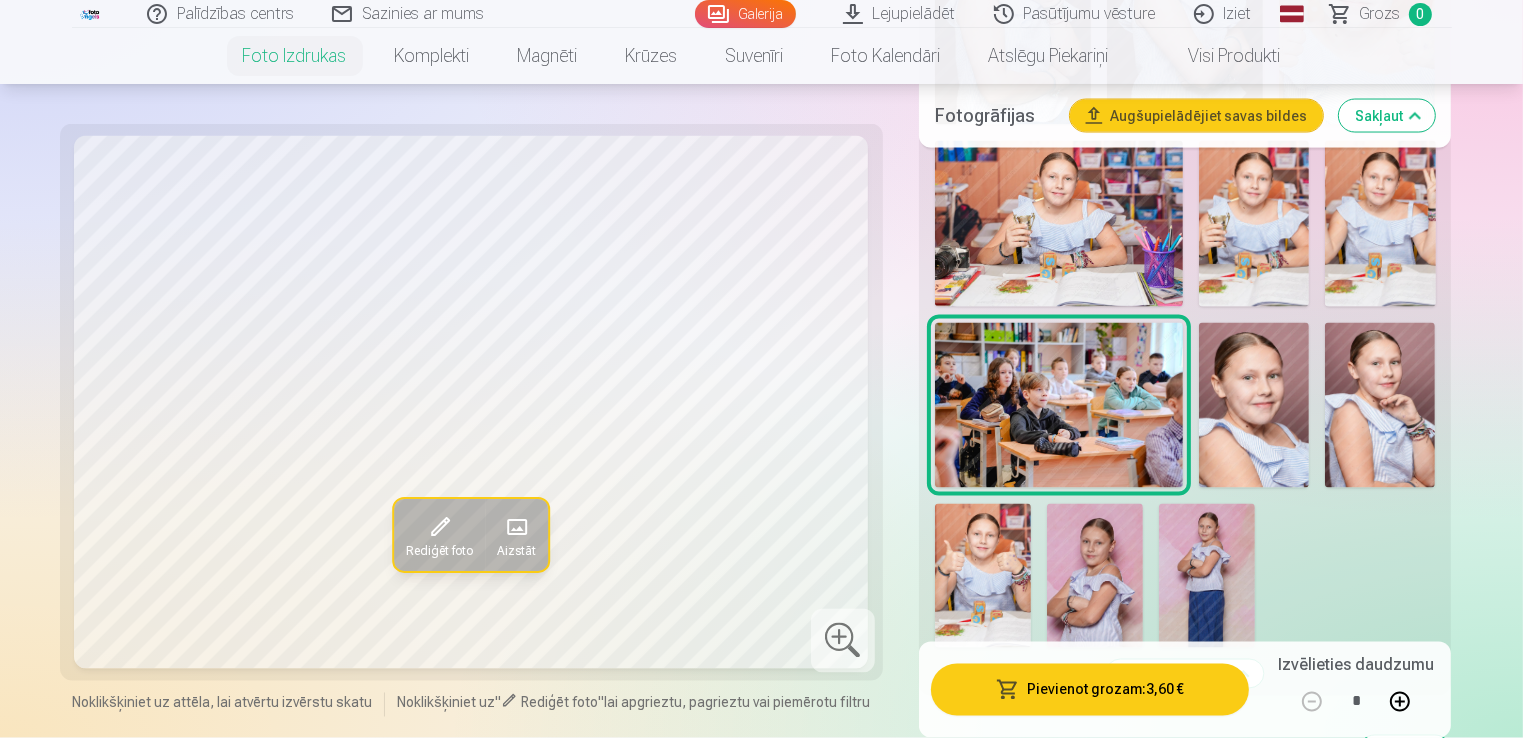 click at bounding box center (1254, 406) 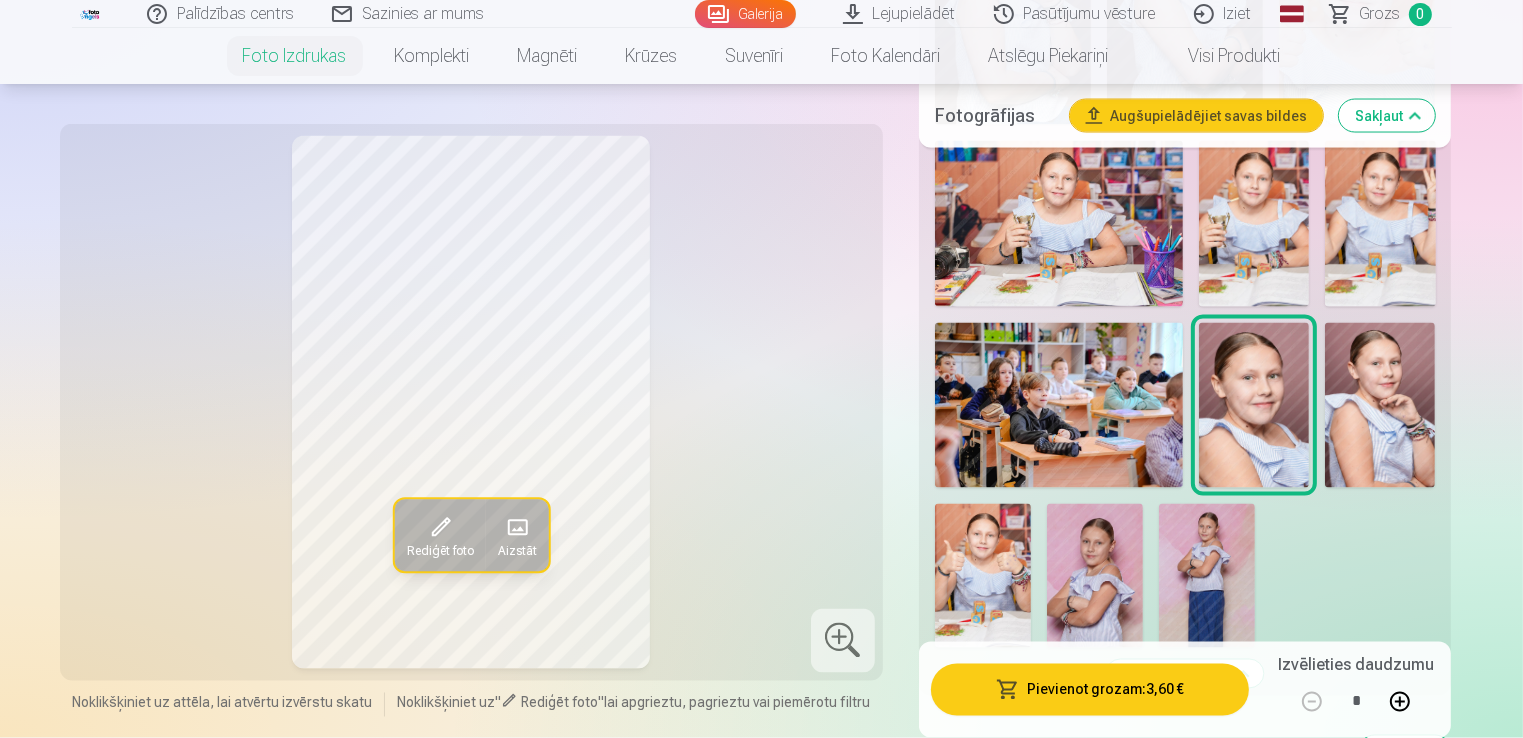 click at bounding box center (1380, 405) 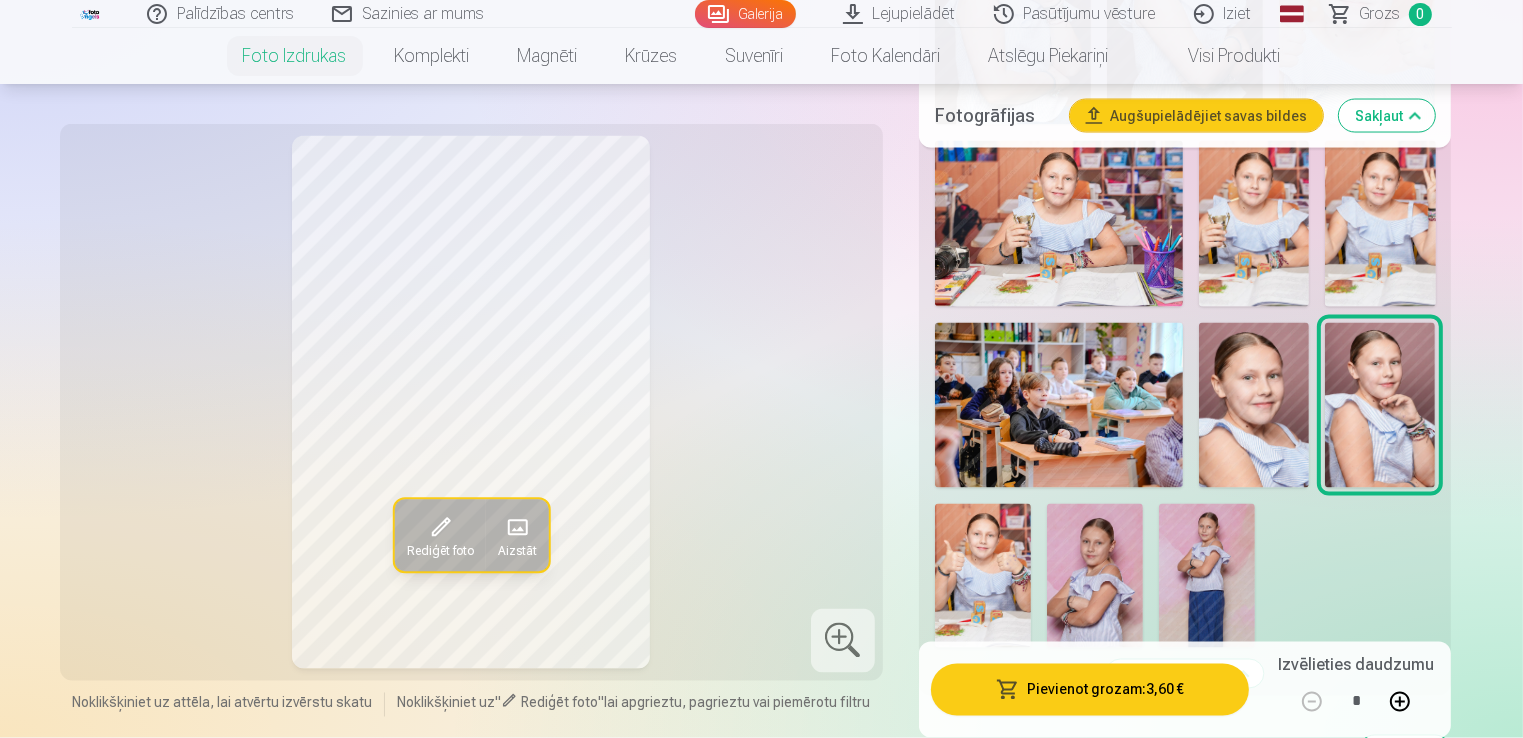 click at bounding box center [983, 576] 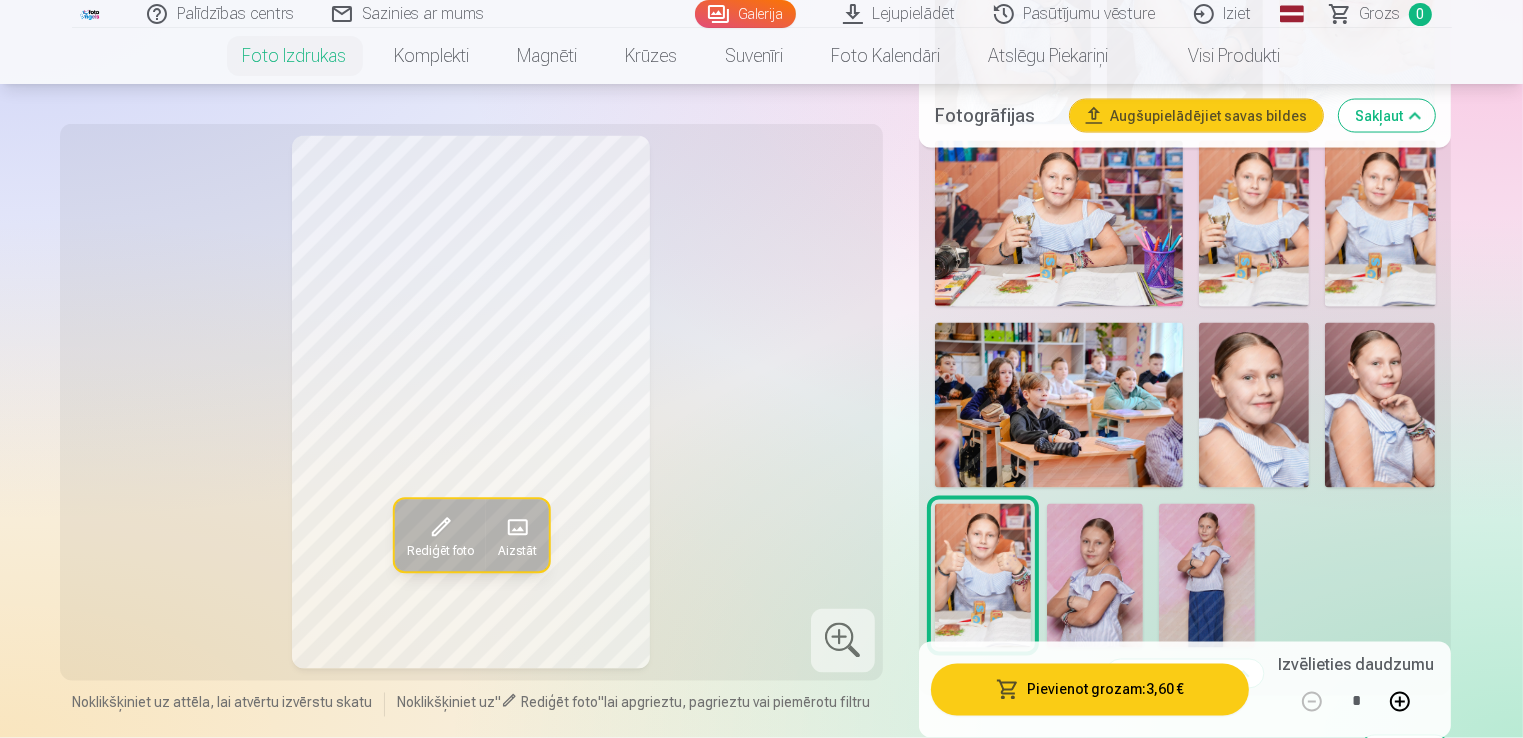 click at bounding box center (1095, 576) 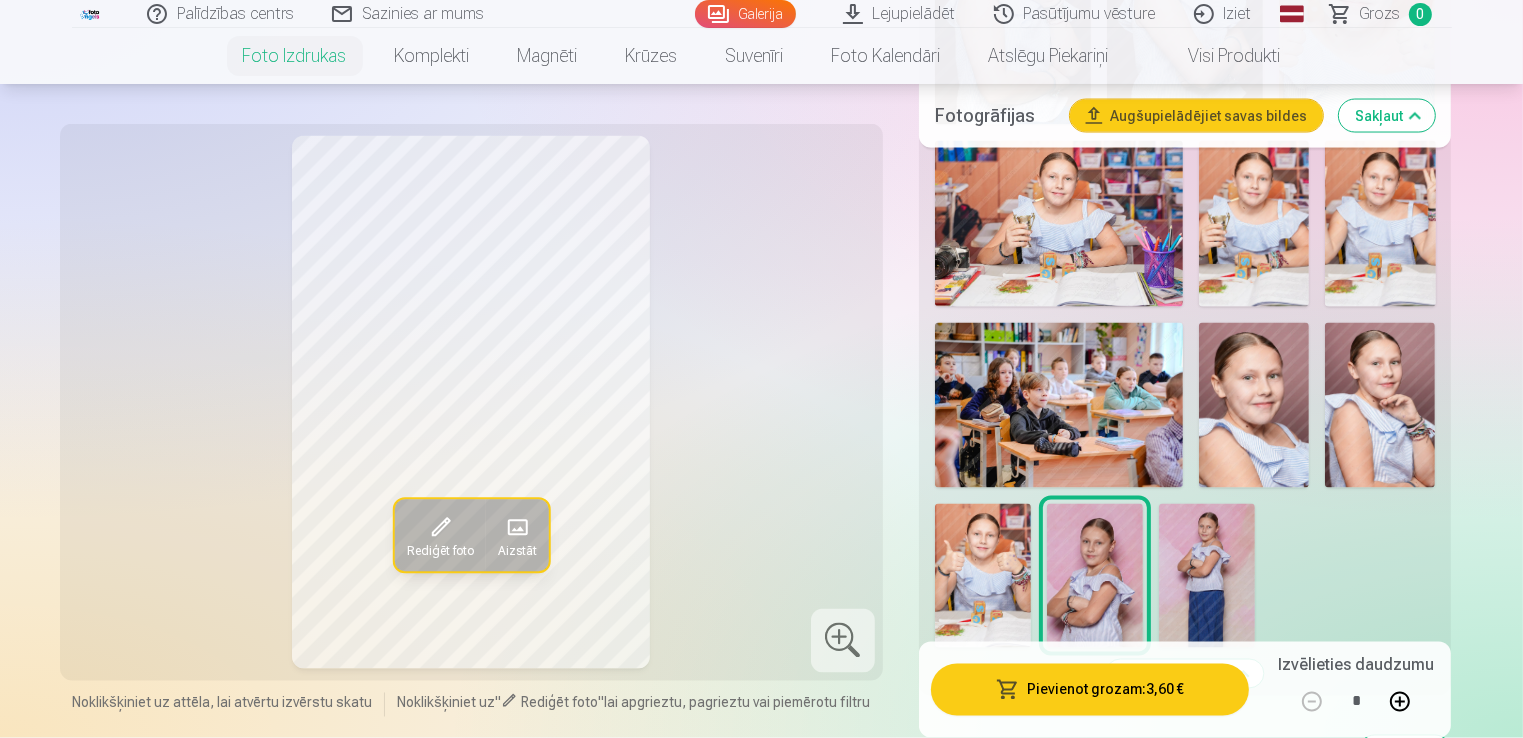 click at bounding box center [1207, 576] 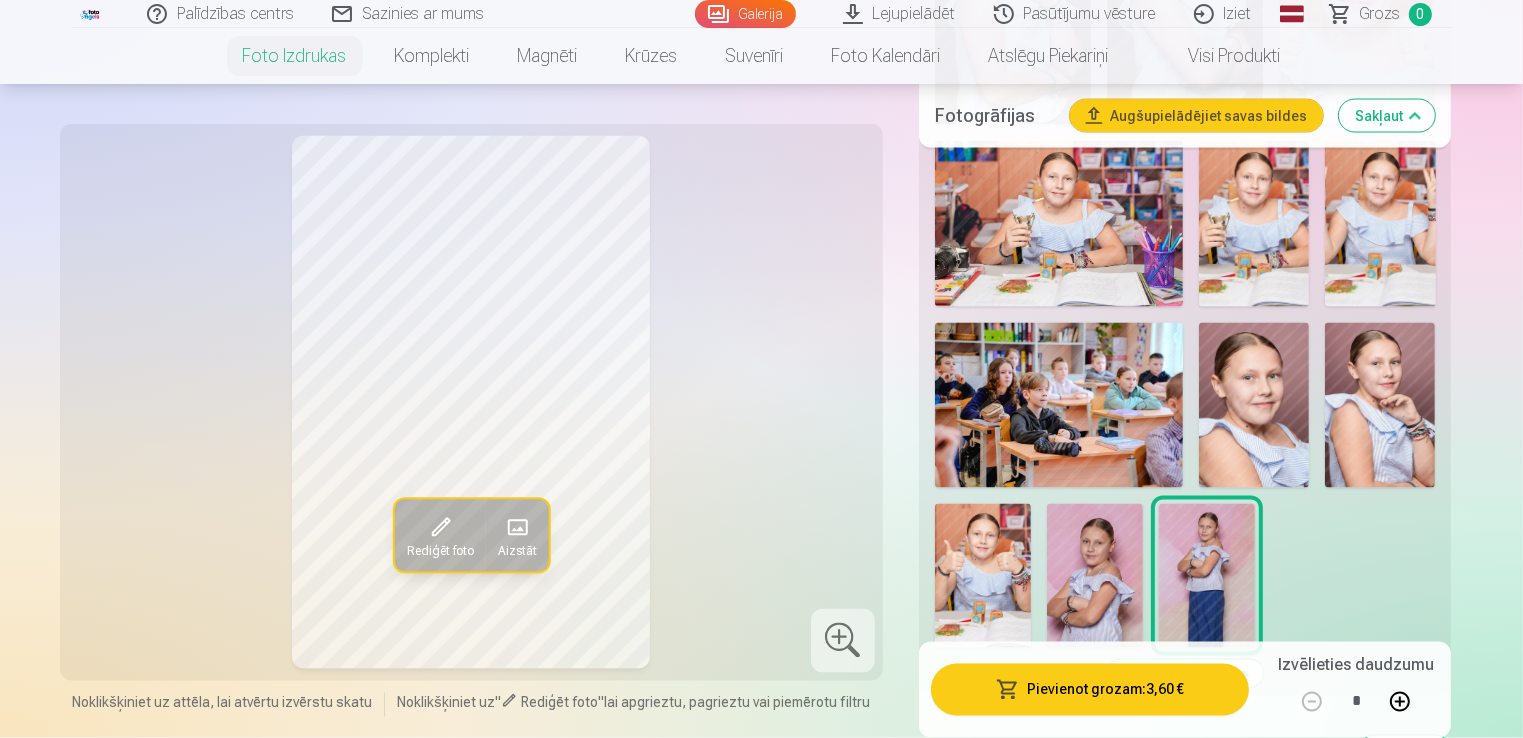 drag, startPoint x: 1517, startPoint y: 248, endPoint x: 1528, endPoint y: 207, distance: 42.44997 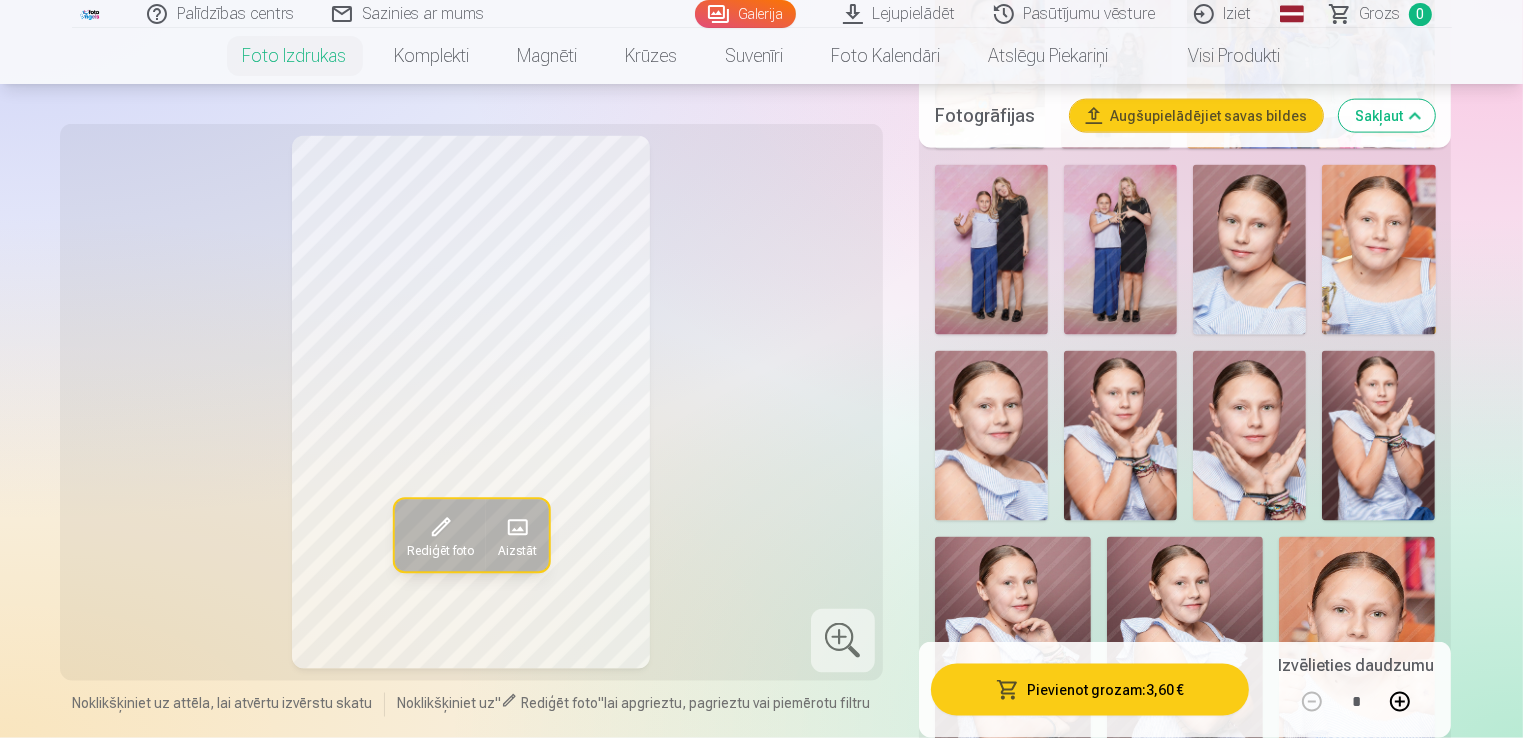 click on "Palīdzības centrs Sazinies ar mums Galerija Lejupielādēt Pasūtījumu vēsture Iziet Global Latvian (lv) Lithuanian (lt) Russian (ru) English (en) Grozs 0 Foto izdrukas Augstas kvalitātes fotoattēlu izdrukas 210 gsm papīrs, piesātināta krāsa un detalizācija Sākot no  3,60 € Augstas kvalitātes grupu fotoattēlu izdrukas Spilgtas krāsas uz Fuji Film Crystal fotopapīra Sākot no  4,30 € Foto kolāža no divām fotogrāfijām Divi neaizmirstami mirkļi vienā skaistā bildē Sākot no  4,10 € Foto izdrukas dokumentiem Universālas foto izdrukas dokumentiem (6 fotogrāfijas) Sākot no  4,40 € Augstas izšķirtspējas digitālais fotoattēls JPG formātā Iemūžiniet savas atmiņas ērtā digitālā veidā Sākot no  6,00 € See all products Komplekti Pilns Atmiņu Komplekts – Drukātas (15×23cm, 40% ATLAIDE) un 🎁 Digitālas Fotogrāfijas   Klasiskais komplekts Sākot no  19,20 € Populārs komplekts Sākot no  24,00 € Premium komplekts + 🎁  Sākot no  31,90 € Krūzes" at bounding box center (761, 2817) 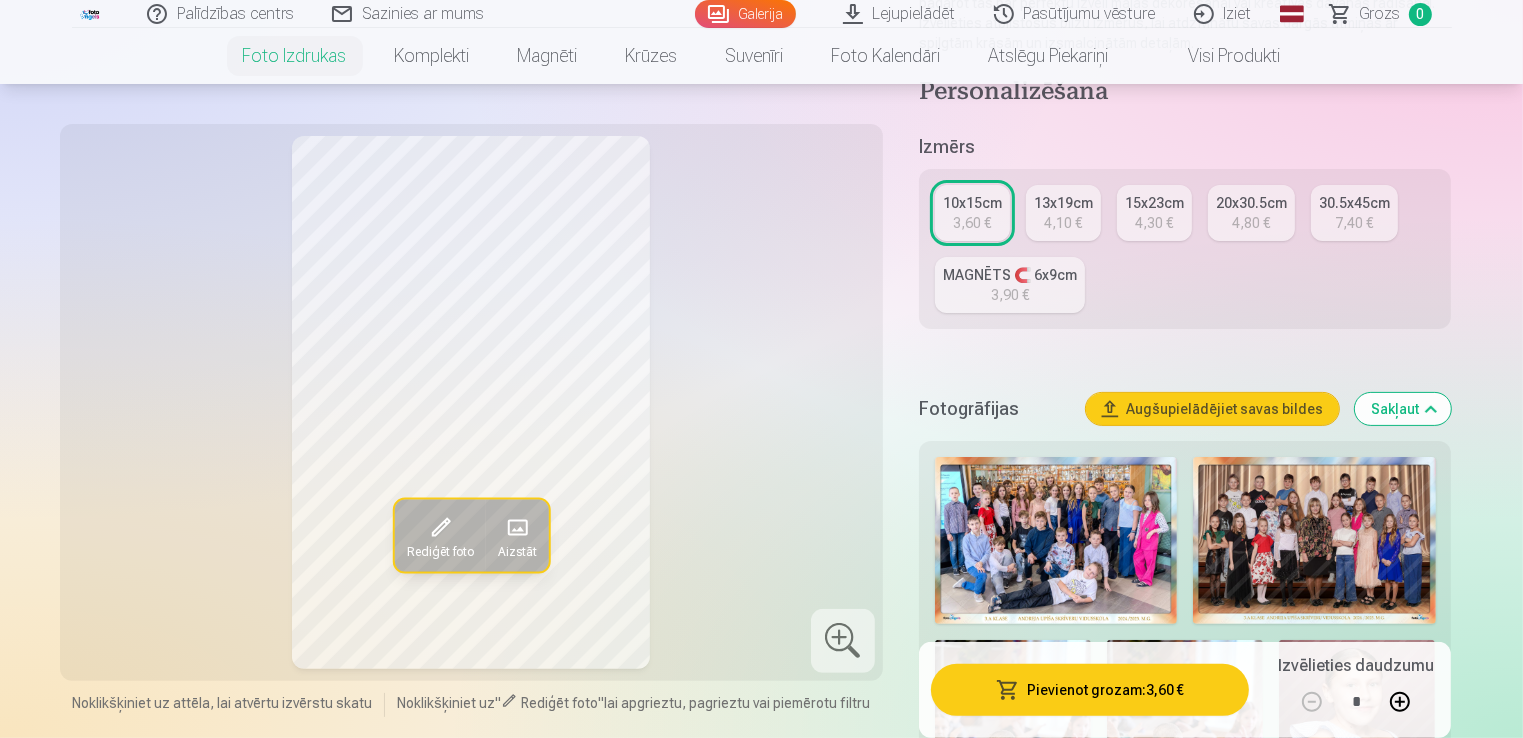 scroll, scrollTop: 388, scrollLeft: 0, axis: vertical 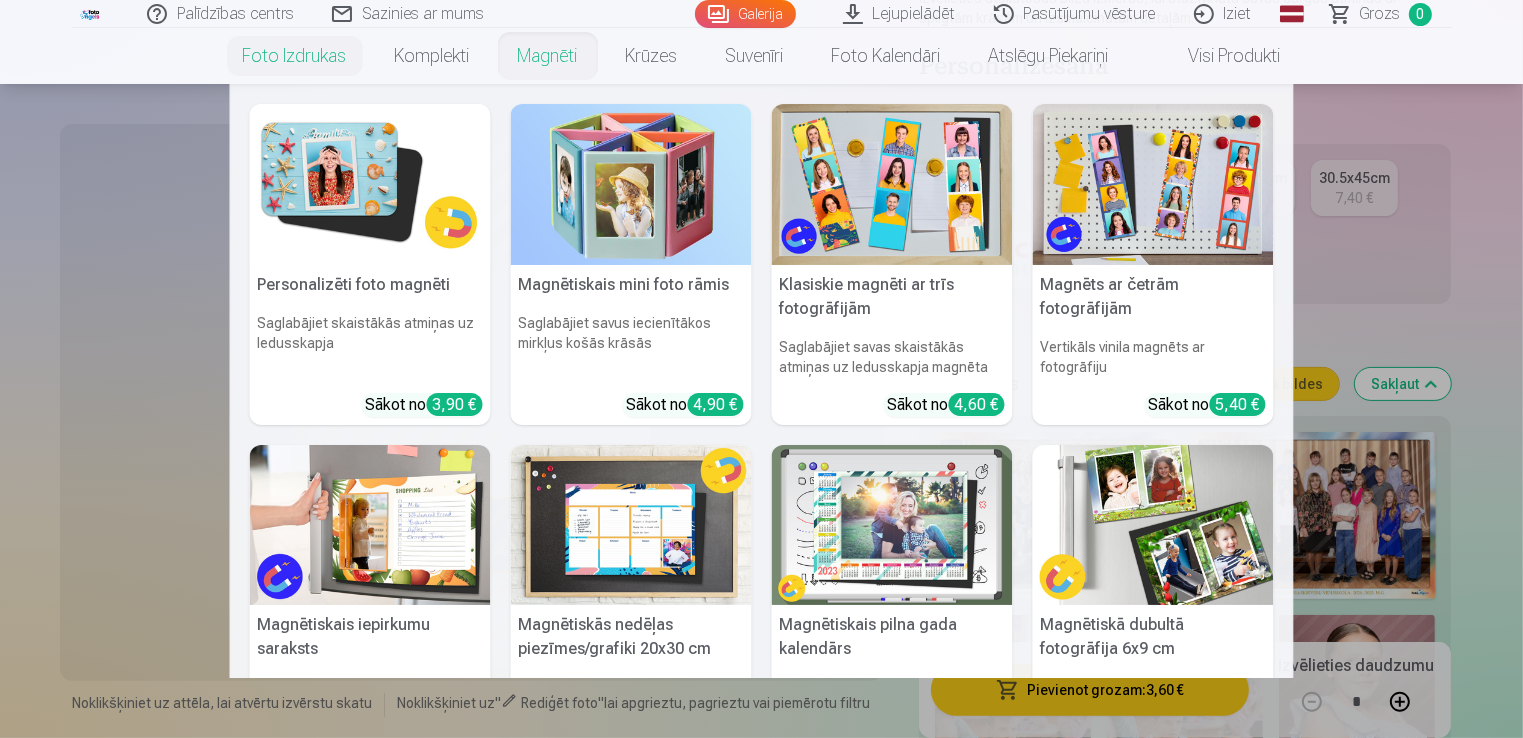 click on "Magnēti" at bounding box center (548, 56) 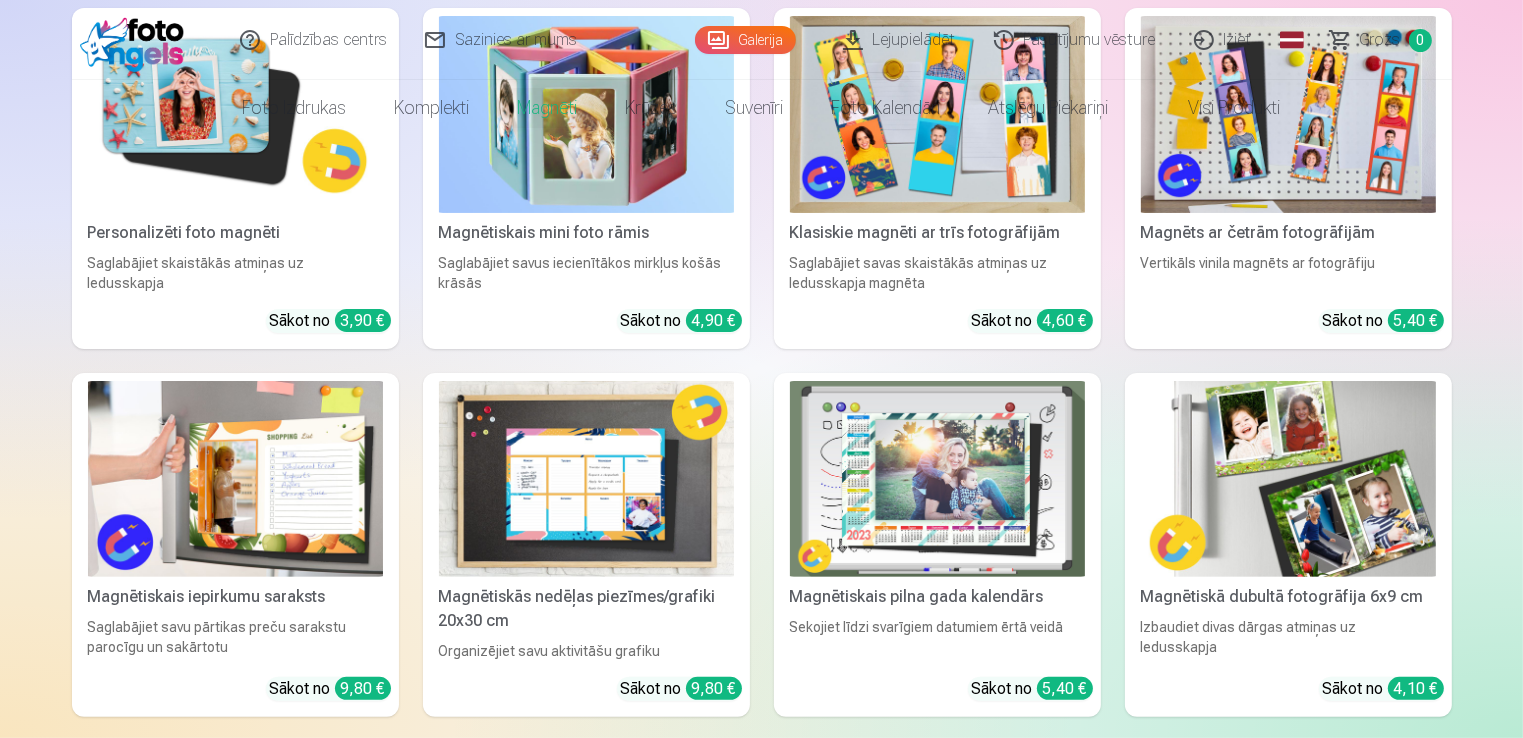 scroll, scrollTop: 0, scrollLeft: 0, axis: both 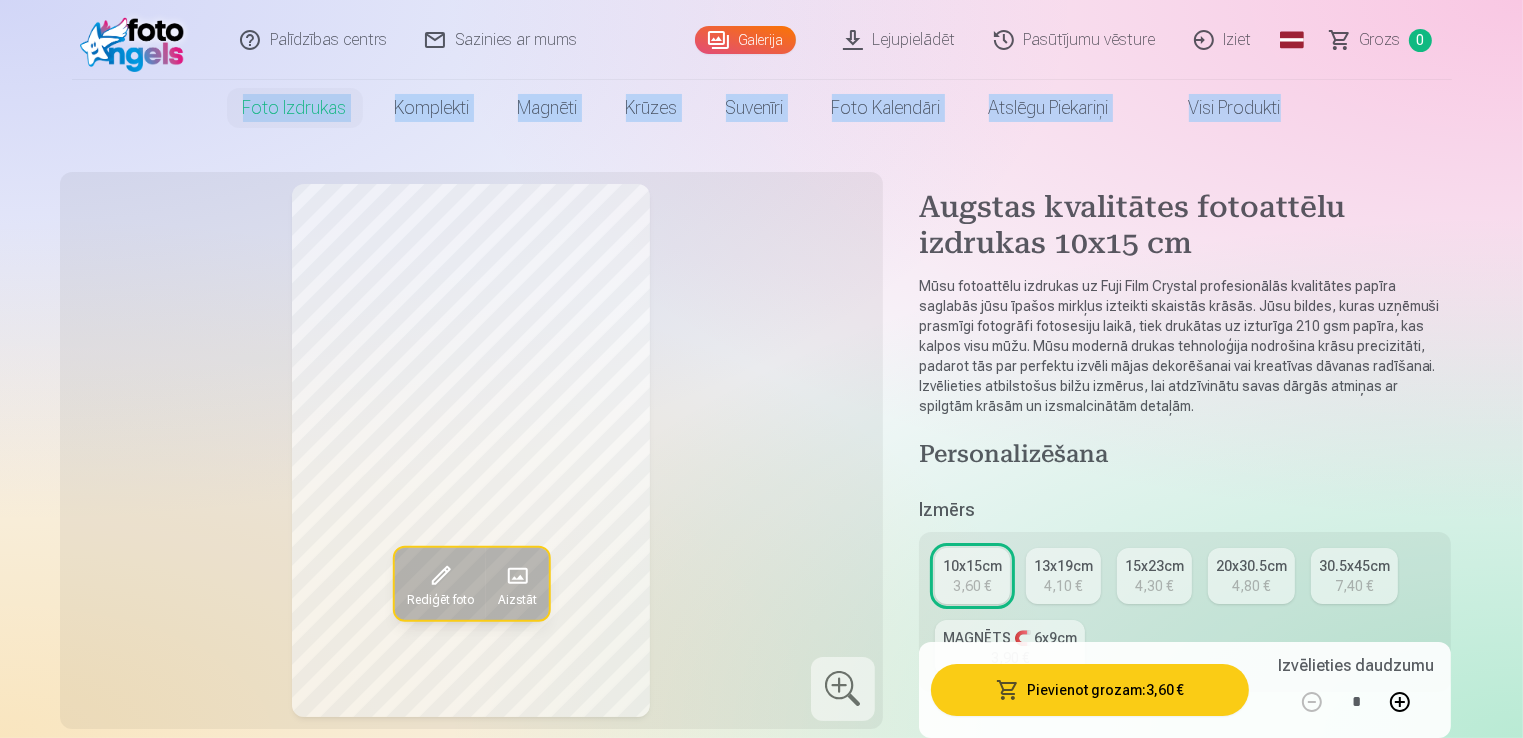 drag, startPoint x: 1522, startPoint y: 25, endPoint x: 1527, endPoint y: 46, distance: 21.587032 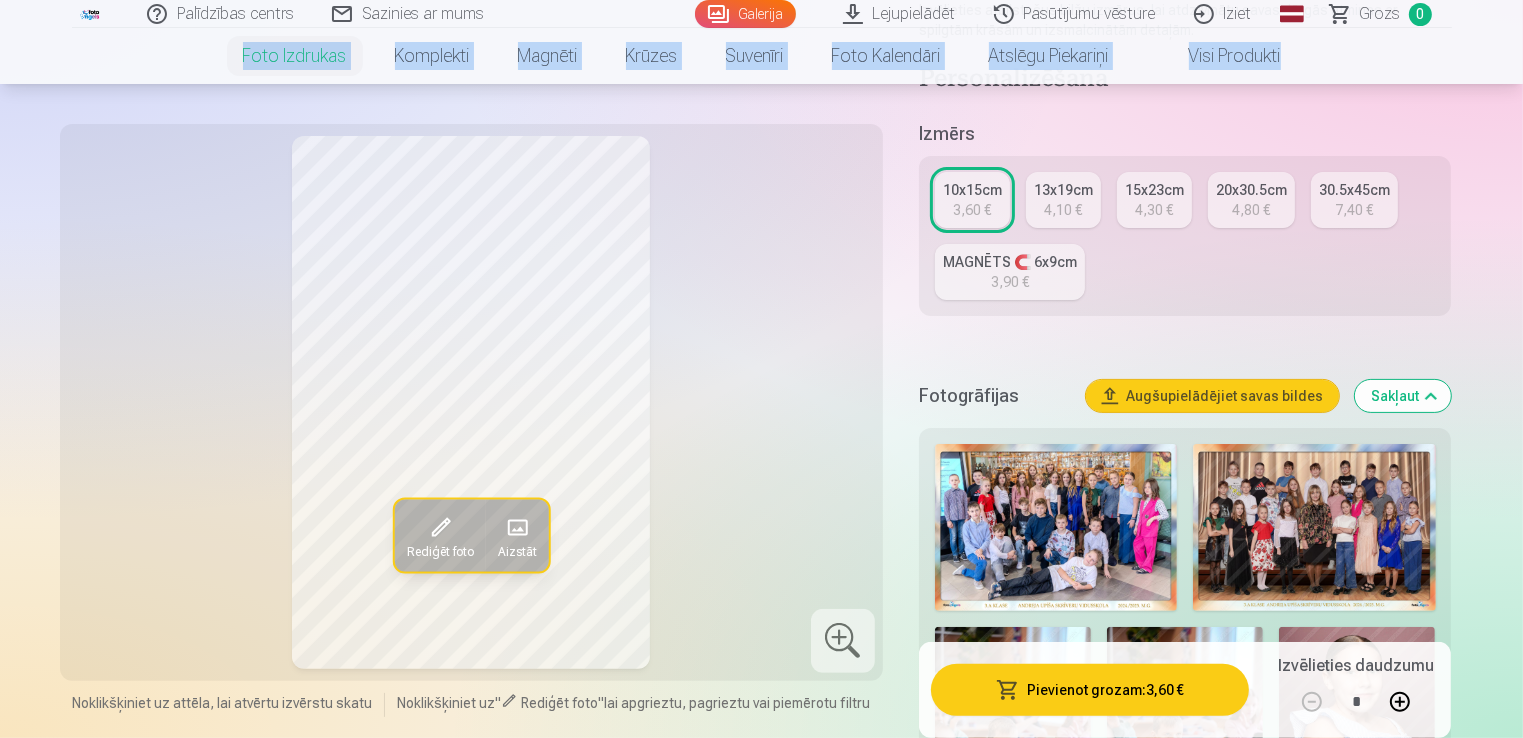 scroll, scrollTop: 388, scrollLeft: 0, axis: vertical 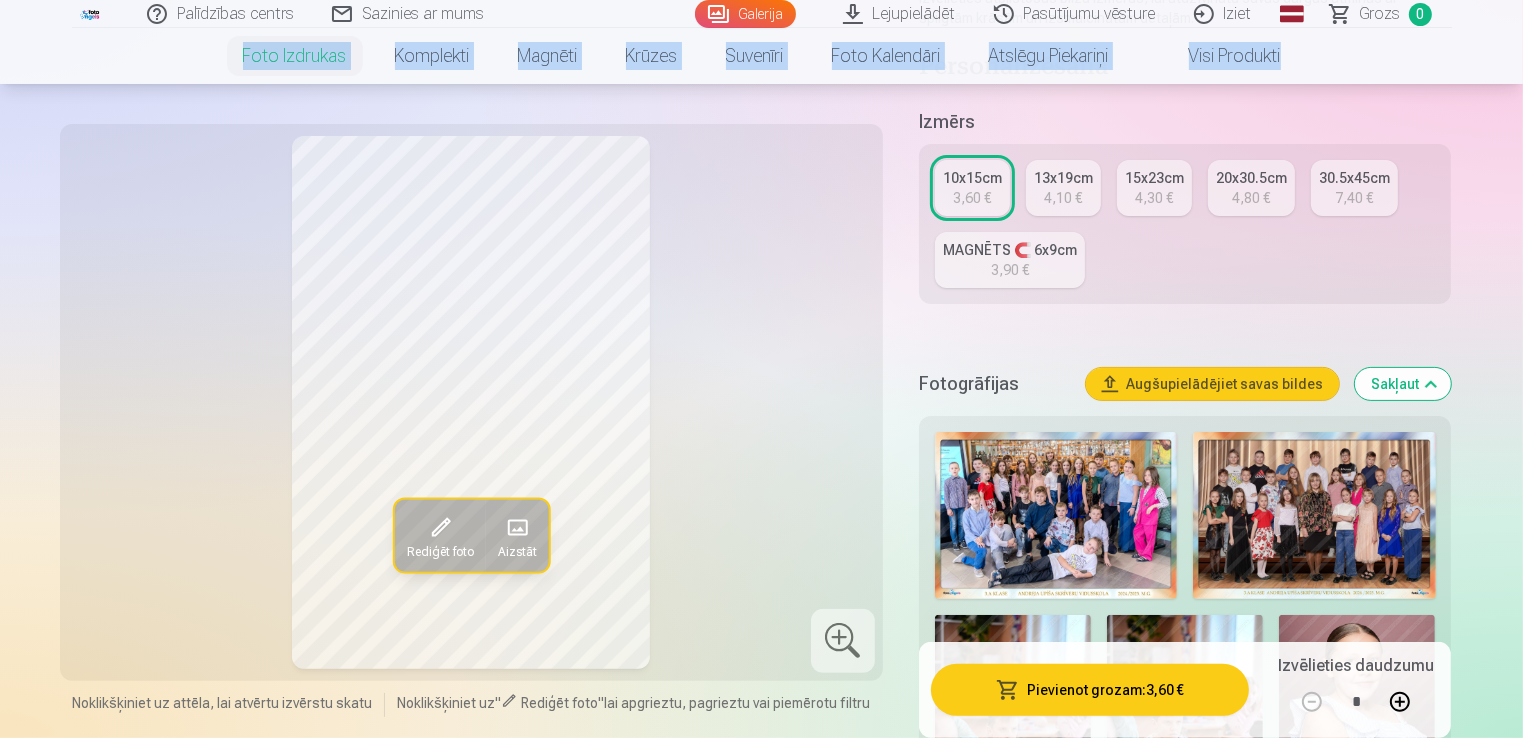 click on "Augšupielādējiet savas bildes" at bounding box center [1212, 384] 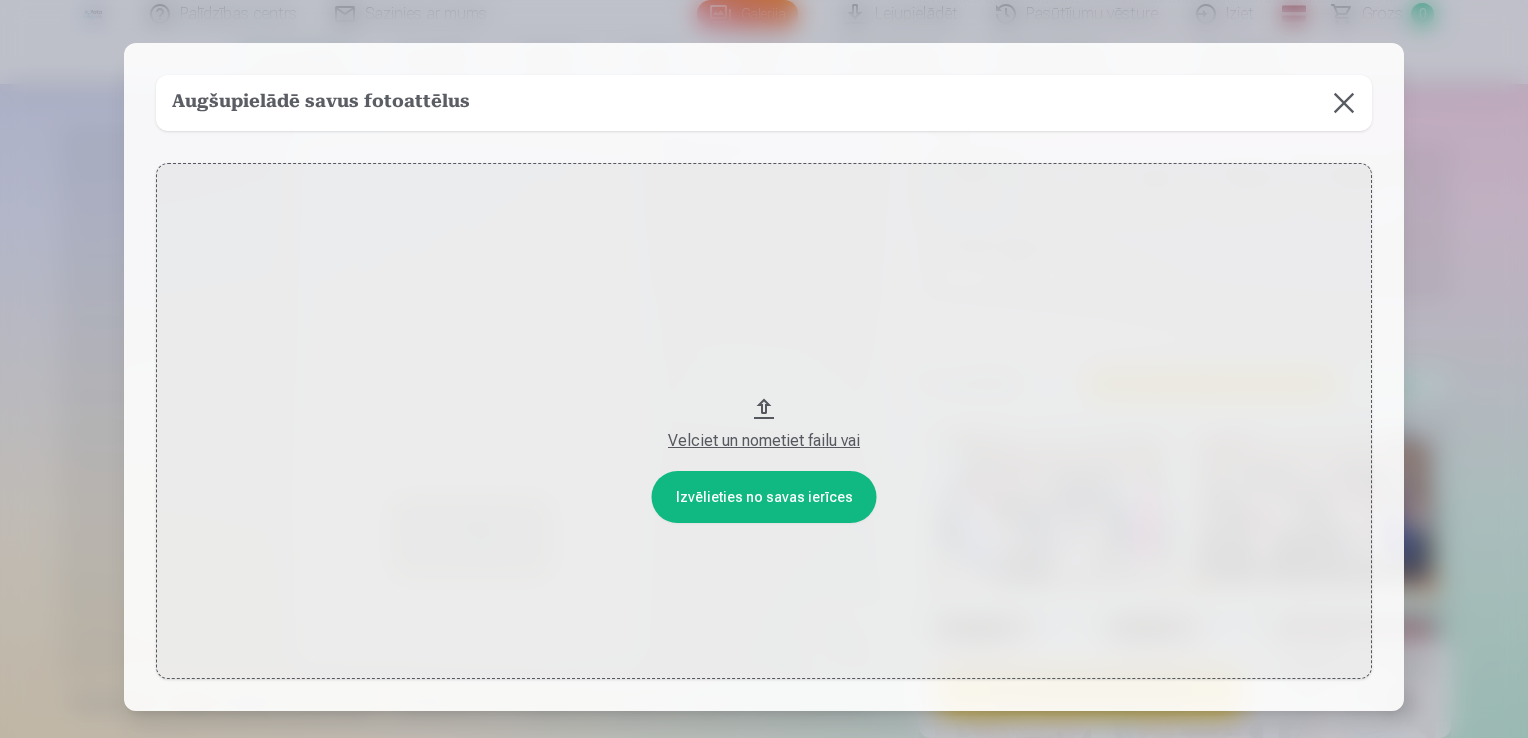 click on "Velciet un nometiet failu vai" at bounding box center (764, 421) 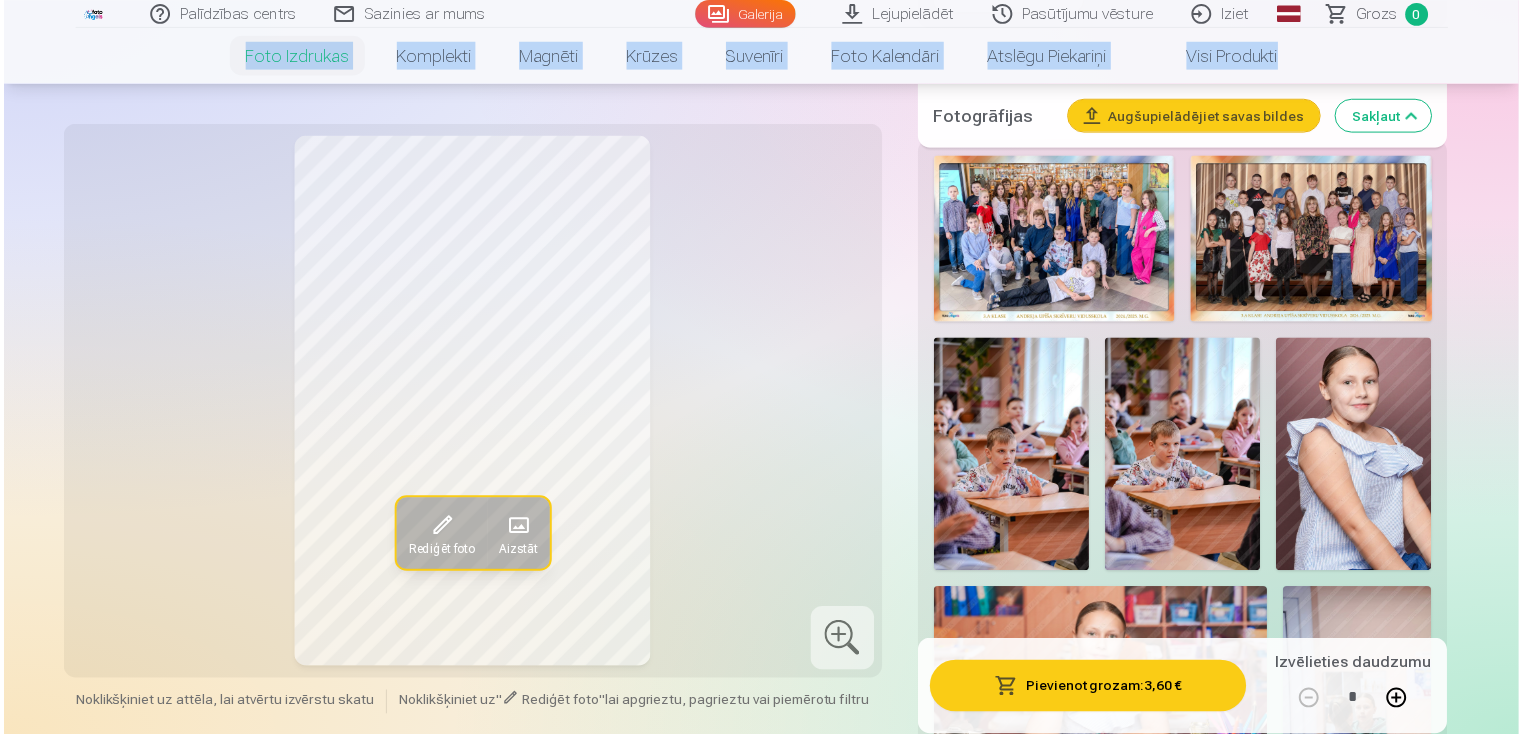 scroll, scrollTop: 576, scrollLeft: 0, axis: vertical 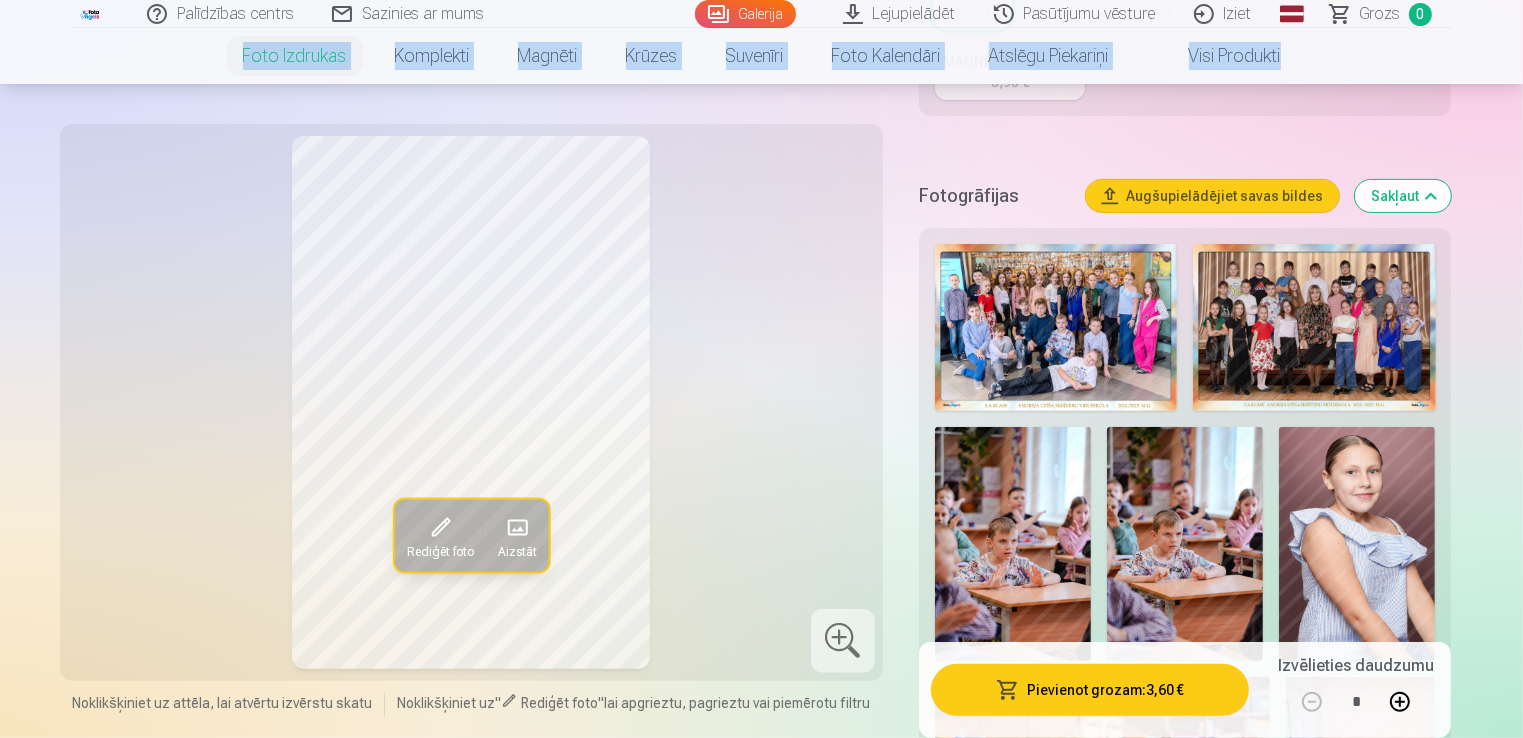 click at bounding box center (1314, 327) 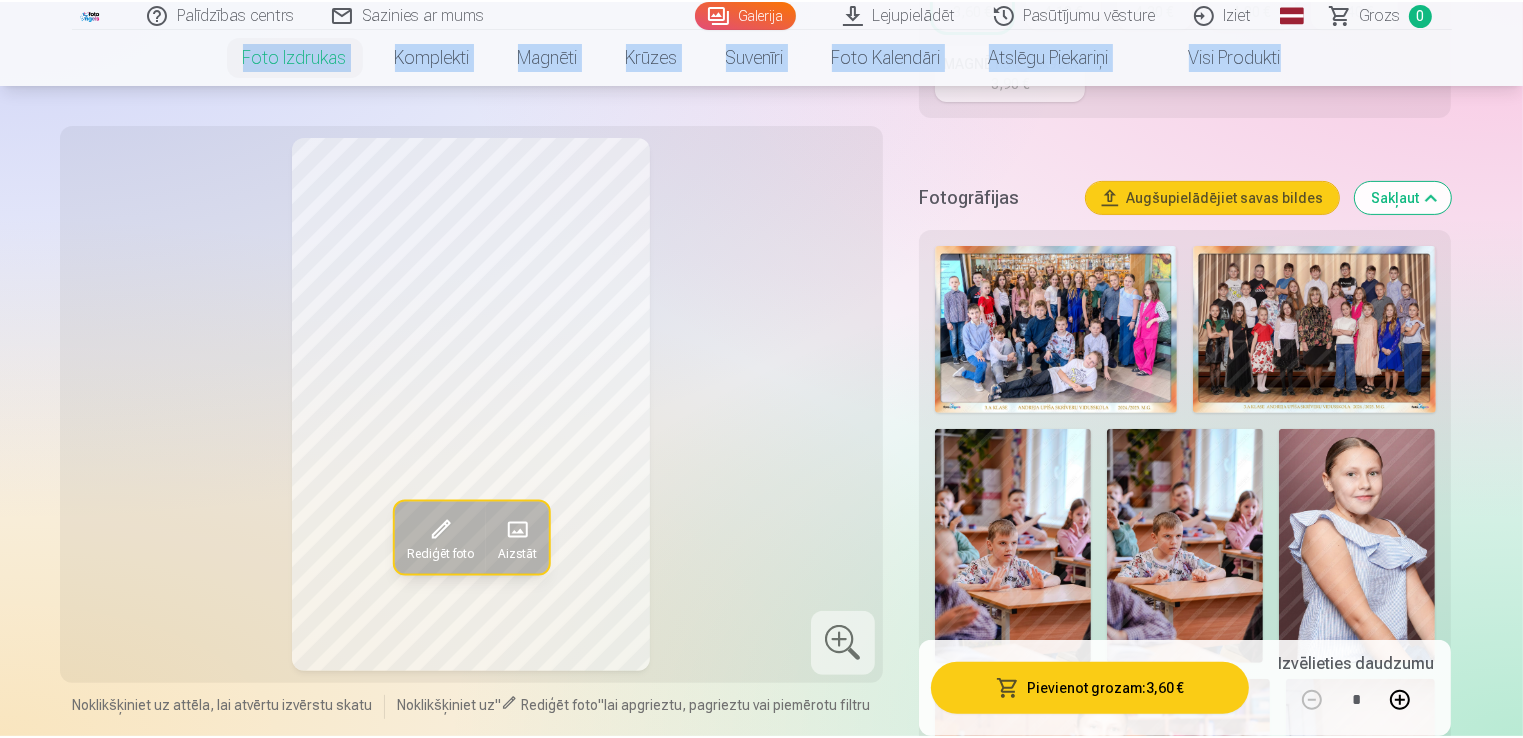 scroll, scrollTop: 0, scrollLeft: 0, axis: both 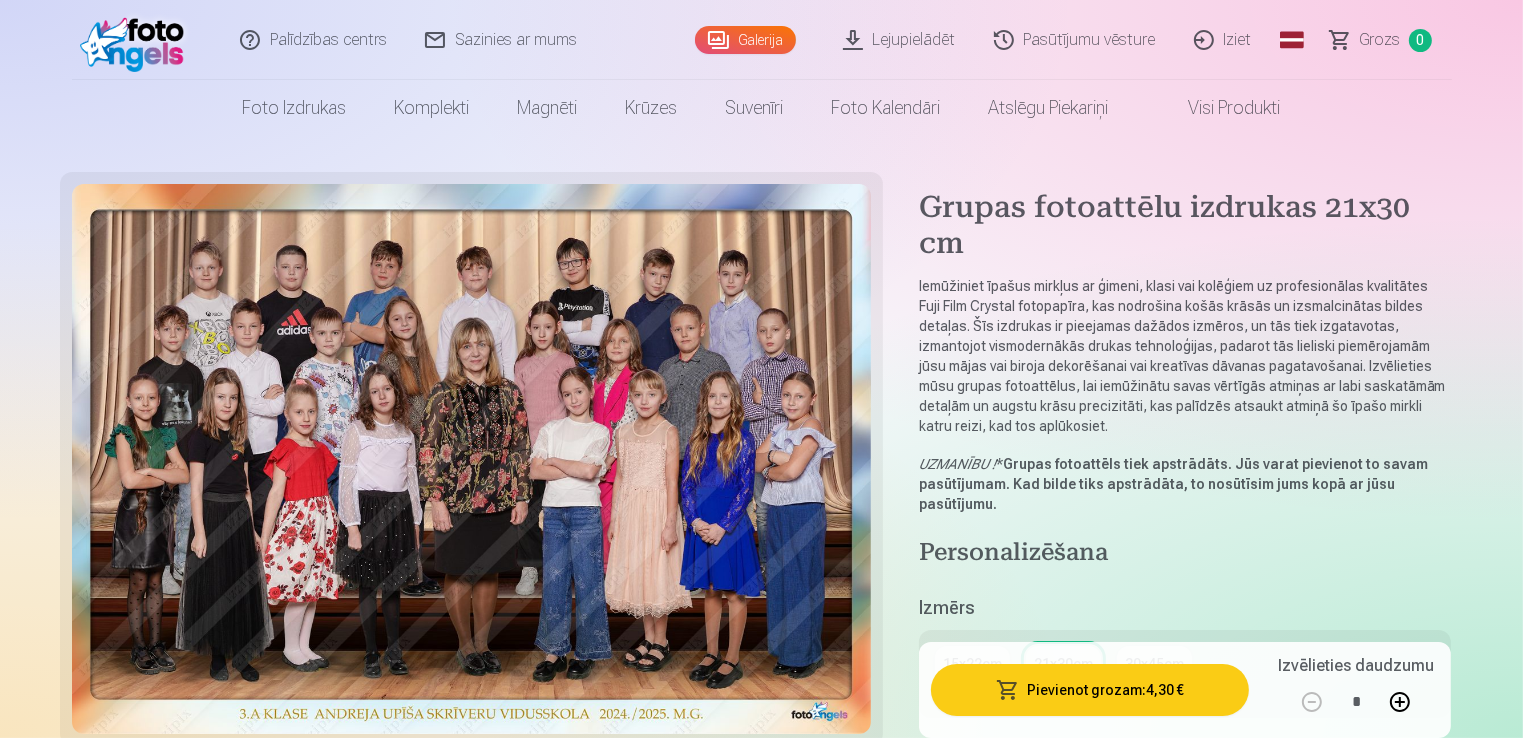 click on "Iemūžiniet īpašus mirkļus ar ģimeni, klasi vai kolēģiem uz profesionālas kvalitātes Fuji Film Crystal fotopapīra, kas nodrošina košās krāsās un izsmalcinātas bildes detaļas. Šīs izdrukas ir pieejamas dažādos izmēros, un tās tiek izgatavotas, izmantojot vismodernākās drukas tehnoloģijas, padarot tās lieliski piemērojamām jūsu mājas vai biroja dekorēšanai vai kreatīvas dāvanas pagatavošanai.  Izvēlieties mūsu grupas fotoattēlus, lai iemūžinātu savas vērtīgās atmiņas ar labi saskatāmām detaļām un augstu krāsu precizitāti, kas palīdzēs atsaukt atmiņā šo īpašo mirkli katru reizi, kad tos aplūkosiet." at bounding box center (1185, 356) 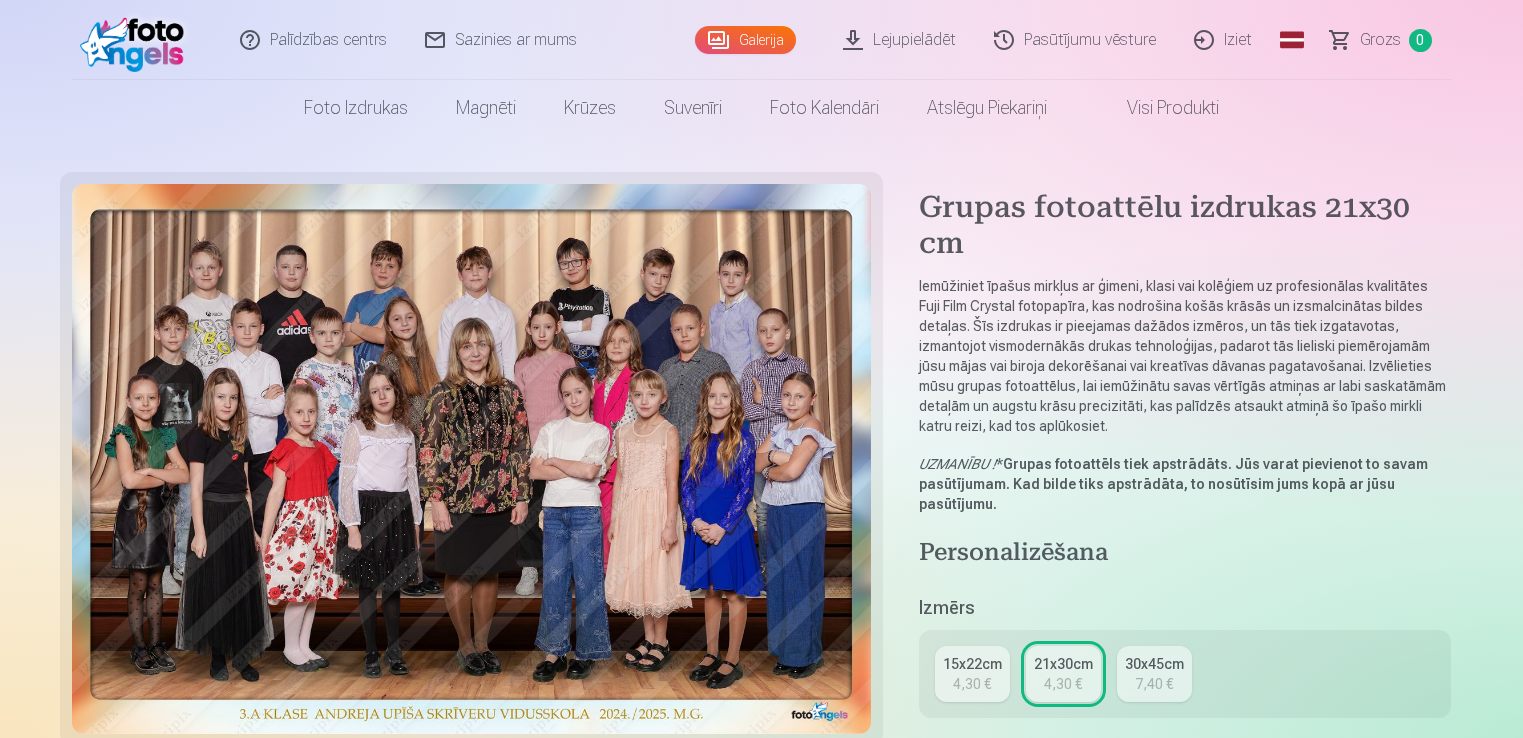 scroll, scrollTop: 0, scrollLeft: 0, axis: both 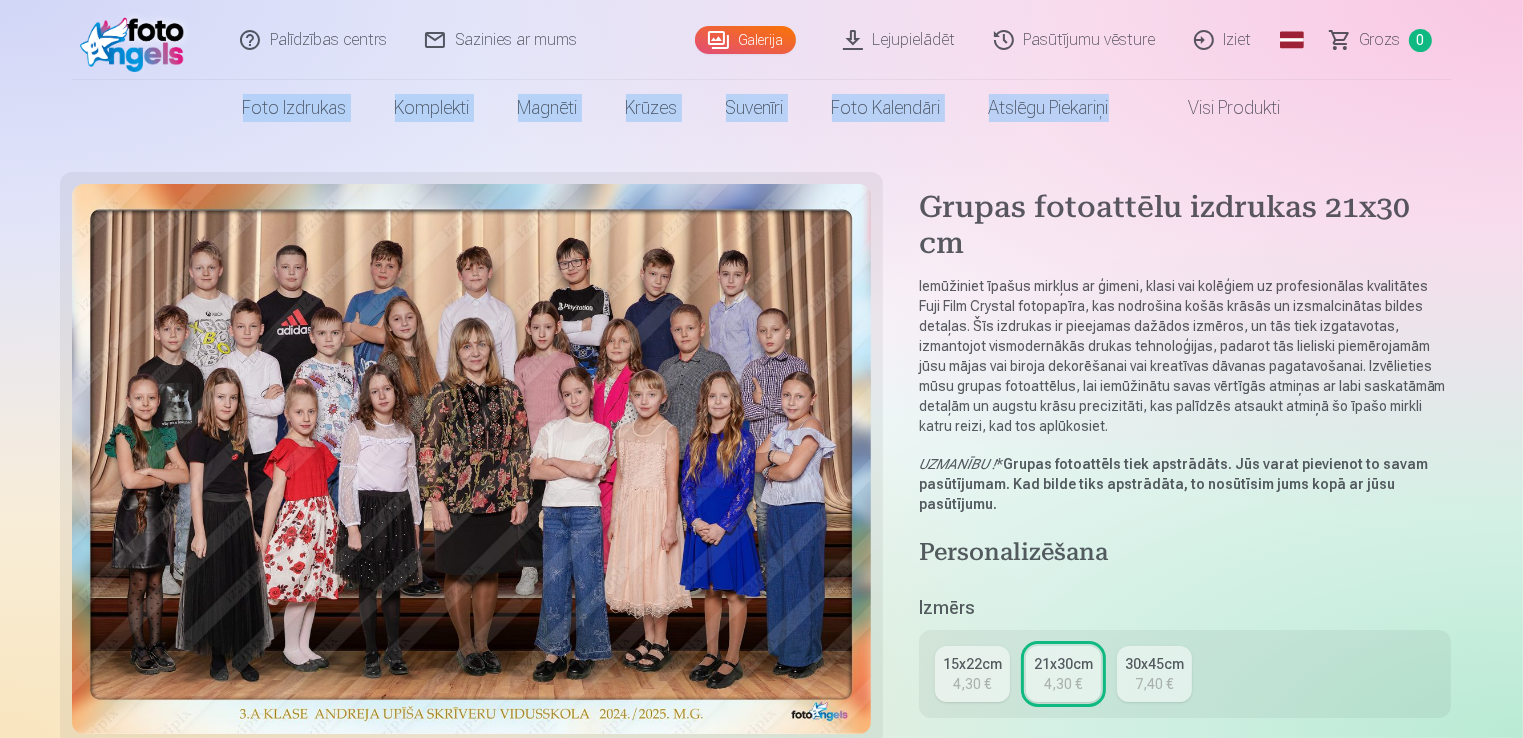 drag, startPoint x: 1516, startPoint y: 38, endPoint x: 1516, endPoint y: 102, distance: 64 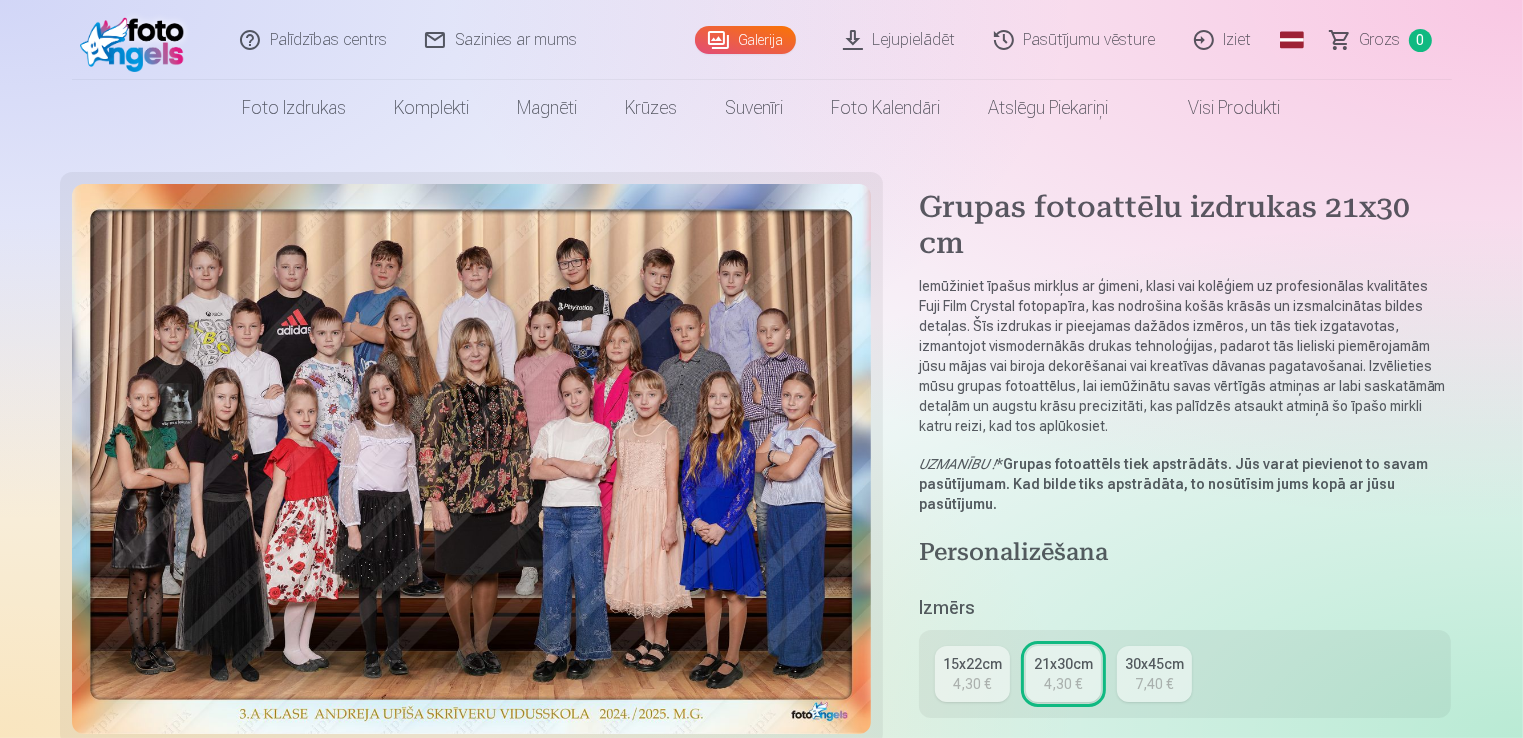 drag, startPoint x: 1516, startPoint y: 102, endPoint x: 1484, endPoint y: 301, distance: 201.55644 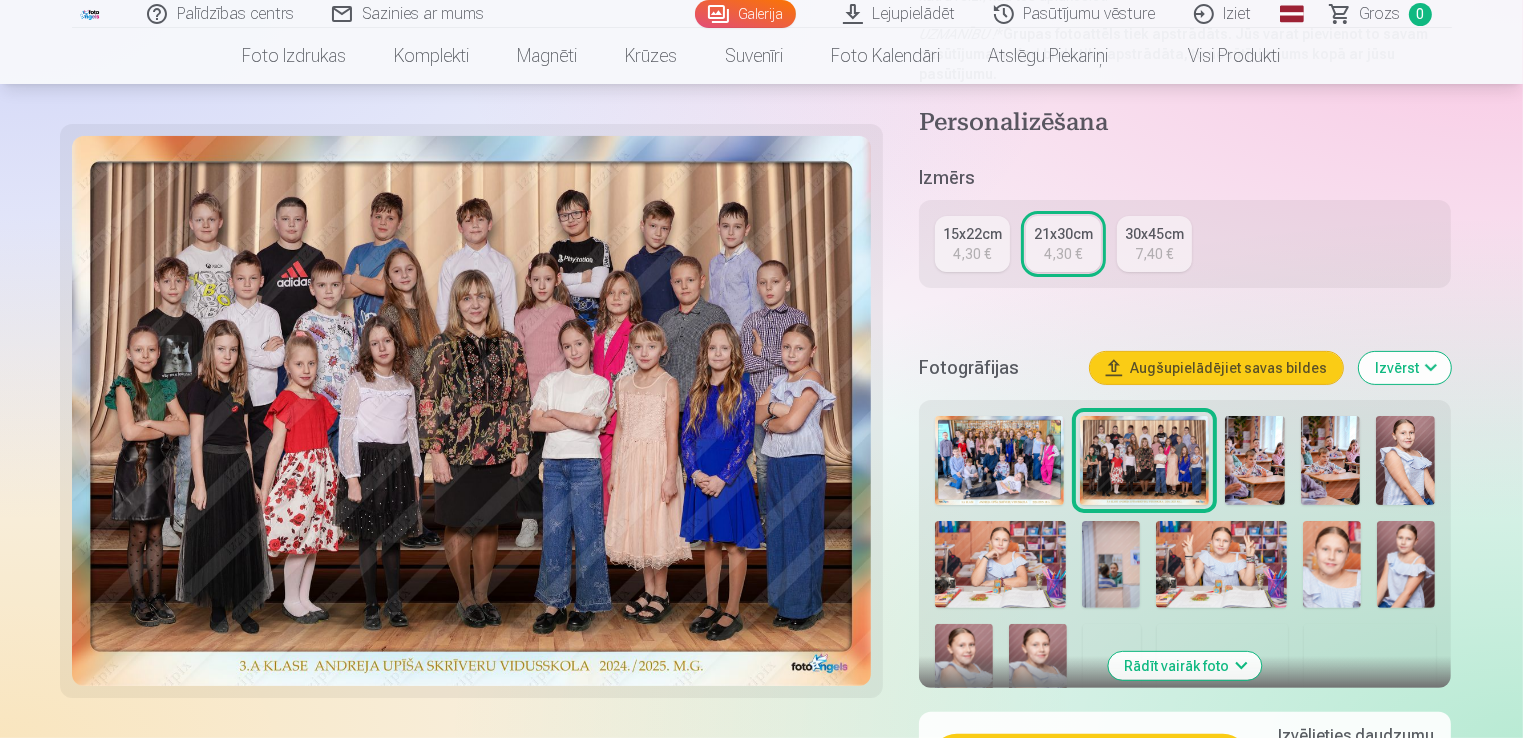 scroll, scrollTop: 438, scrollLeft: 0, axis: vertical 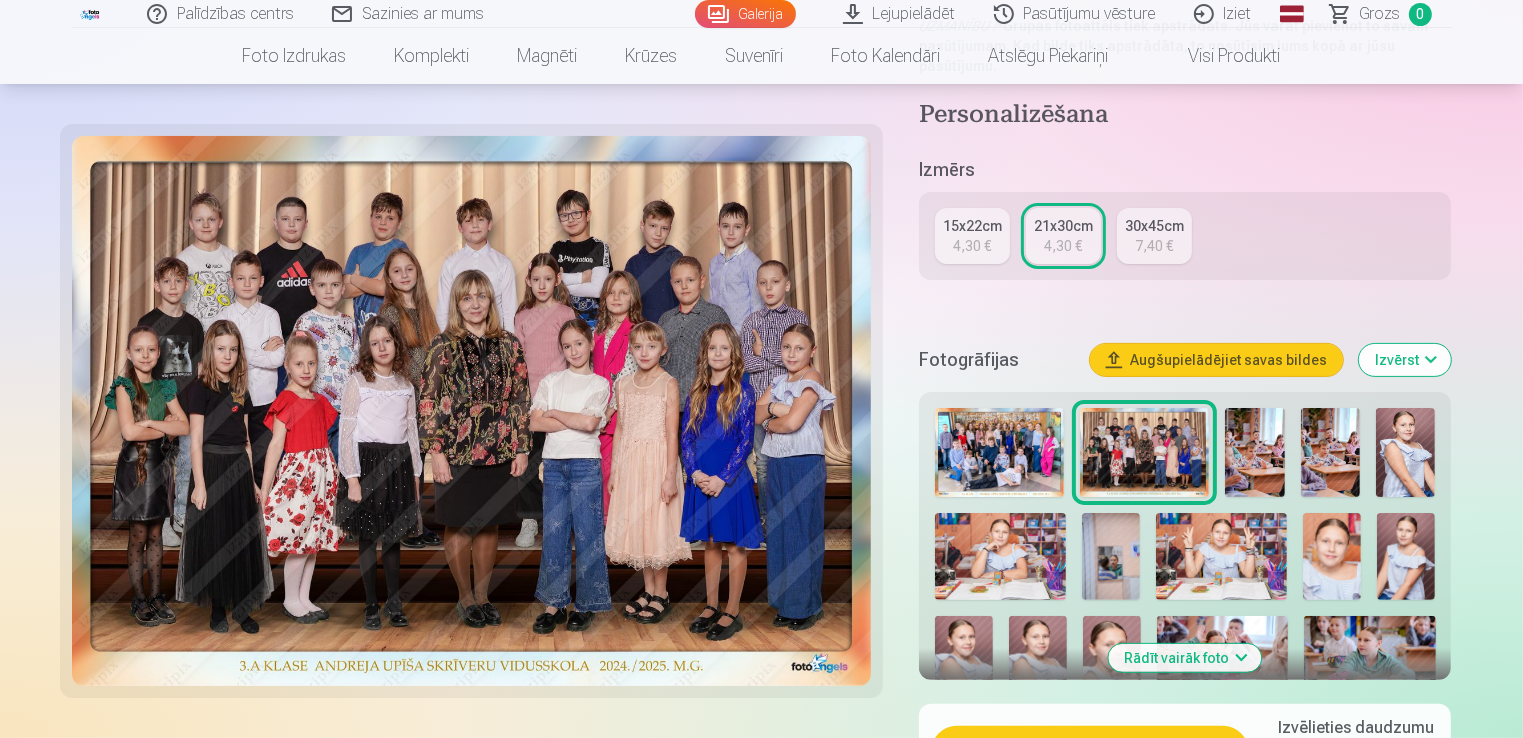 click at bounding box center (999, 452) 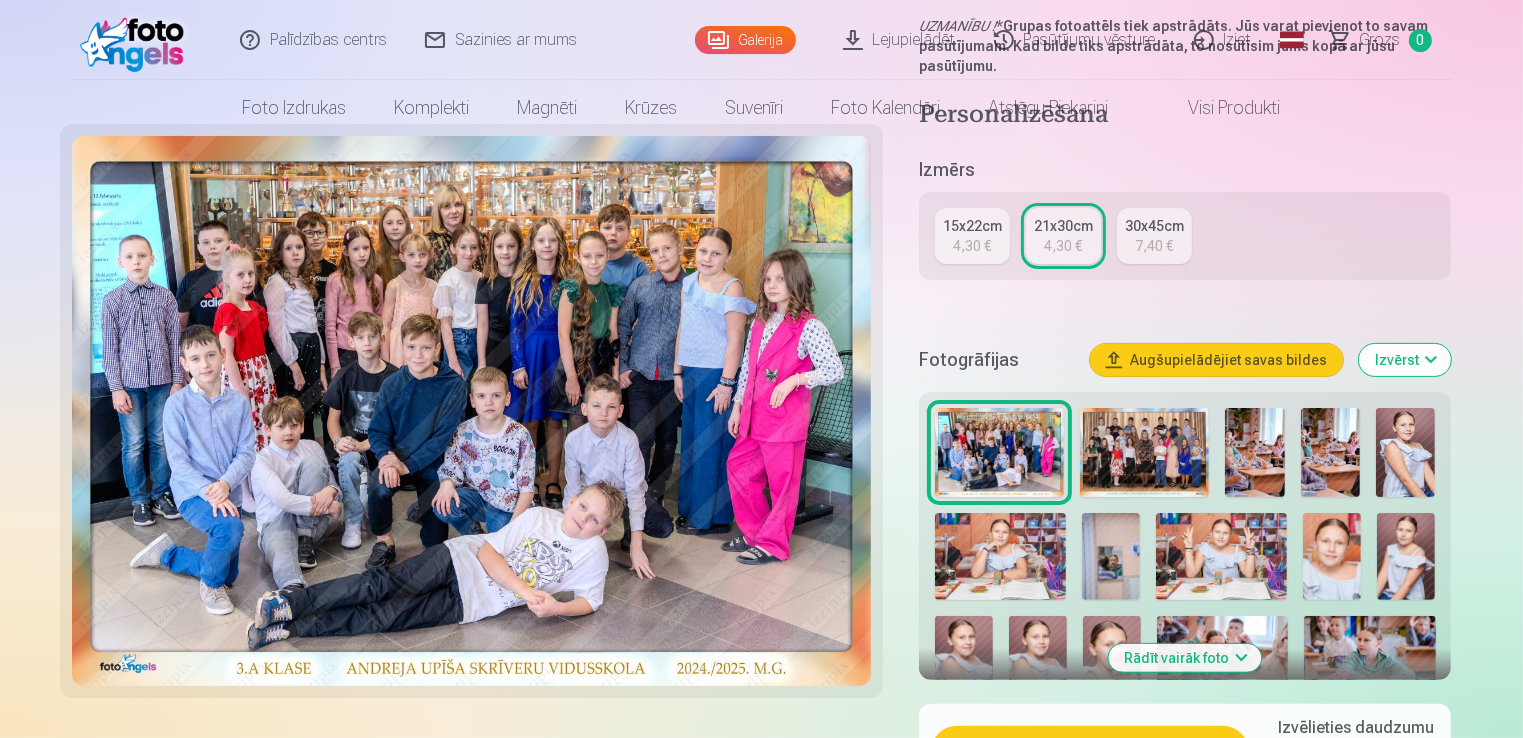 scroll, scrollTop: 0, scrollLeft: 0, axis: both 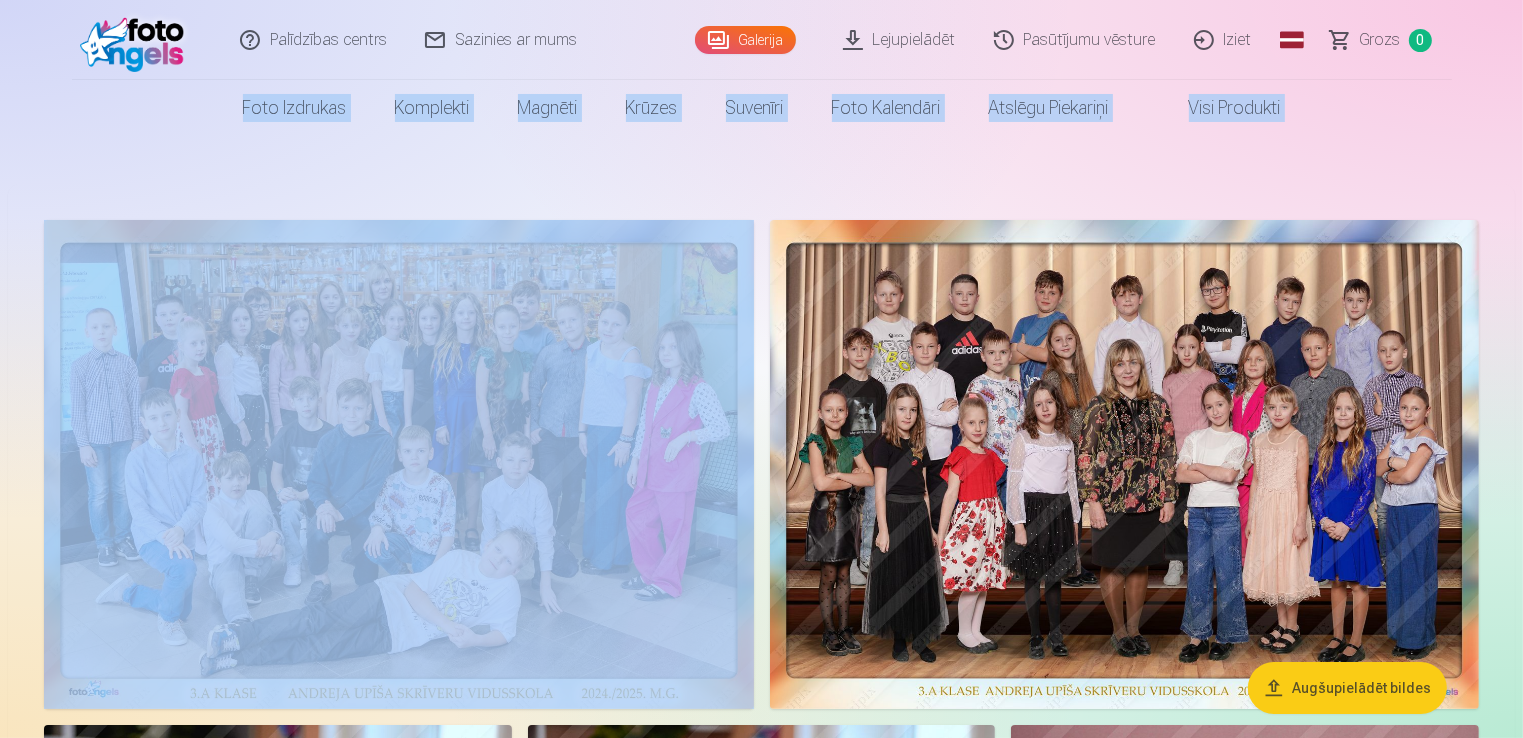 drag, startPoint x: 1518, startPoint y: 13, endPoint x: 1527, endPoint y: 30, distance: 19.235384 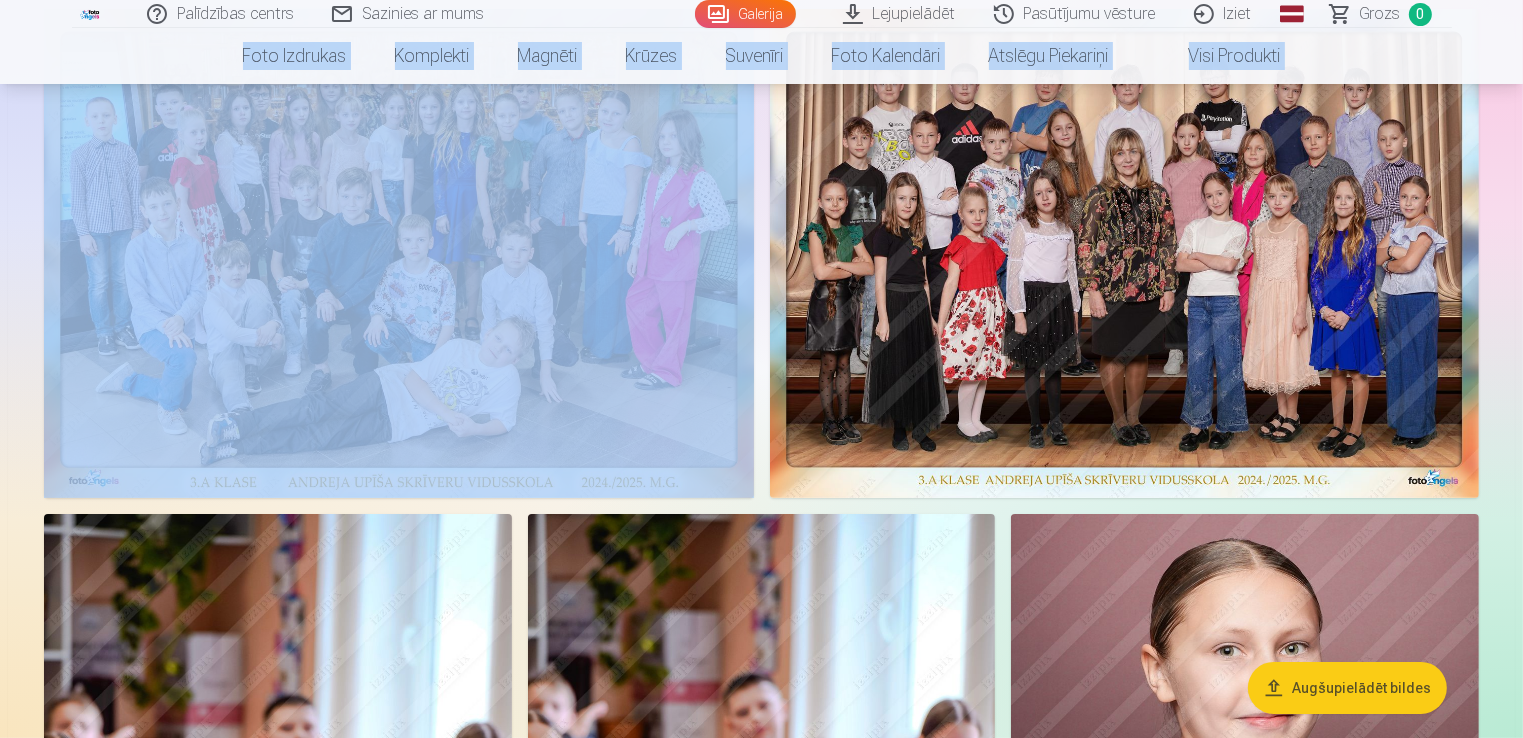 scroll, scrollTop: 153, scrollLeft: 0, axis: vertical 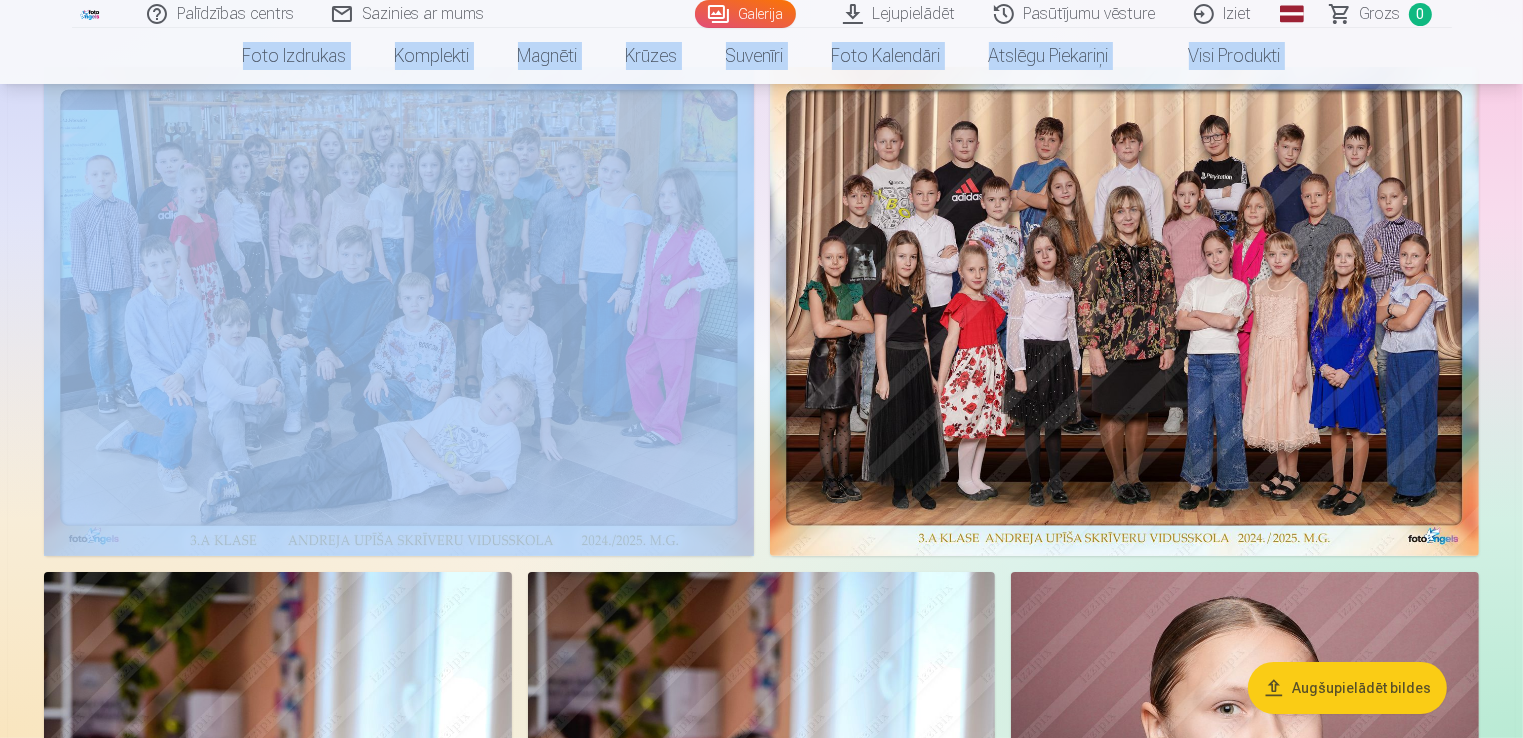 click at bounding box center [1125, 311] 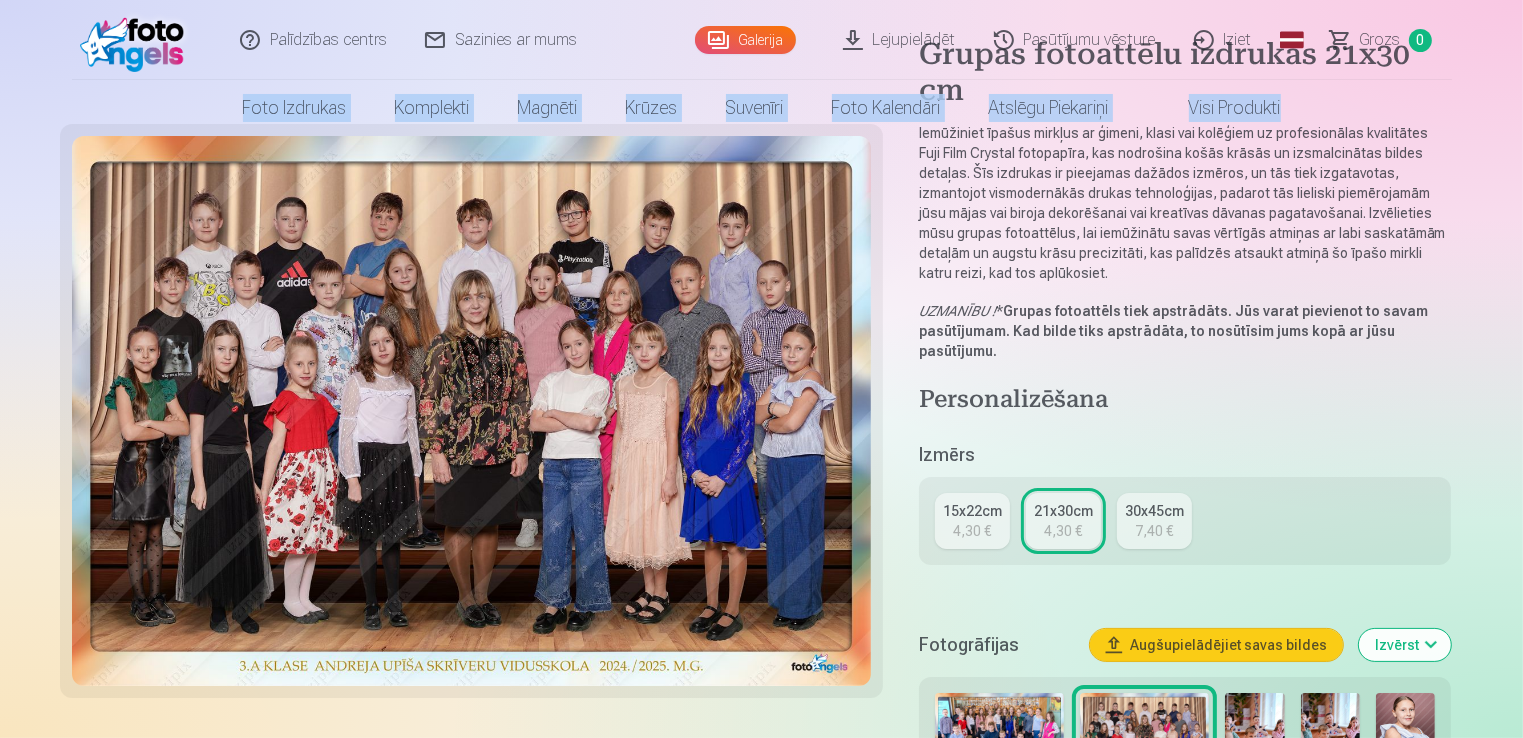 scroll, scrollTop: 0, scrollLeft: 0, axis: both 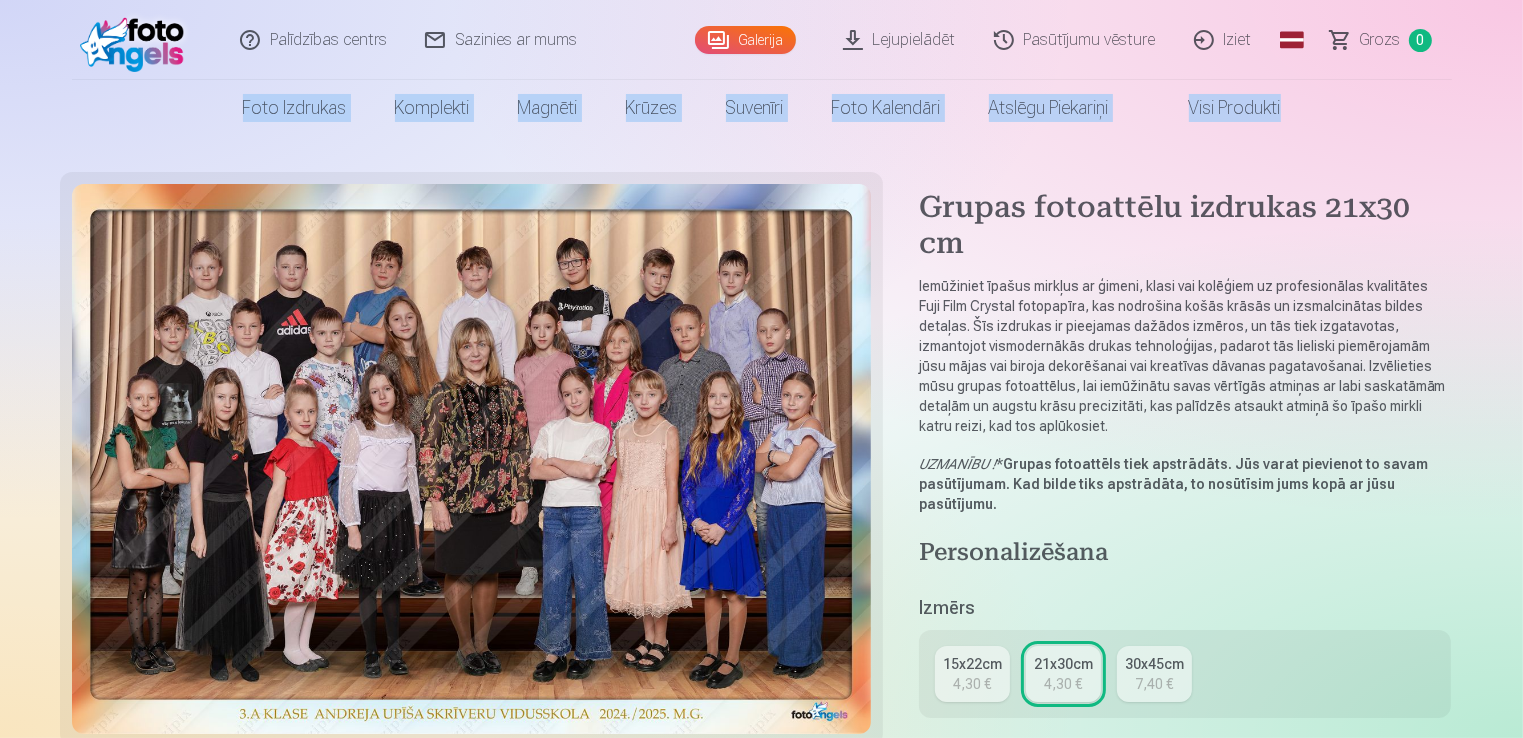 click on "30x45cm" at bounding box center (1154, 664) 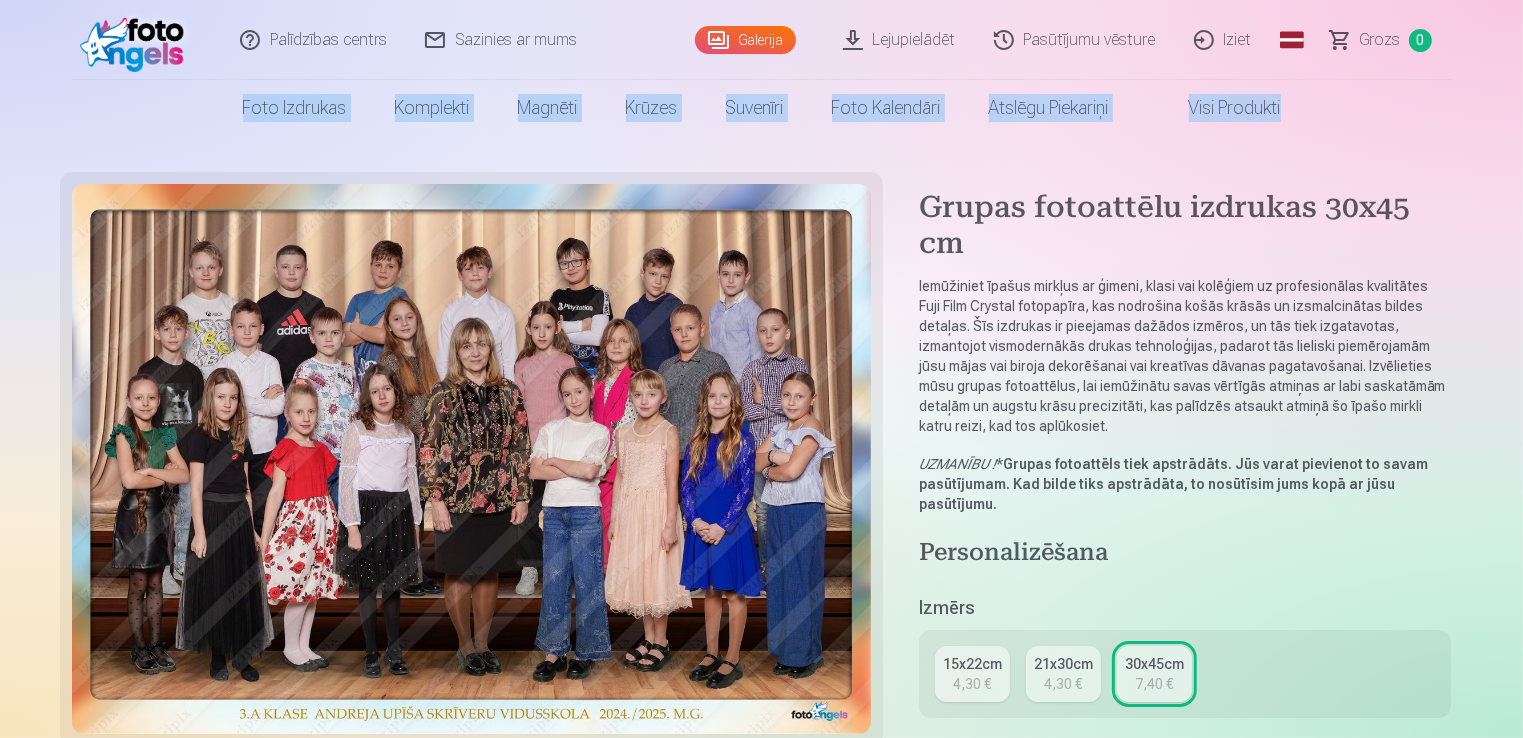 click on "21x30cm" at bounding box center [1063, 664] 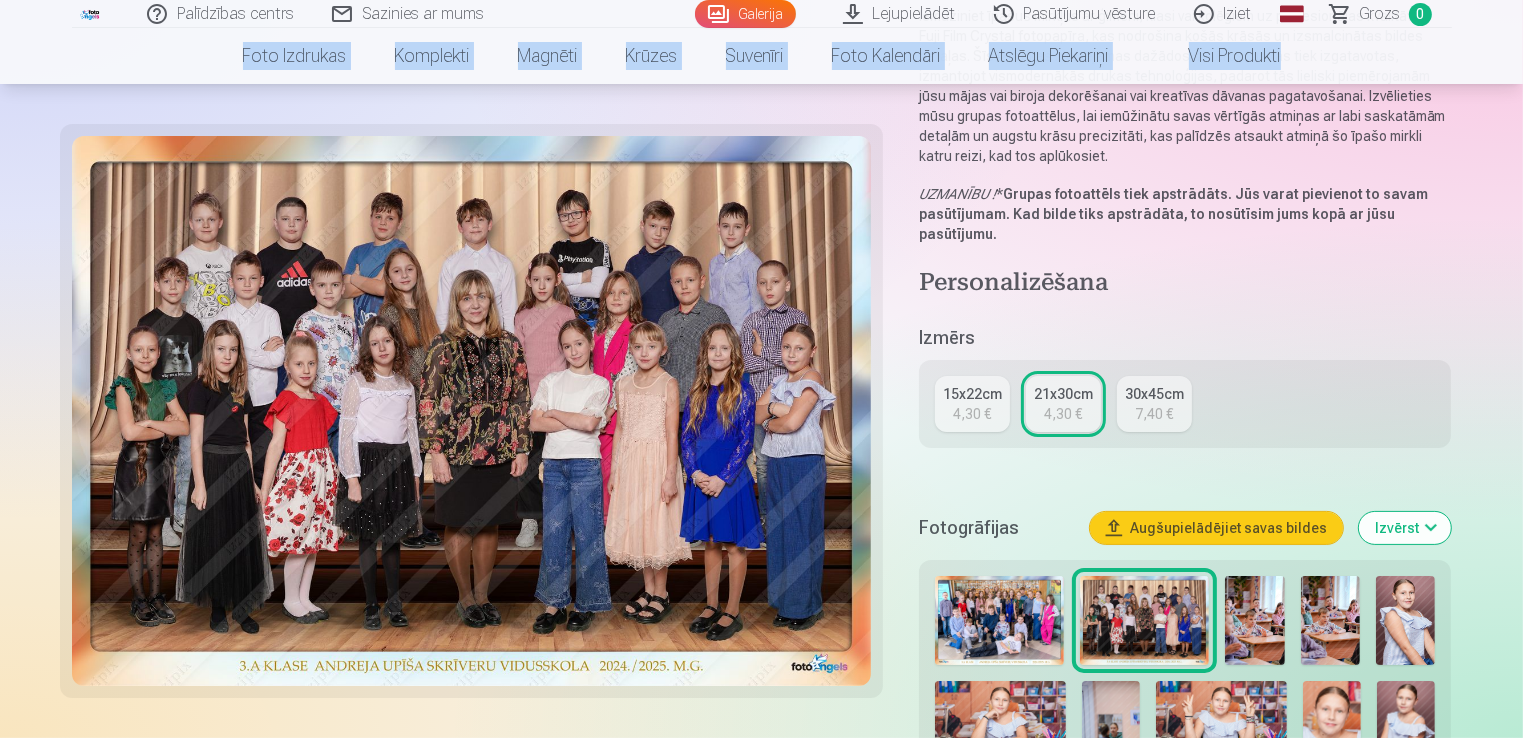 scroll, scrollTop: 287, scrollLeft: 0, axis: vertical 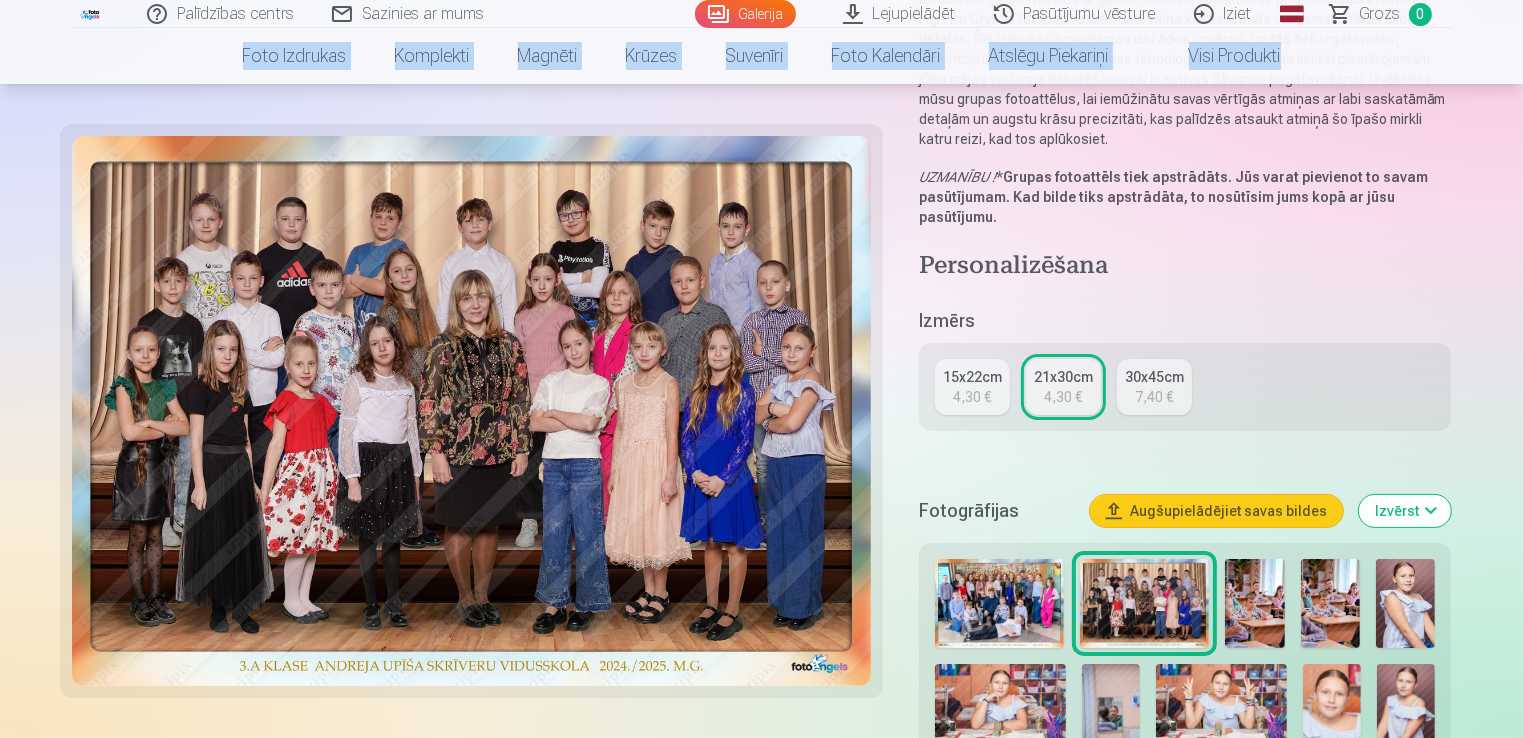 click on "21x30cm" at bounding box center [1063, 377] 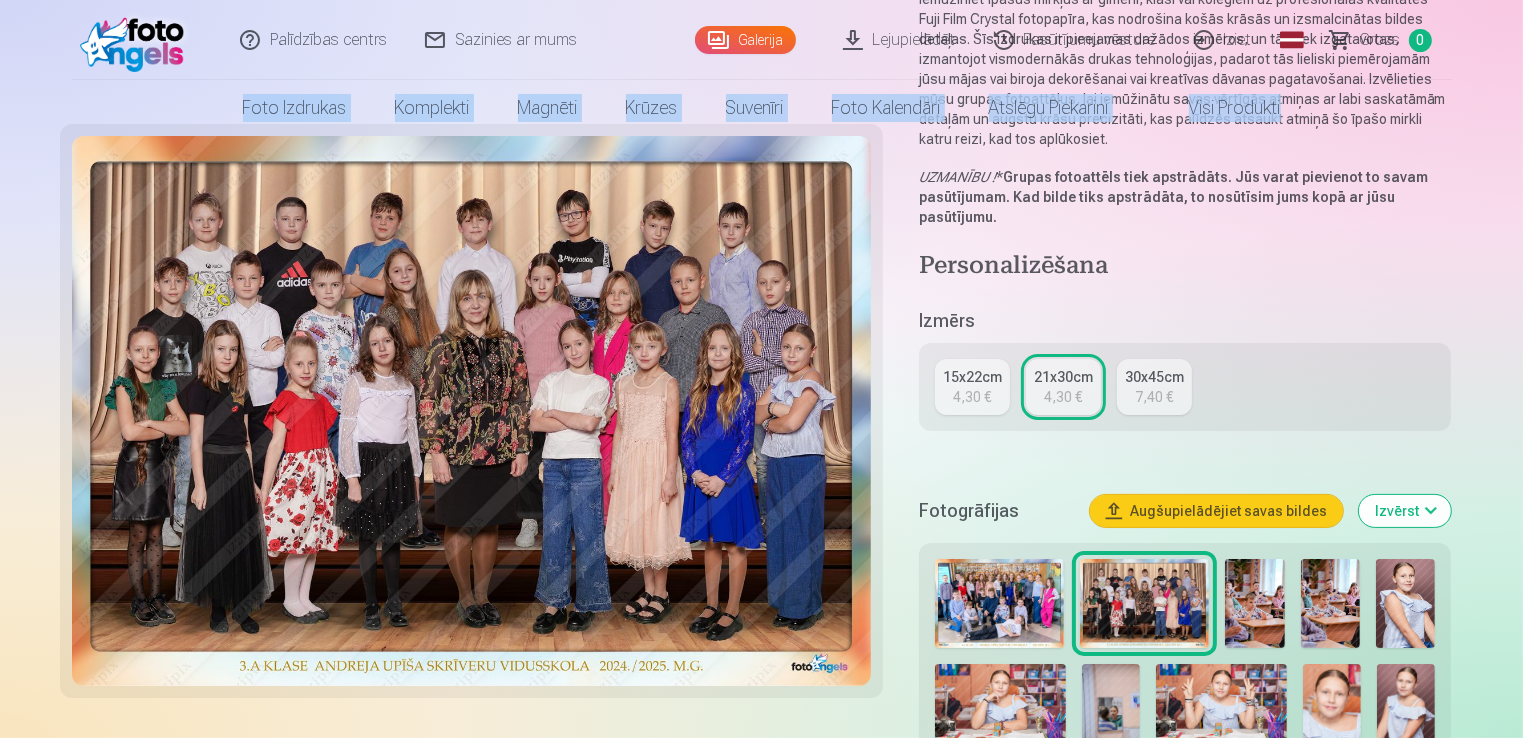 scroll, scrollTop: 0, scrollLeft: 0, axis: both 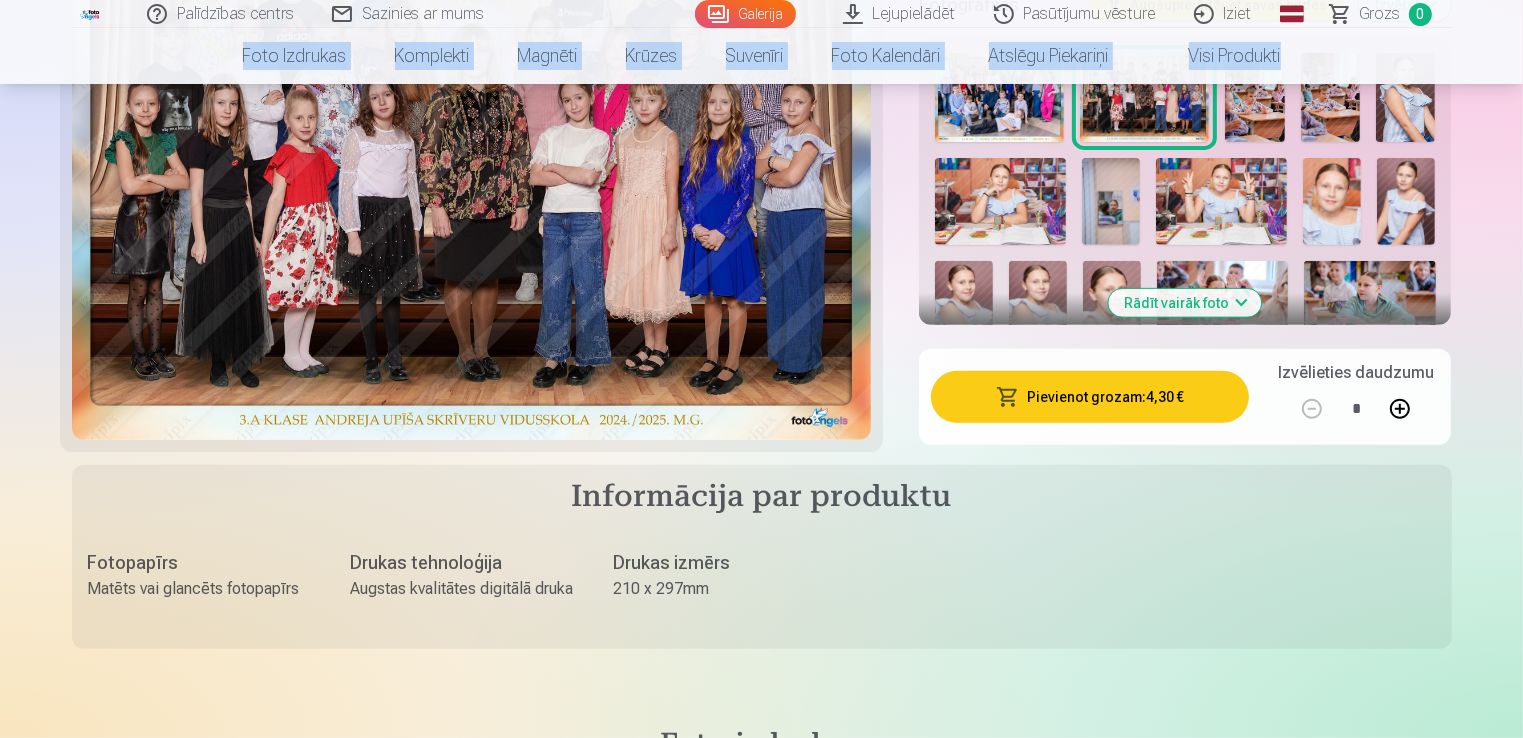 click on "Pievienot grozam :  4,30 €" at bounding box center [1090, 397] 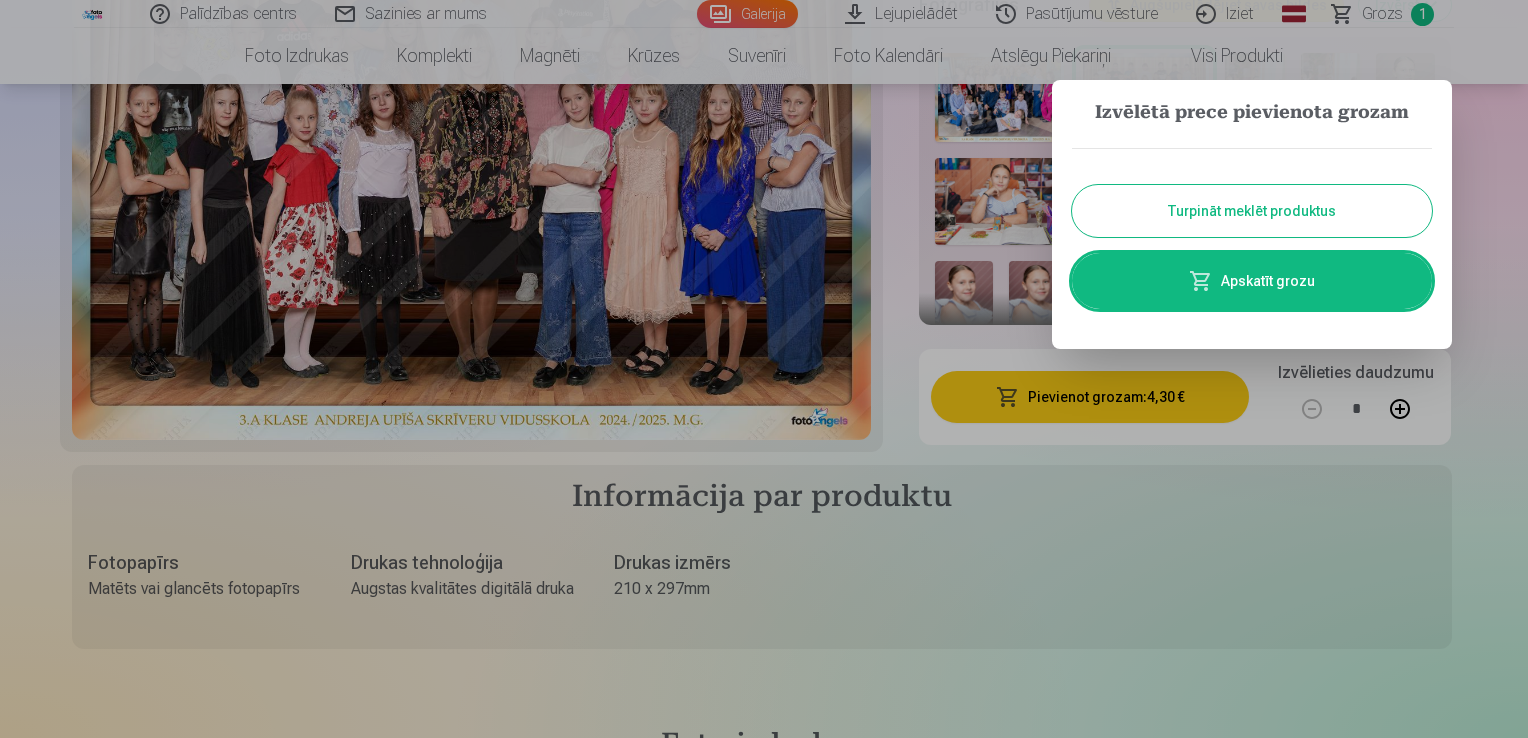 click on "Turpināt meklēt produktus" at bounding box center [1252, 211] 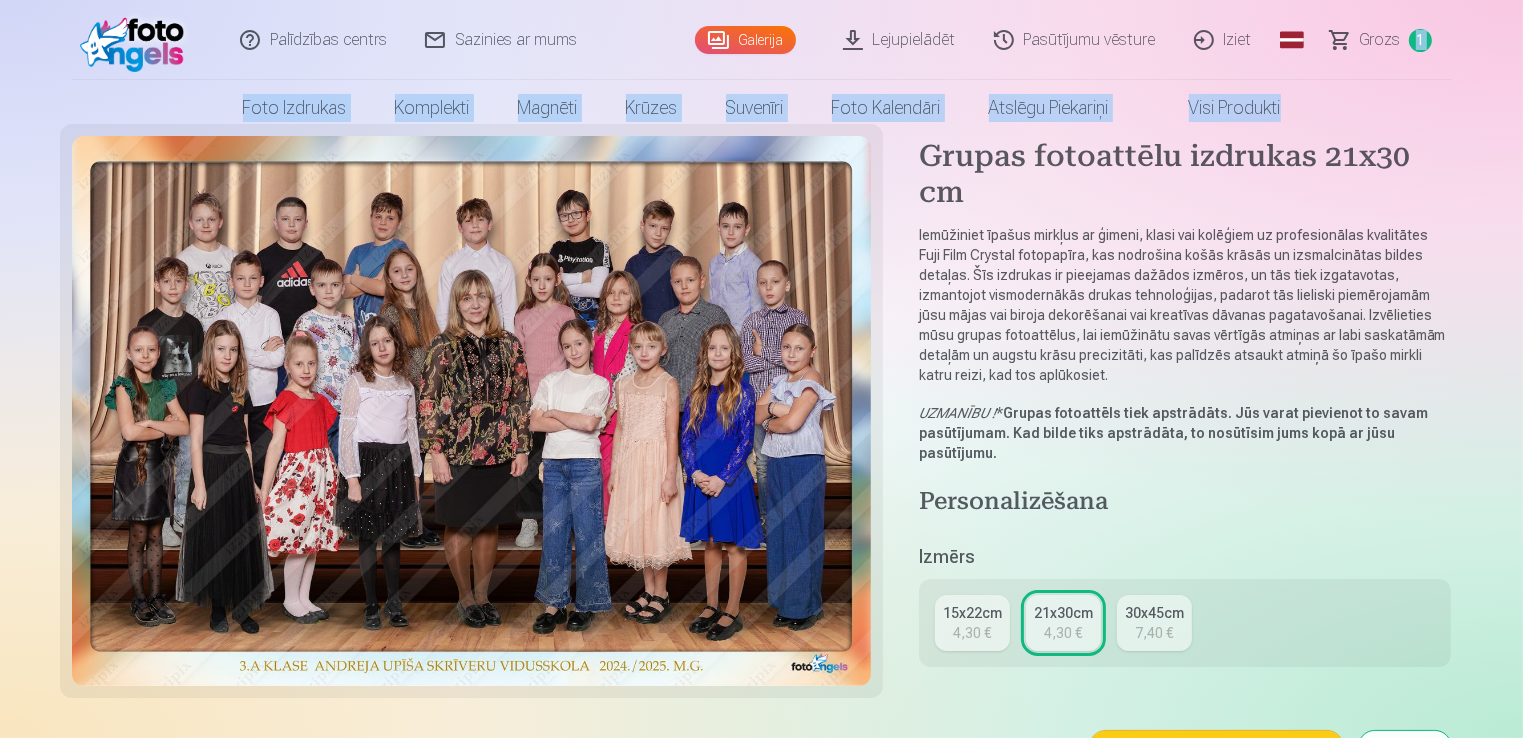scroll, scrollTop: 0, scrollLeft: 0, axis: both 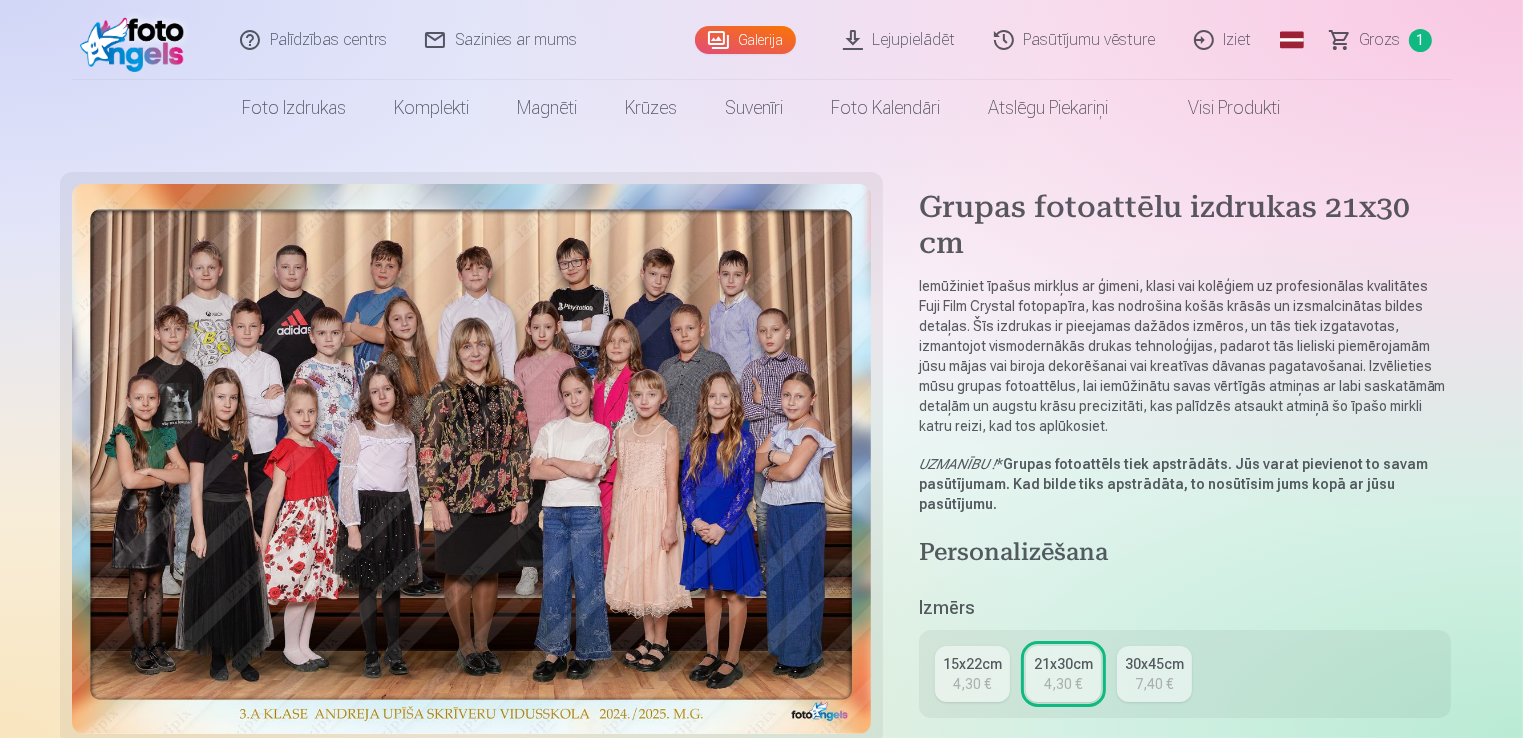 click on "Grupas fotoattēlu izdrukas 21x30 cm Iemūžiniet īpašus mirkļus ar ģimeni, klasi vai kolēģiem uz profesionālas kvalitātes Fuji Film Crystal fotopapīra, kas nodrošina košās krāsās un izsmalcinātas bildes detaļas. Šīs izdrukas ir pieejamas dažādos izmēros, un tās tiek izgatavotas, izmantojot vismodernākās drukas tehnoloģijas, padarot tās lieliski piemērojamām jūsu mājas vai biroja dekorēšanai vai kreatīvas dāvanas pagatavošanai.  Izvēlieties mūsu grupas fotoattēlus, lai iemūžinātu savas vērtīgās atmiņas ar labi saskatāmām detaļām un augstu krāsu precizitāti, kas palīdzēs atsaukt atmiņā šo īpašo mirkli katru reizi, kad tos aplūkosiet.
UZMANĪBU ! *
Grupas fotoattēls tiek apstrādāts. Jūs varat pievienot to savam pasūtījumam. Kad bilde tiks apstrādāta, to nosūtīsim jums kopā ar jūsu pasūtījumu.
Personalizēšana Izmērs 15x22cm 4,30 € 21x30cm 4,30 € 30x45cm 7,40 € Fotogrāfijas Augšupielādējiet savas bildes Izvērst :  *" at bounding box center [762, 3615] 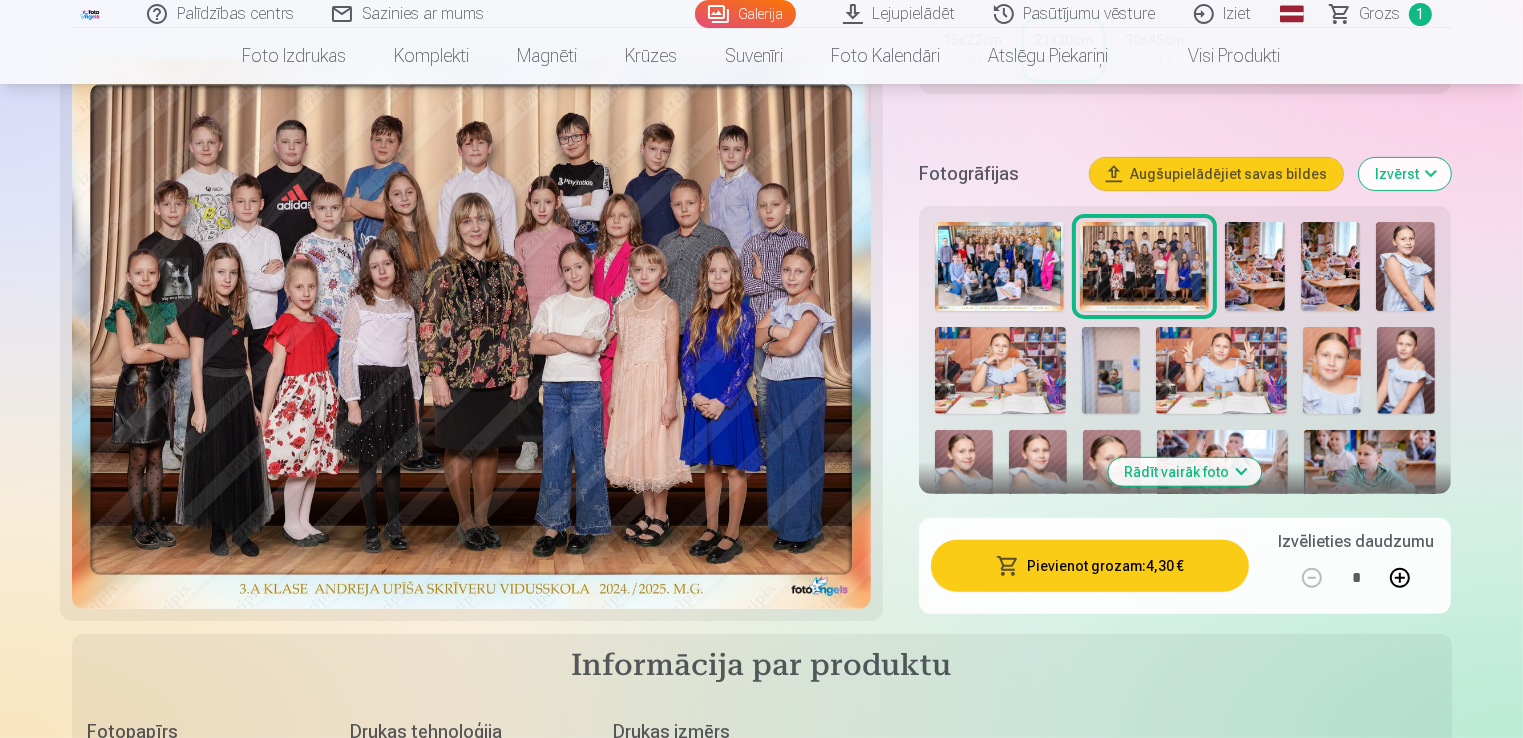 scroll, scrollTop: 632, scrollLeft: 0, axis: vertical 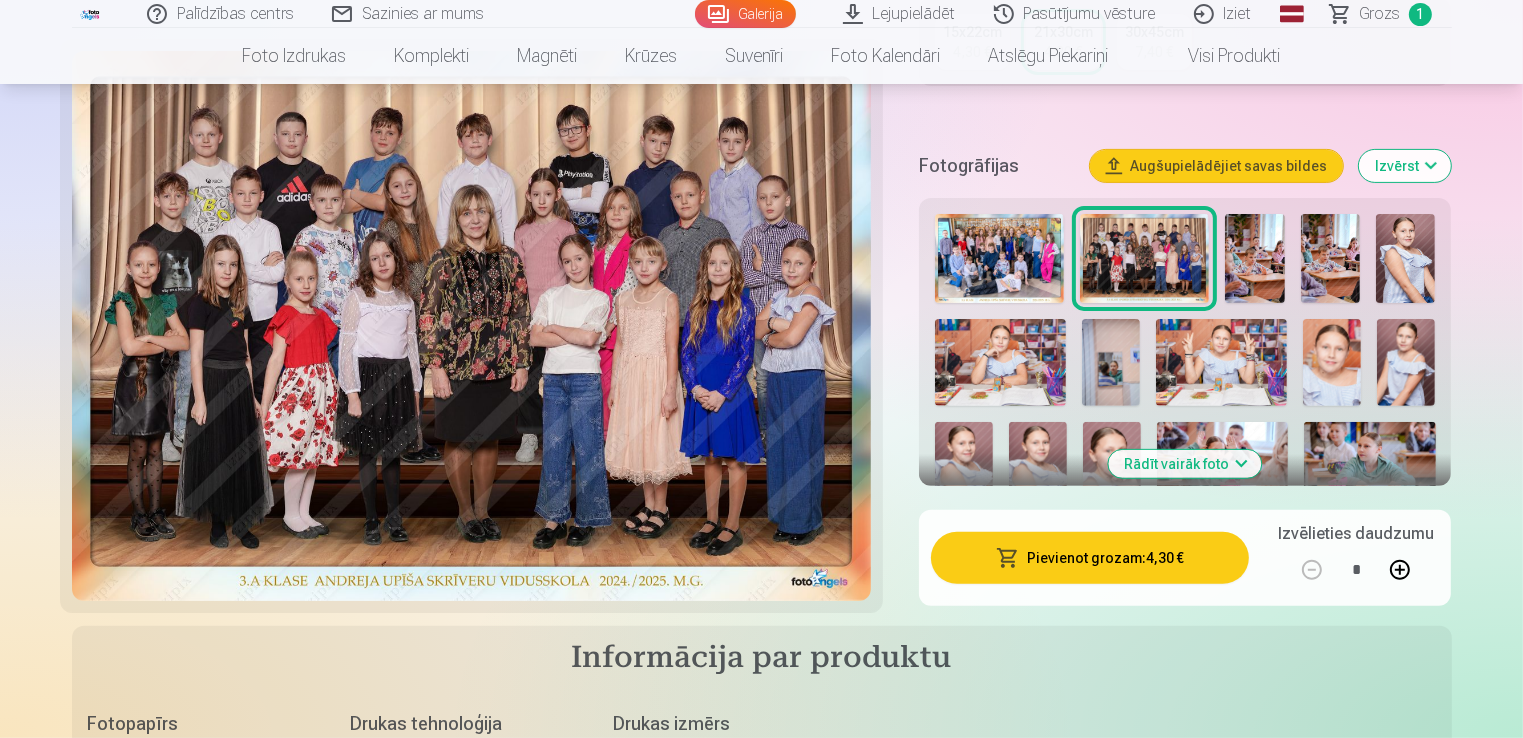 click on "Rādīt vairāk foto" at bounding box center (1185, 464) 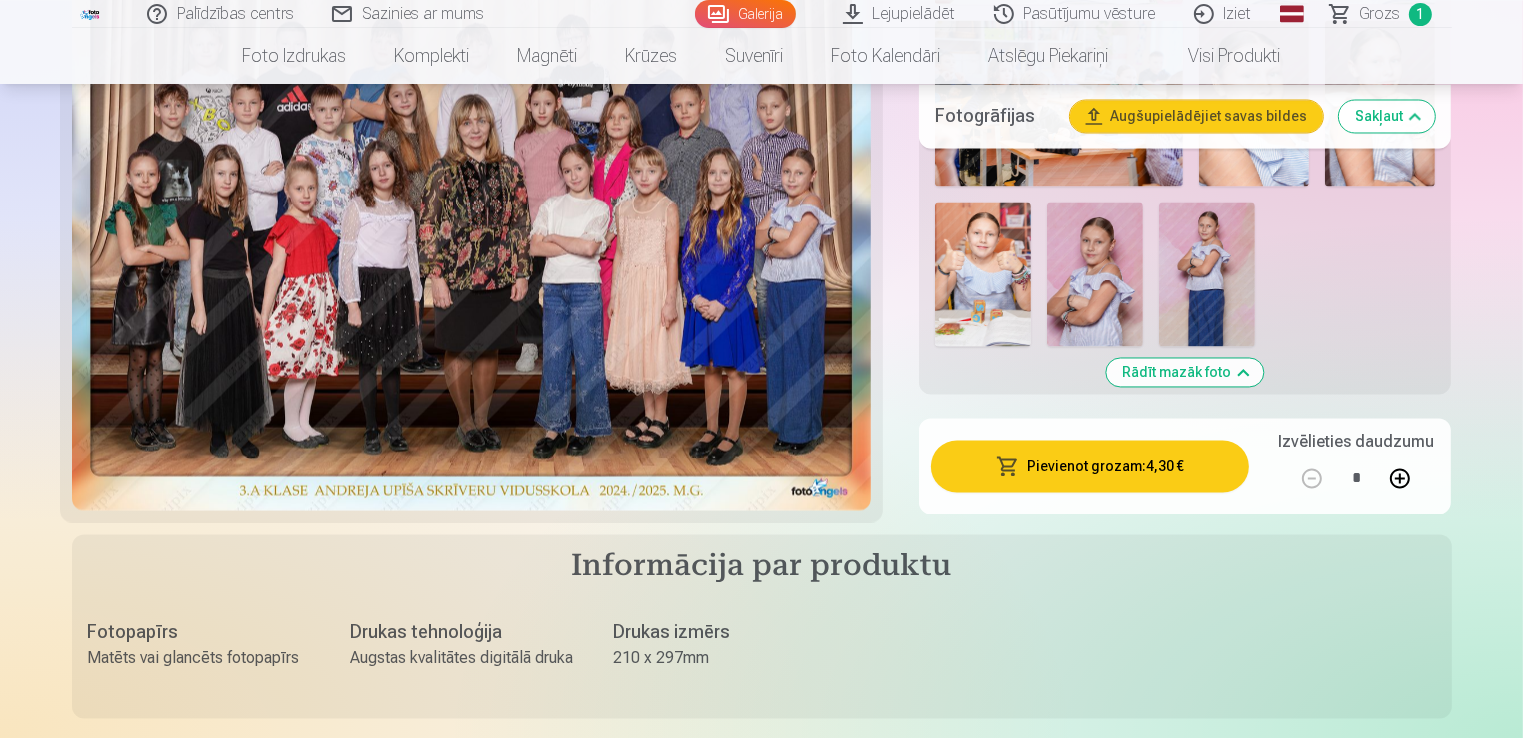 scroll, scrollTop: 3811, scrollLeft: 0, axis: vertical 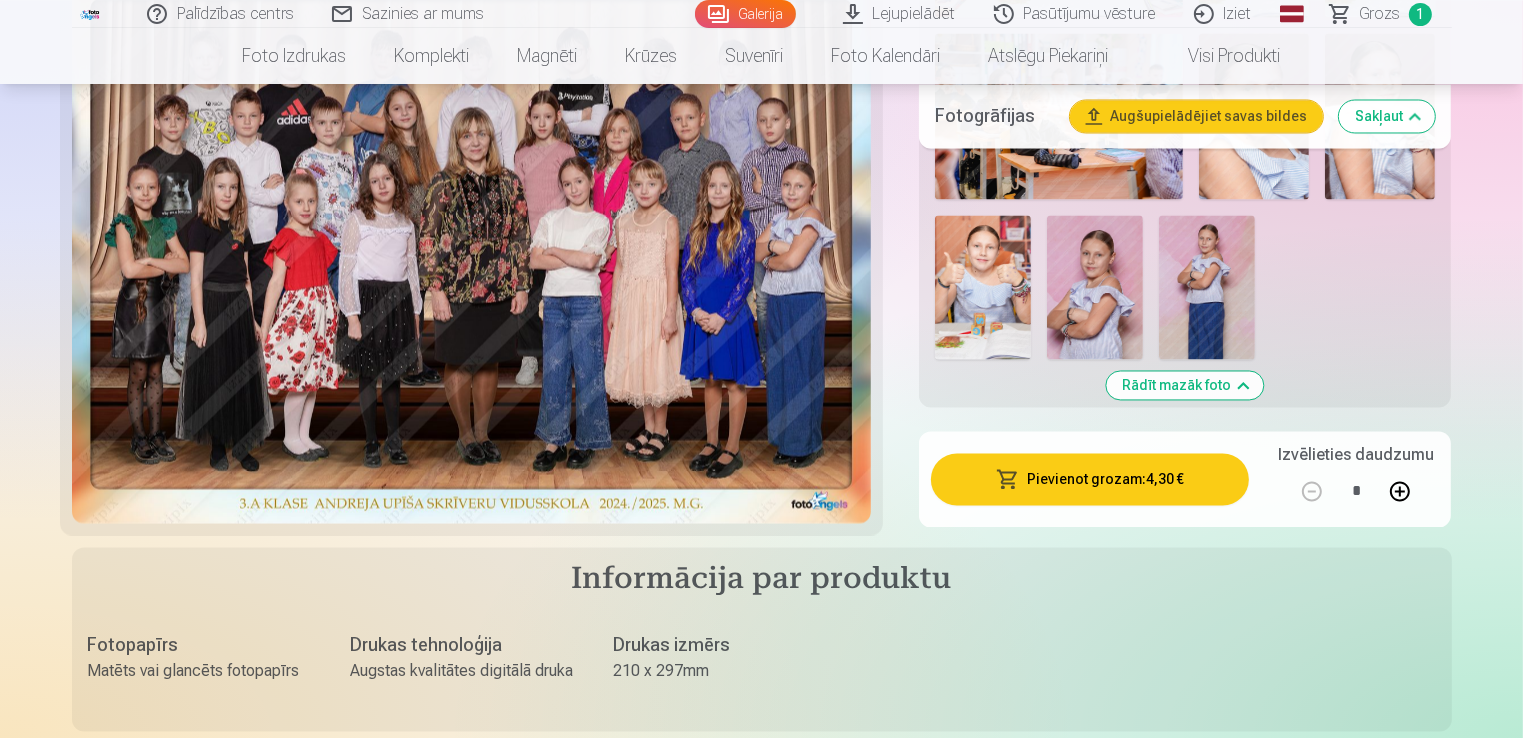 click on "Grozs" at bounding box center (1380, 14) 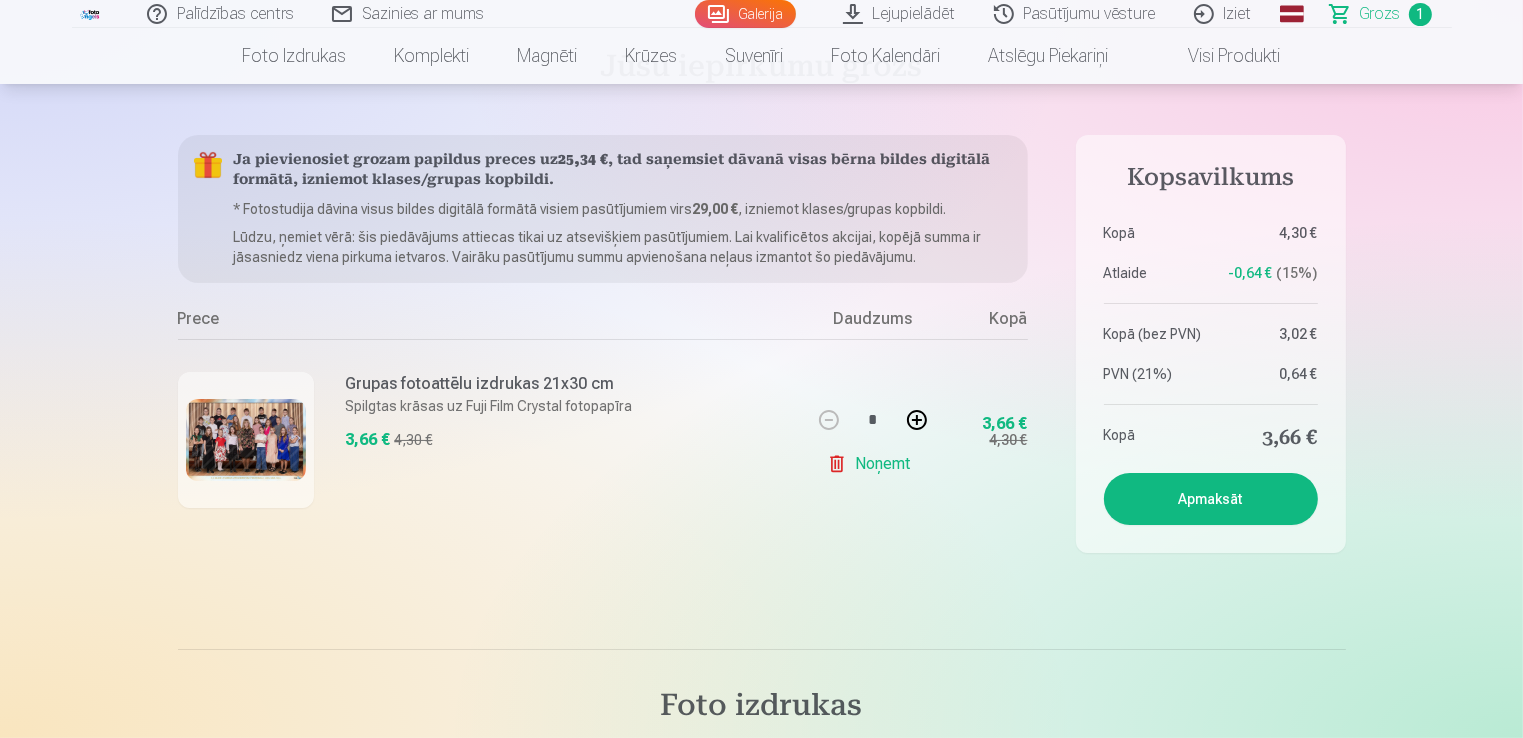 scroll, scrollTop: 140, scrollLeft: 0, axis: vertical 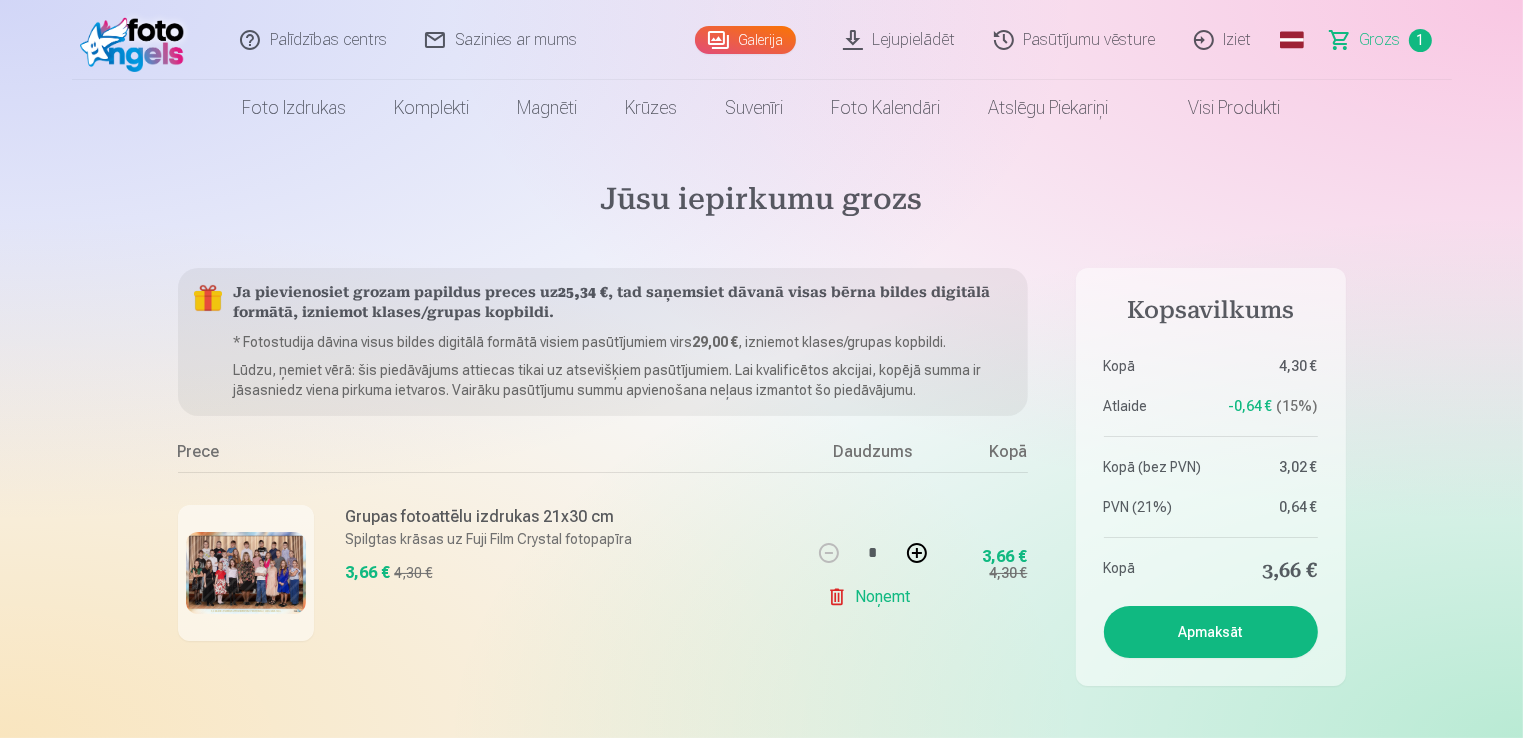 click on "Visi produkti" at bounding box center [1219, 108] 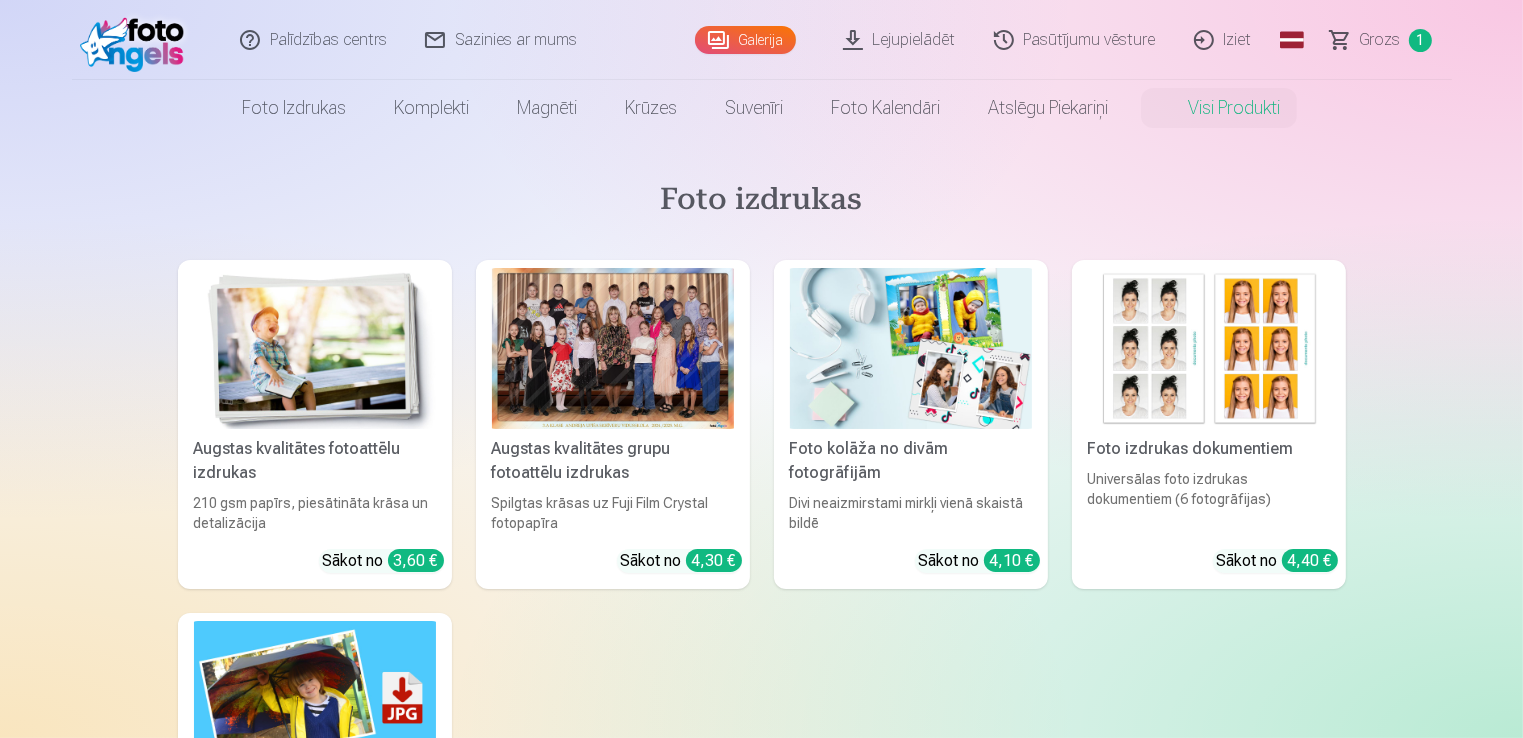 click on "Iziet" at bounding box center [1224, 40] 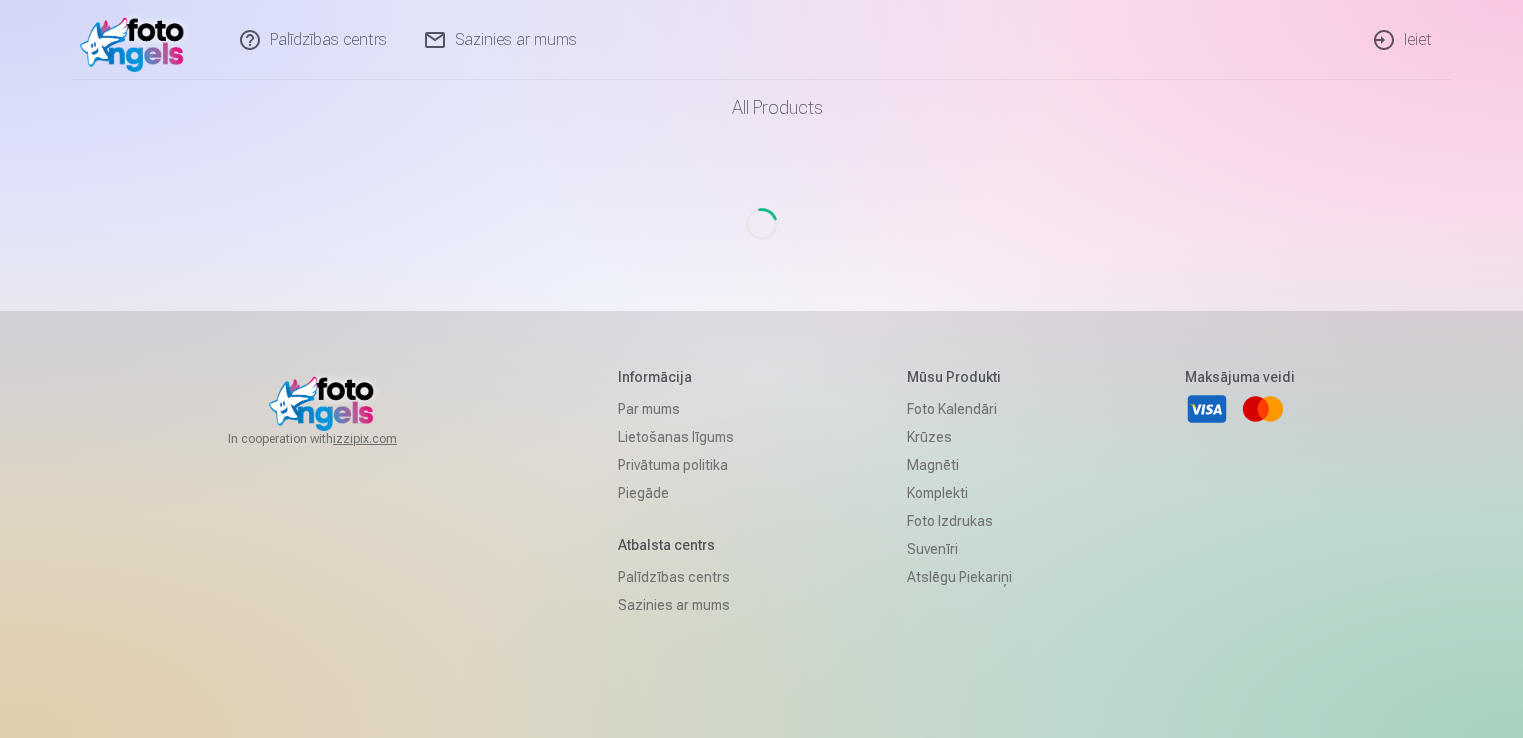 scroll, scrollTop: 0, scrollLeft: 0, axis: both 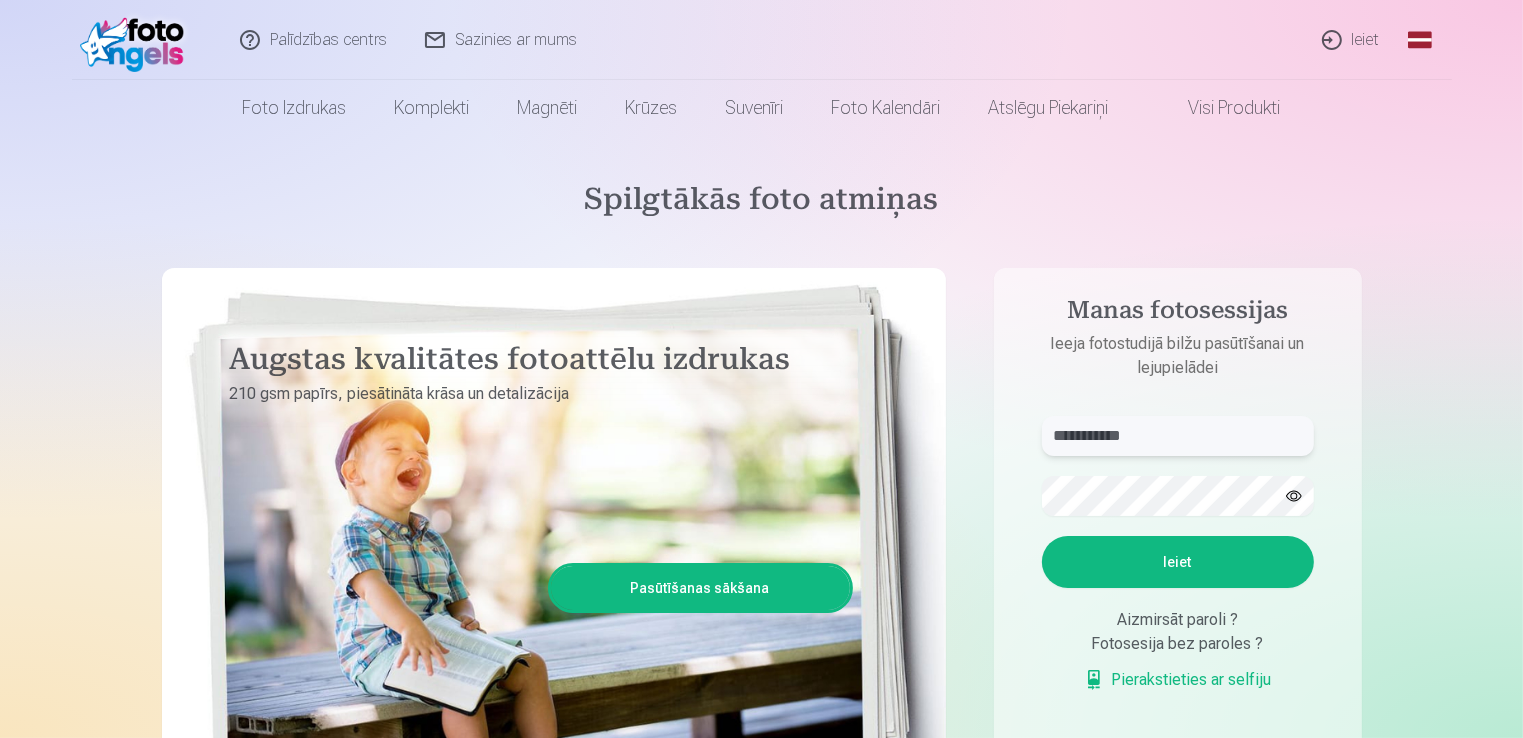 click on "**********" at bounding box center (1178, 436) 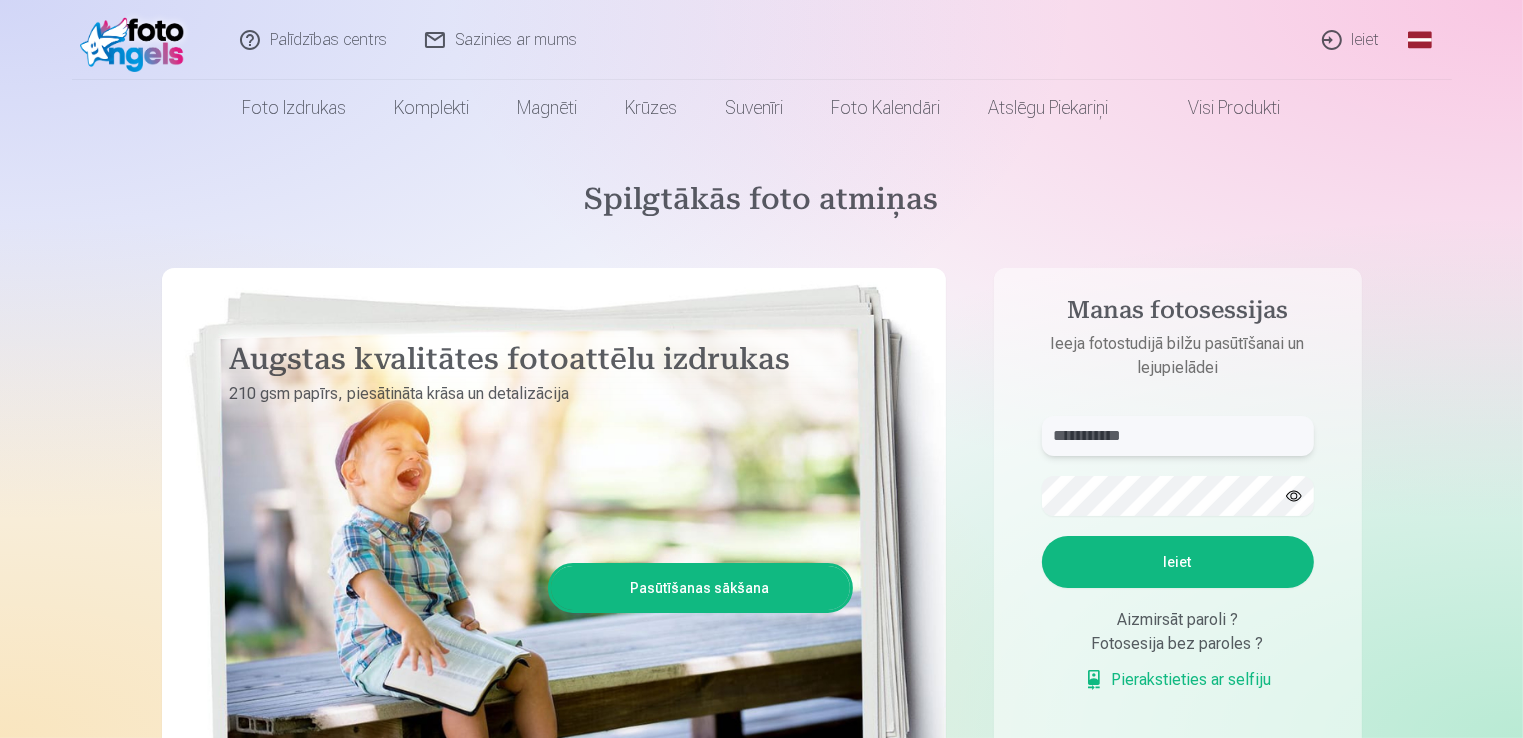 click on "**********" at bounding box center [1178, 436] 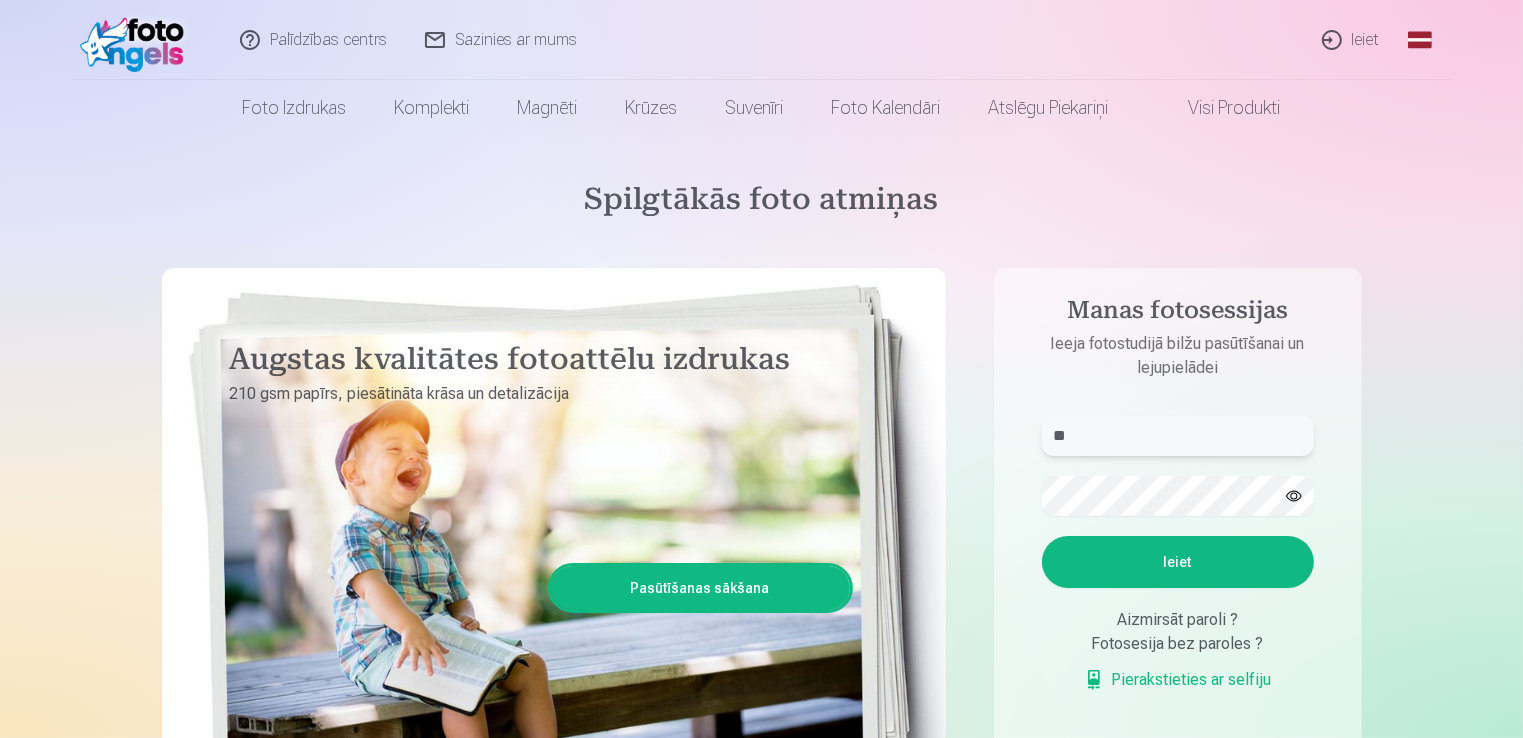 type on "*" 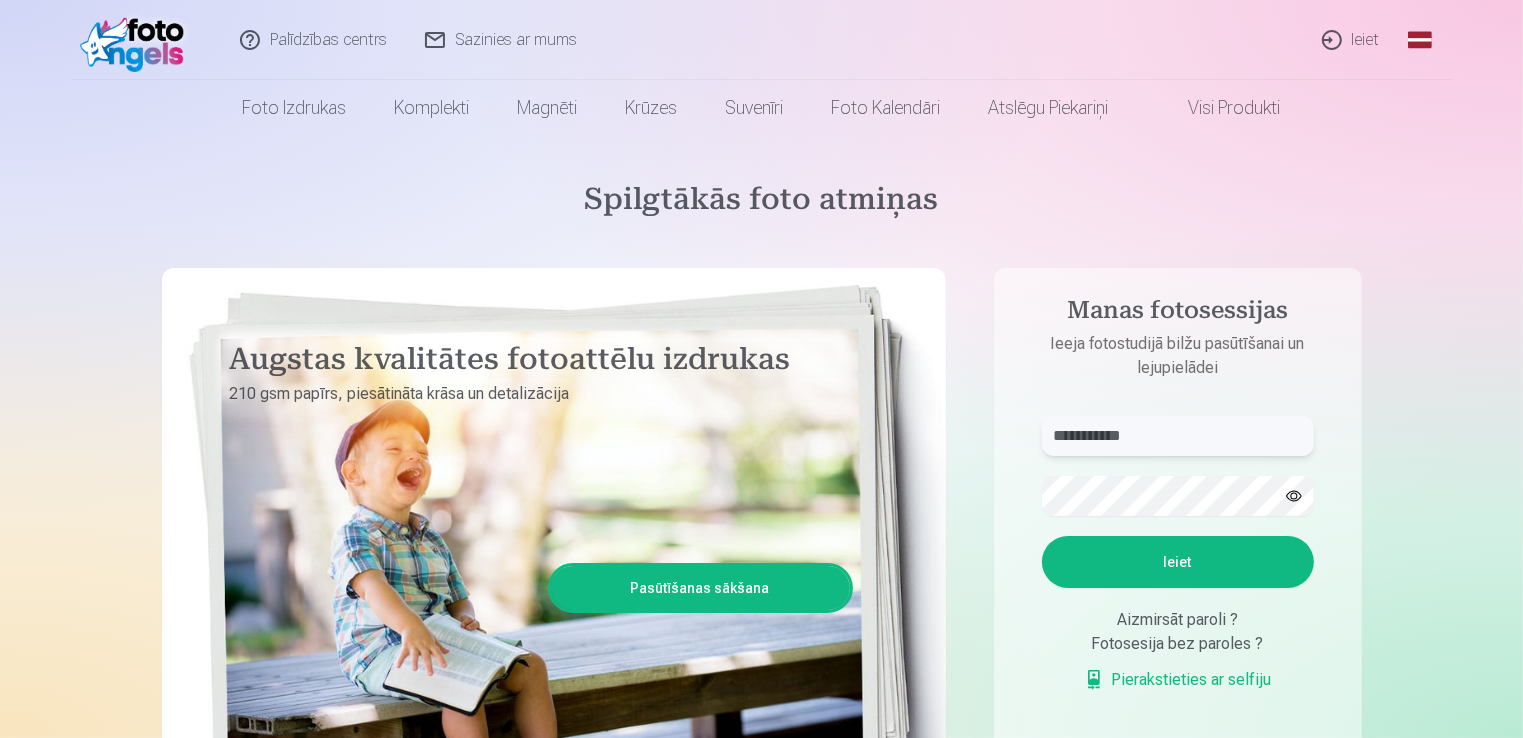 type on "**********" 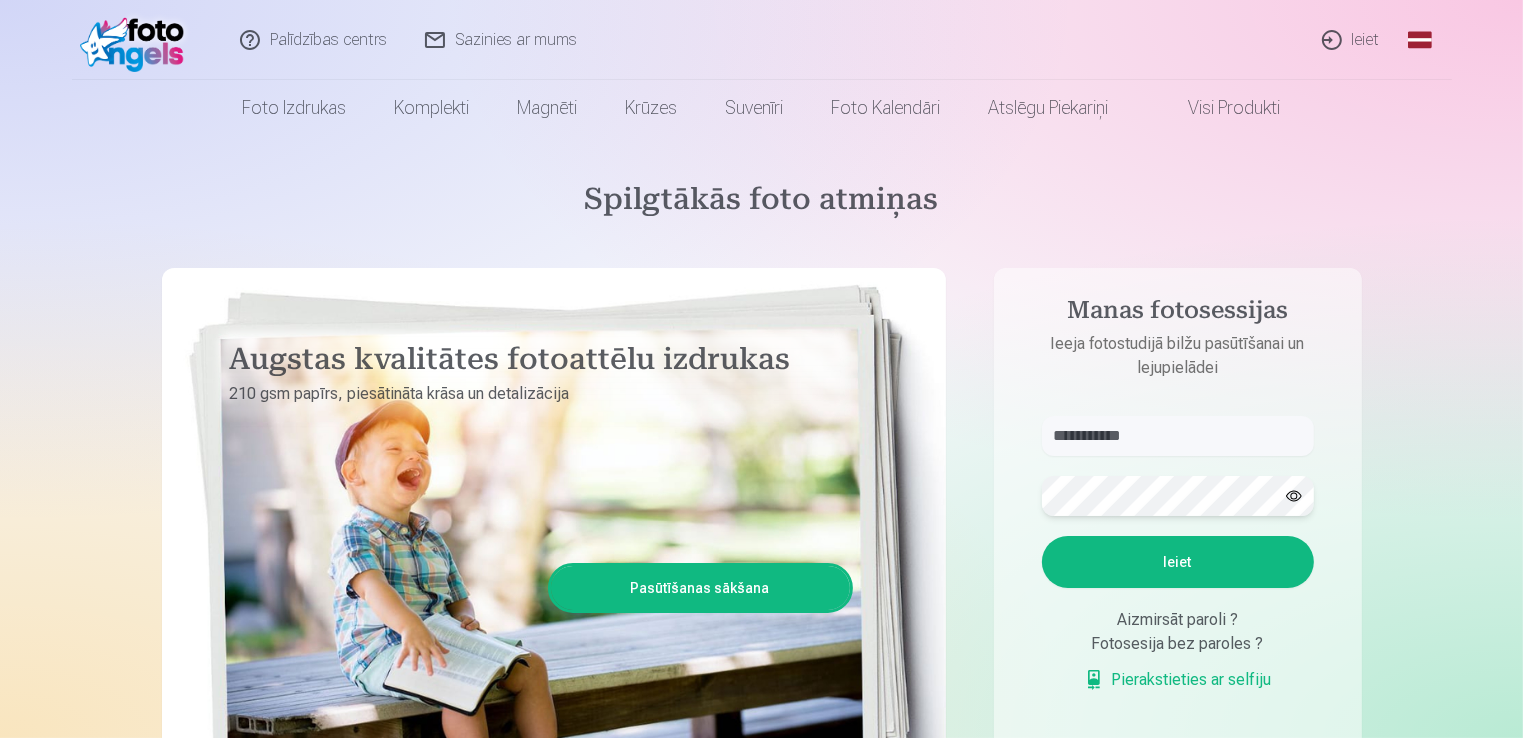 click on "Ieiet" at bounding box center (1178, 562) 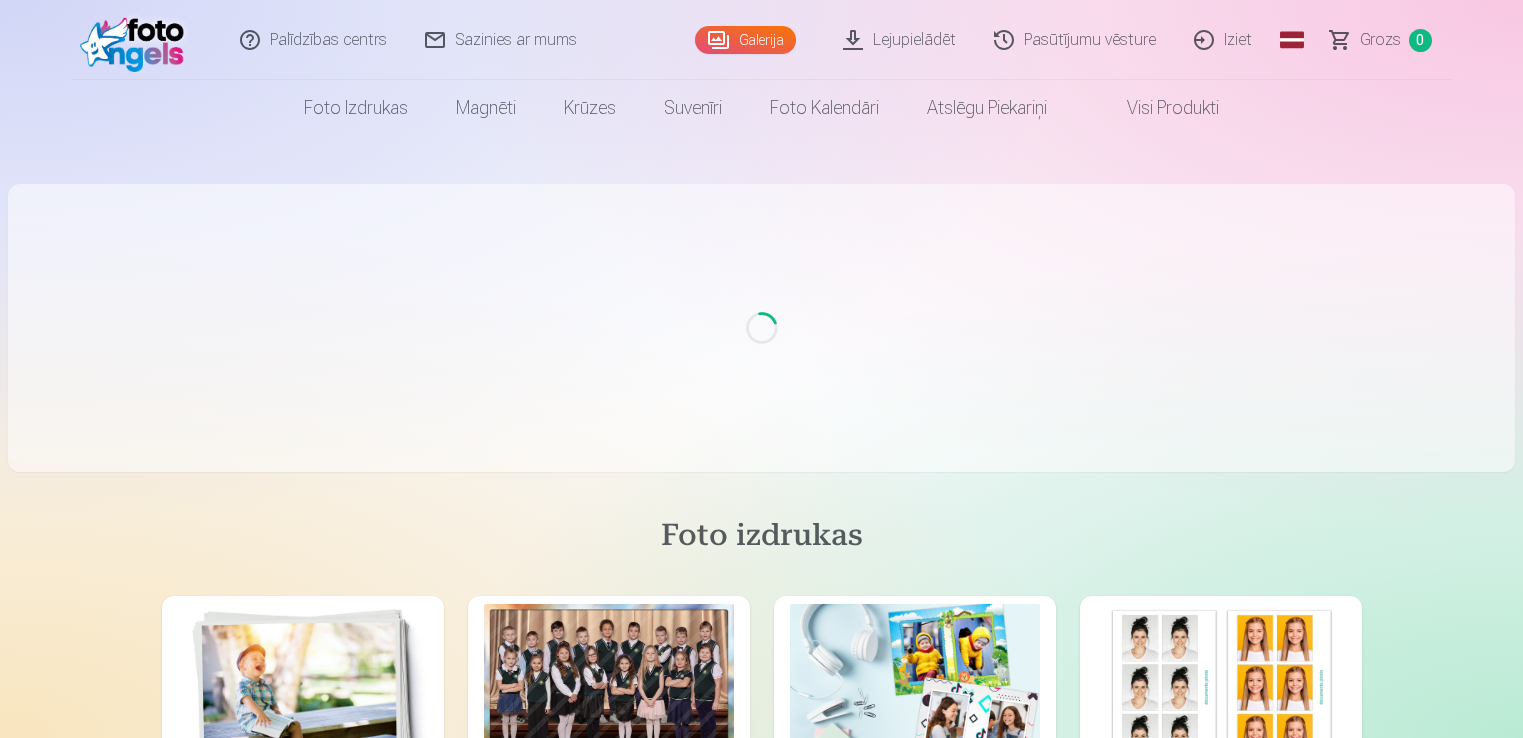 scroll, scrollTop: 0, scrollLeft: 0, axis: both 